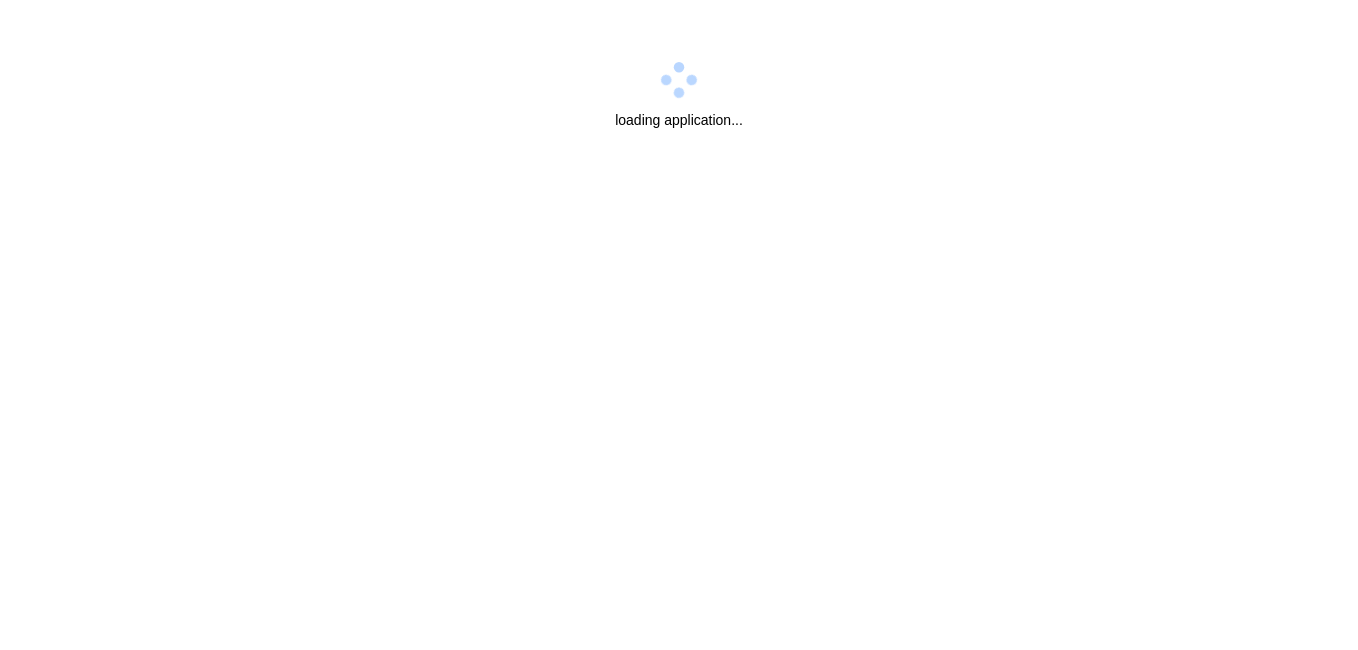 scroll, scrollTop: 0, scrollLeft: 0, axis: both 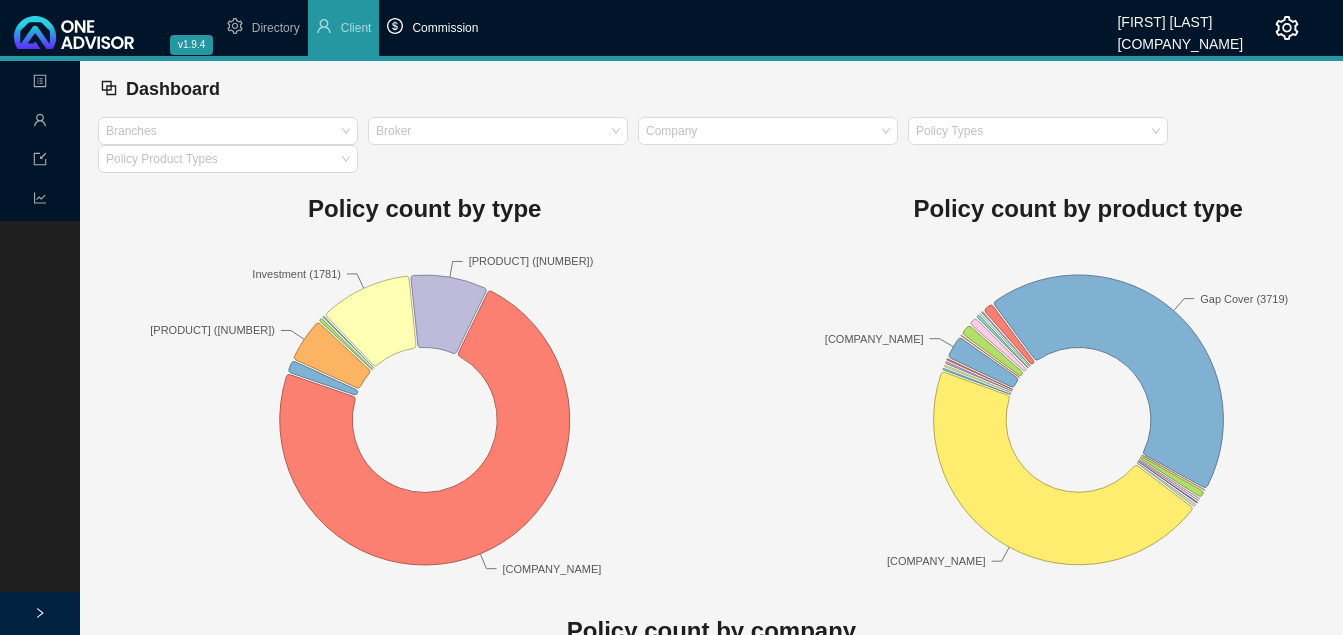 click on "Commission" at bounding box center [445, 28] 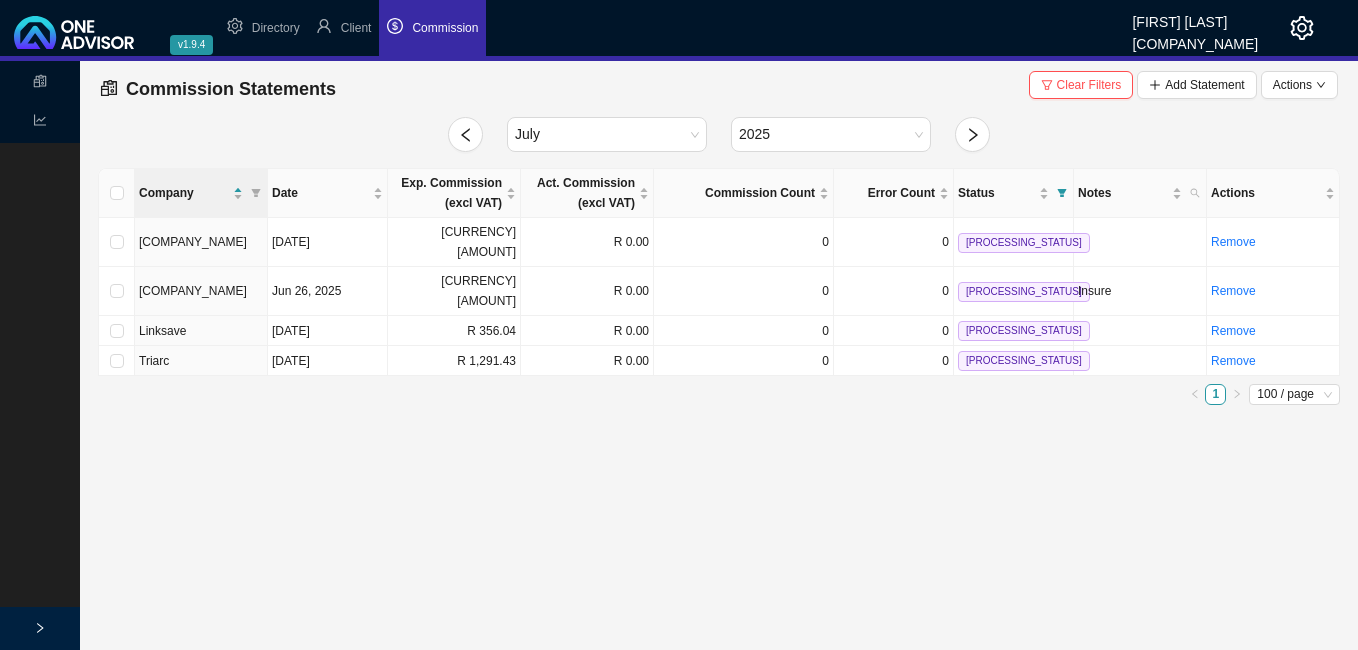 click on "Commission" at bounding box center (445, 28) 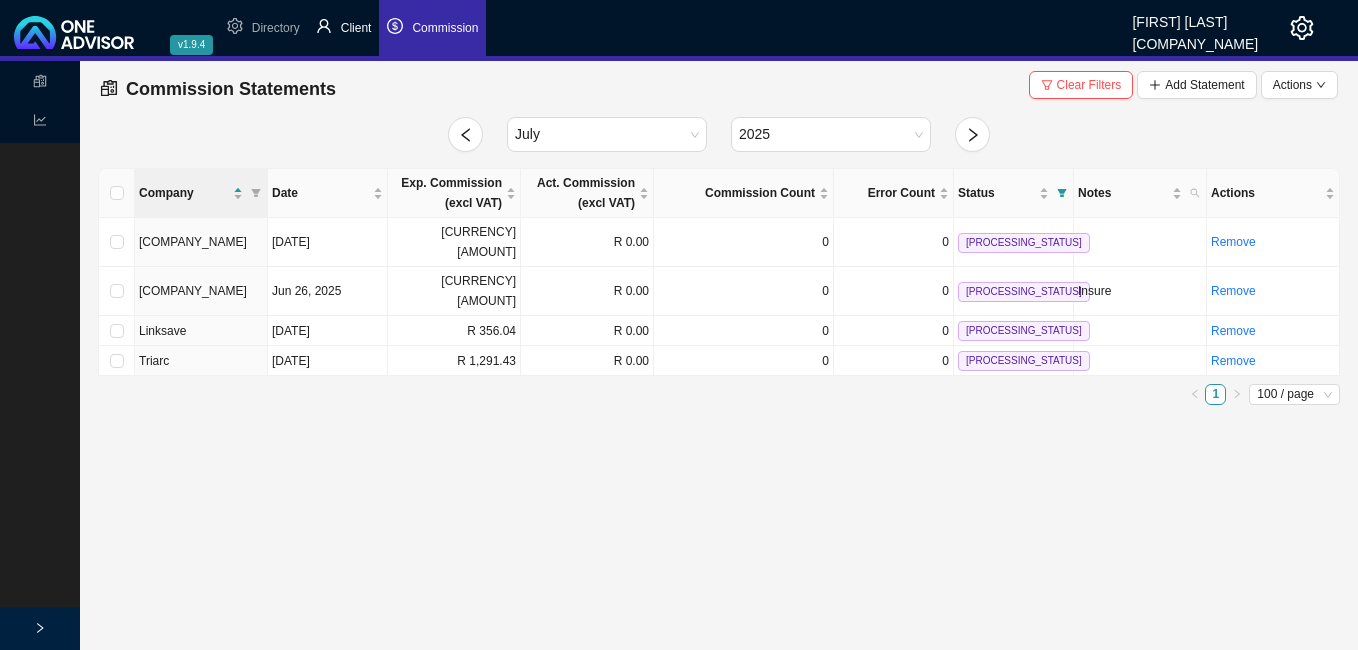 click on "Client" at bounding box center [356, 28] 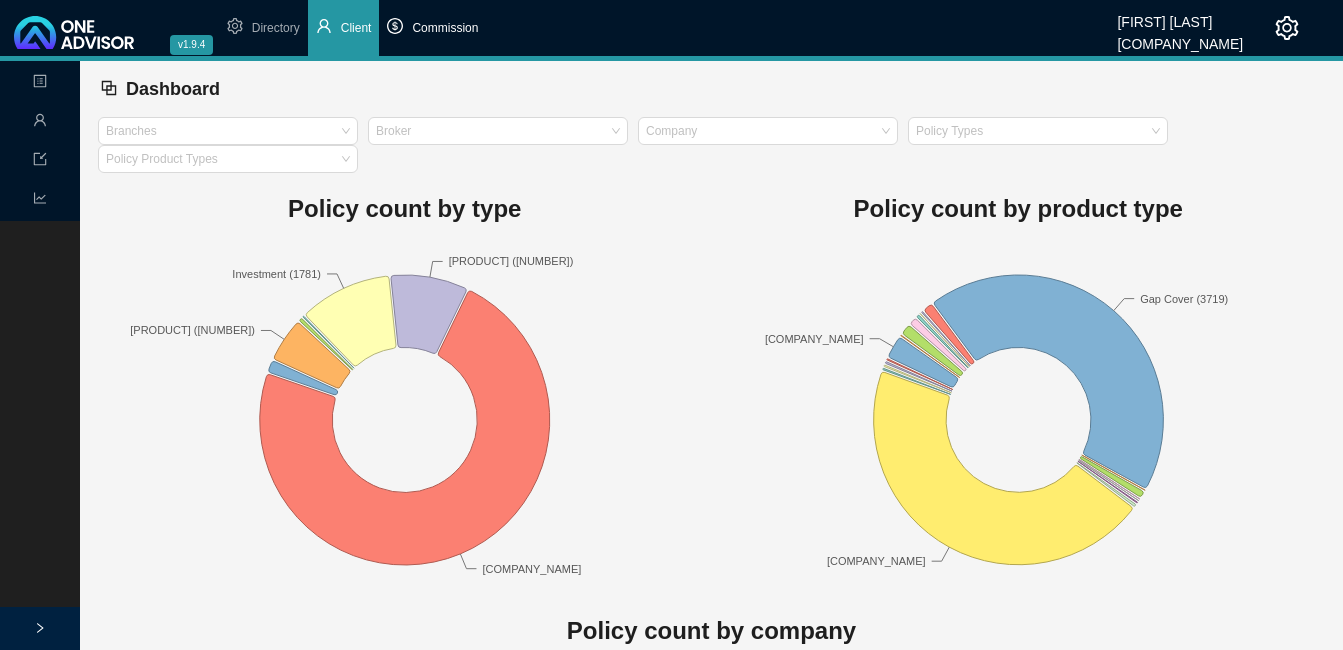 click on "Commission" at bounding box center [445, 28] 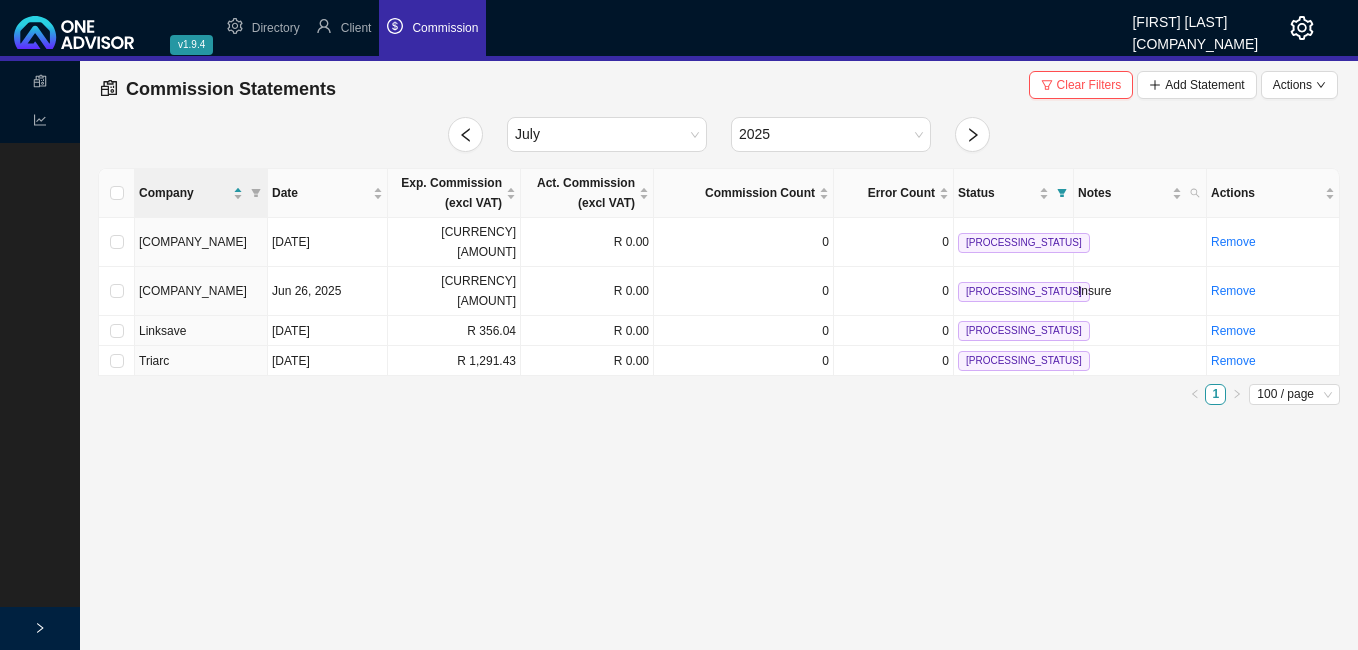 click on "Commission Statements Clear Filters Add Statement Actions July 2025 Company Date Exp. Commission (excl VAT) Act. Commission (excl VAT) Commission Count Error Count Status Notes Actions [COMPANY_NAME] Jun 27, 2025 R 330.26 R 0.00 0 0 Processing Remove [COMPANY_NAME] Jun 26, 2025 R 26,826.37 R 0.00 0 0 Processing Insure Remove [COMPANY_NAME] Jun 27, 2025 R 356.04 R 0.00 0 0 Processing Remove [COMPANY_NAME] Jun 25, 2025 R 1,291.43 R 0.00 0 0 Processing Remove 1 100 / page" at bounding box center [719, 237] 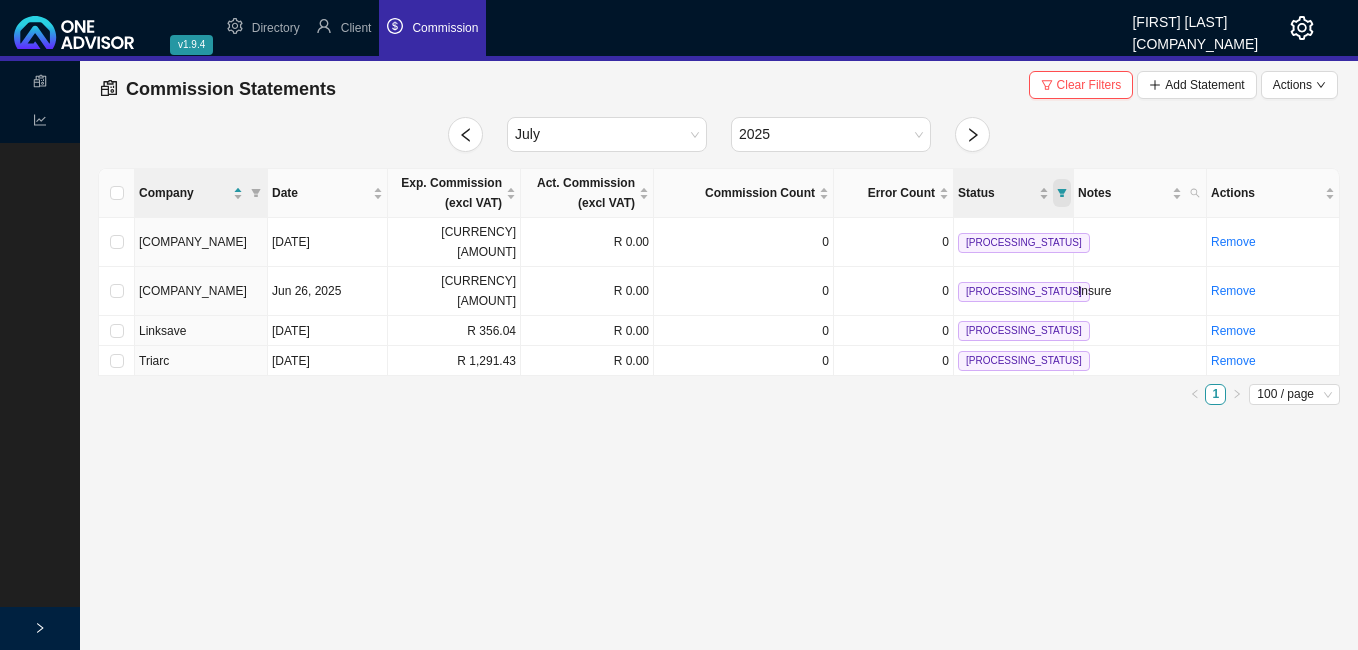 click at bounding box center (1062, 193) 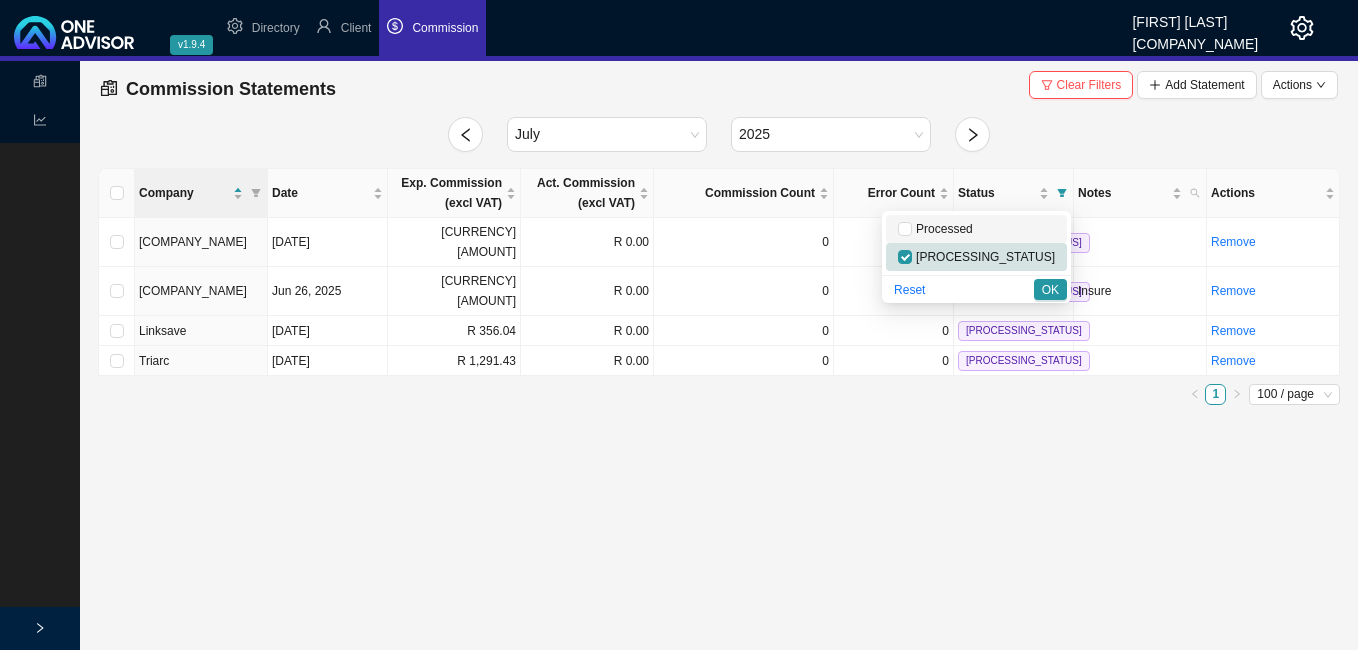 click on "Processed" at bounding box center [942, 229] 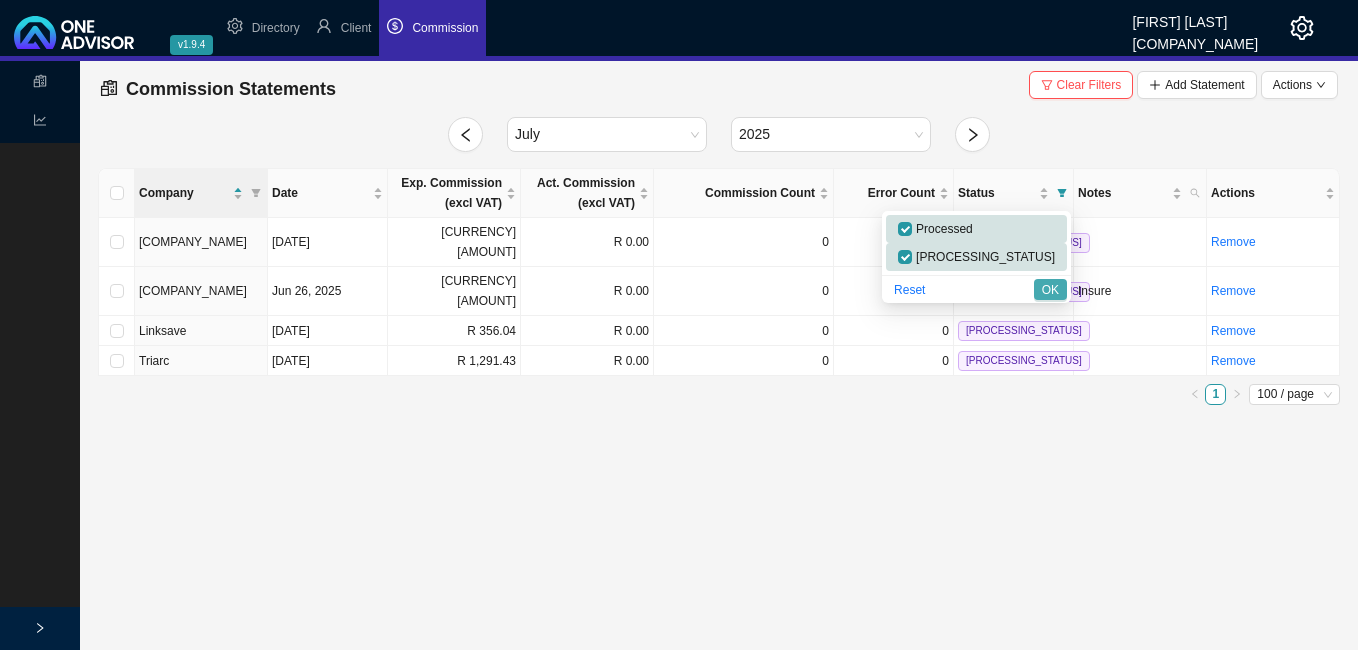 click on "OK" at bounding box center [1050, 290] 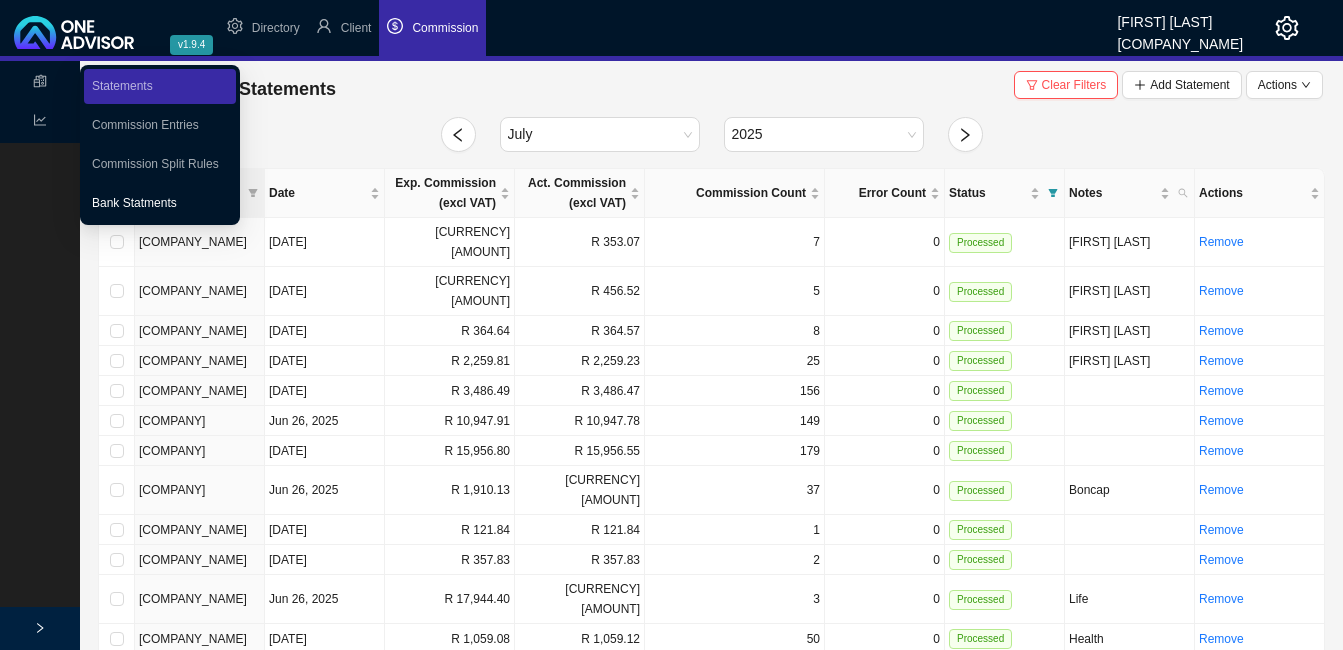 click on "Bank Statments" at bounding box center [134, 203] 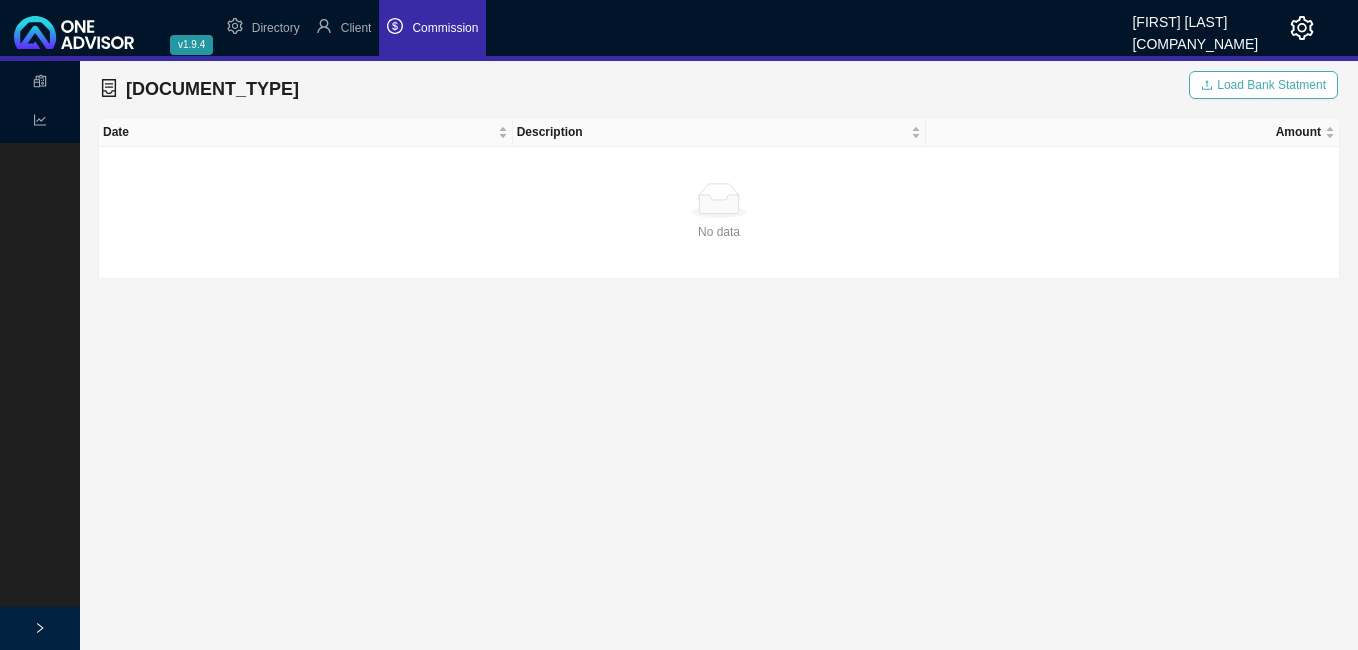 click on "Load Bank Statment" at bounding box center (1271, 85) 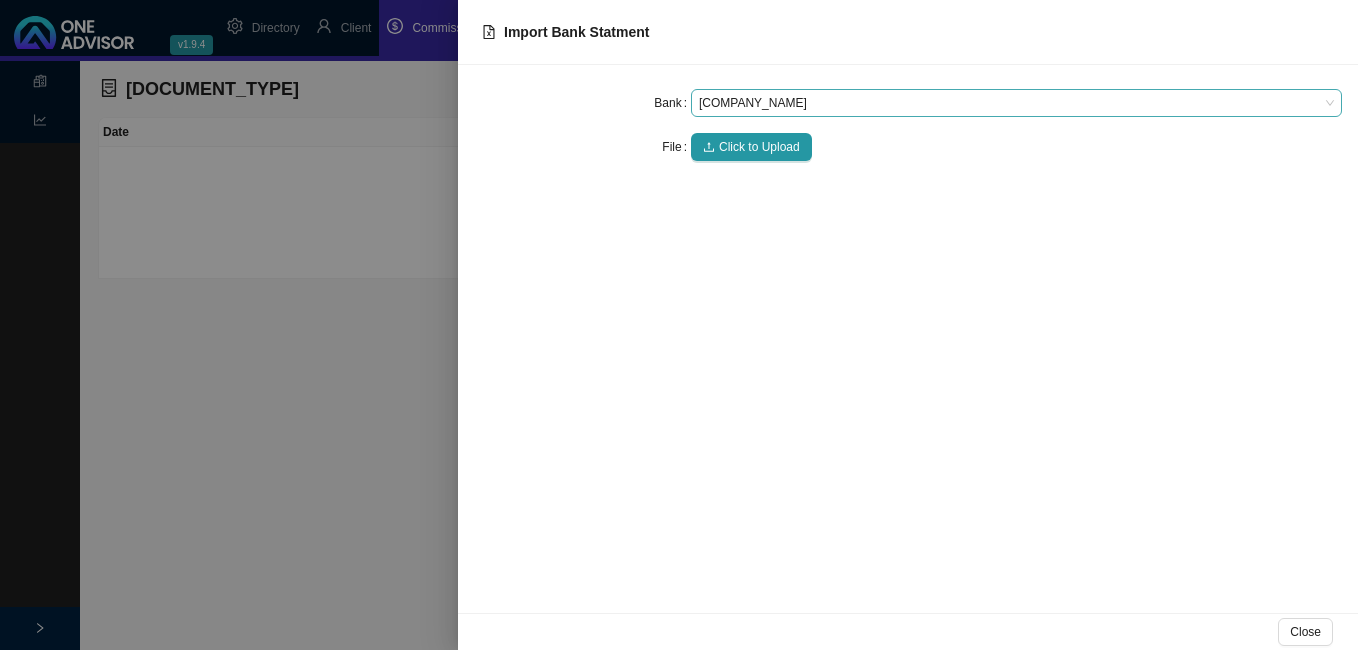 click on "[COMPANY_NAME]" at bounding box center (1016, 103) 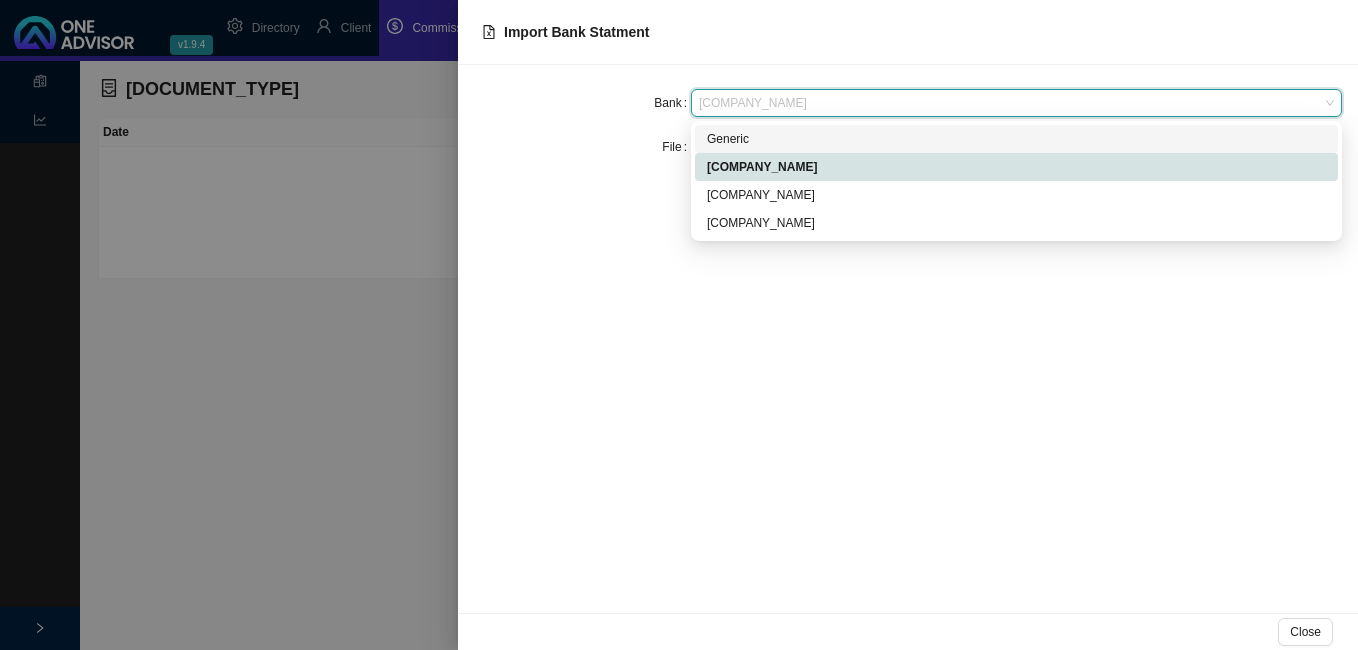 click on "Generic" at bounding box center [1016, 139] 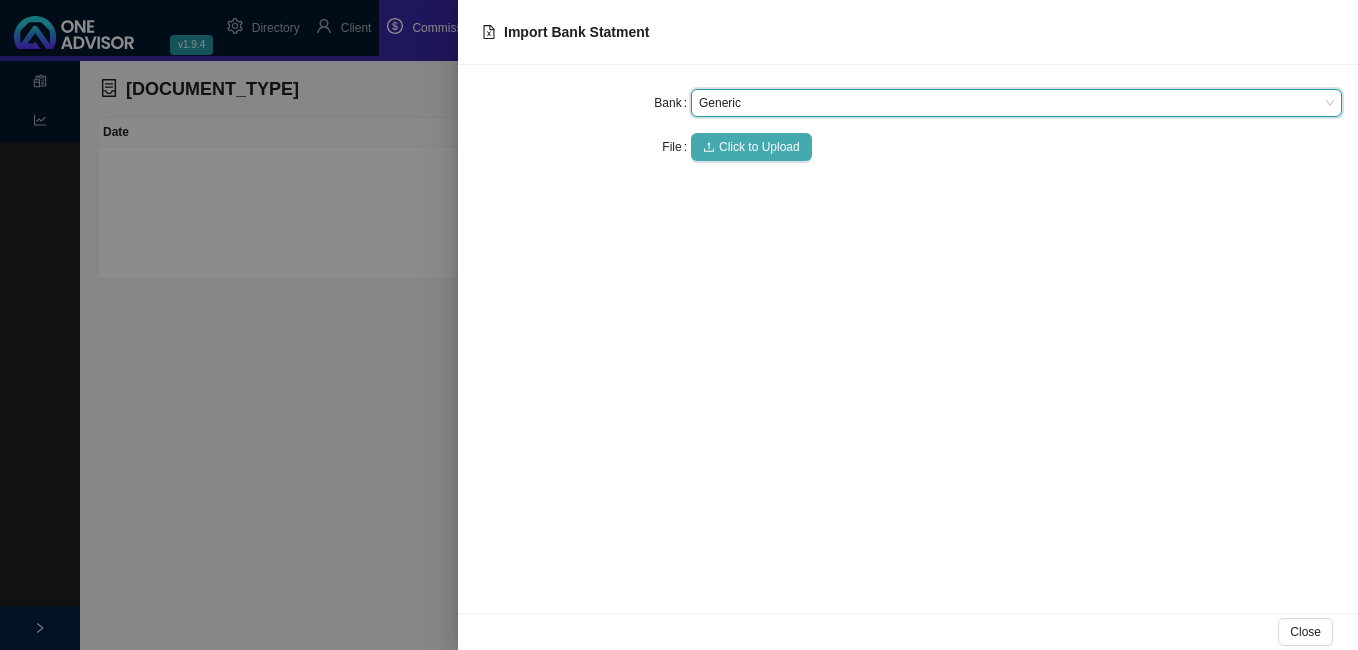 click on "Click to Upload" at bounding box center (759, 147) 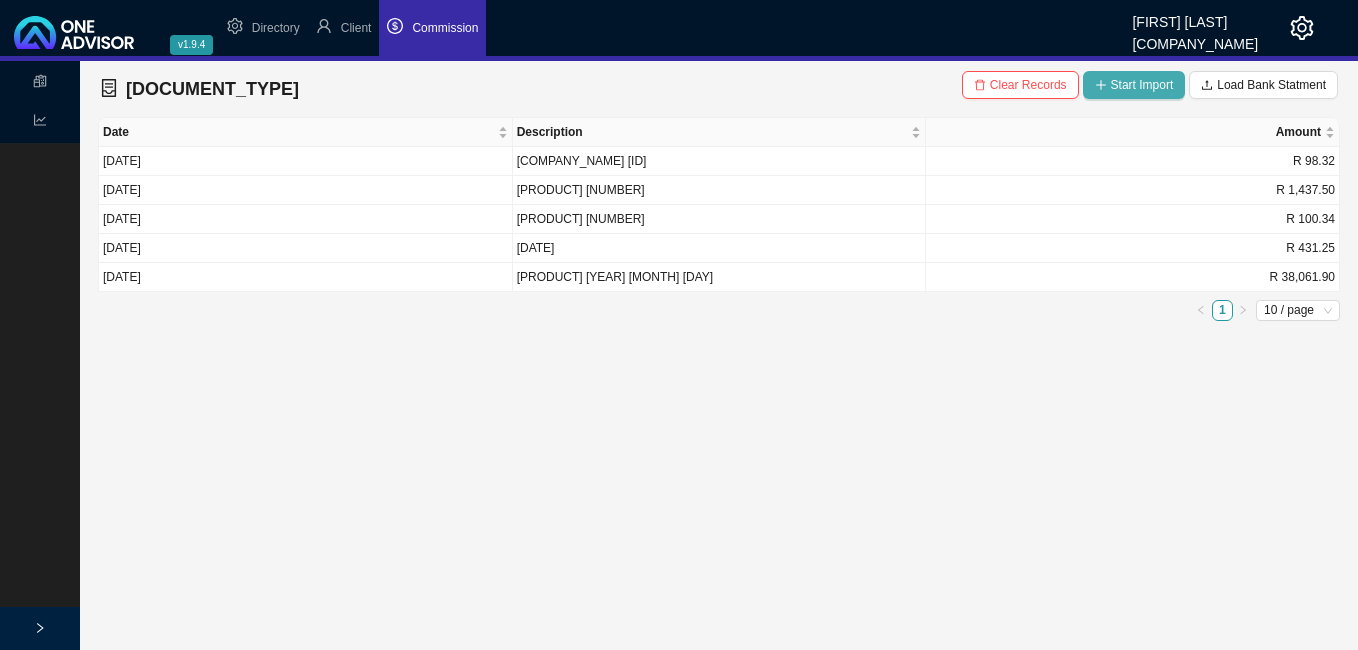 click on "Start Import" at bounding box center [1142, 85] 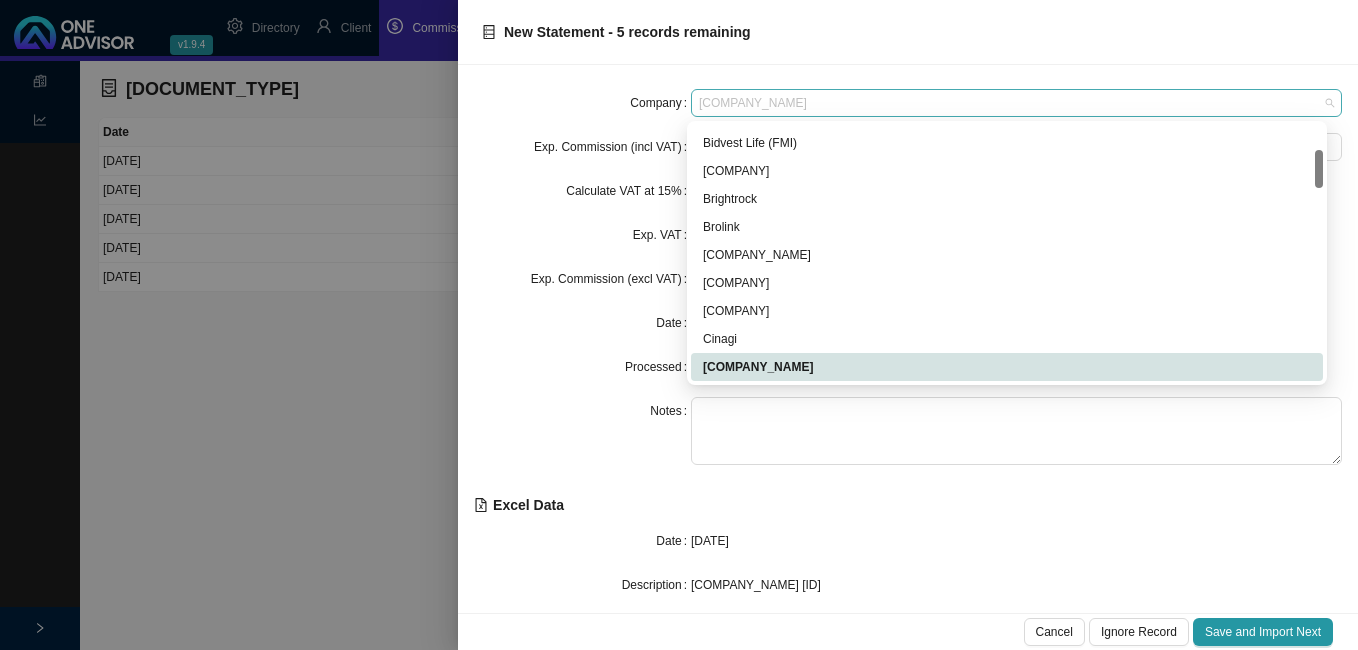 drag, startPoint x: 875, startPoint y: 104, endPoint x: 712, endPoint y: 104, distance: 163 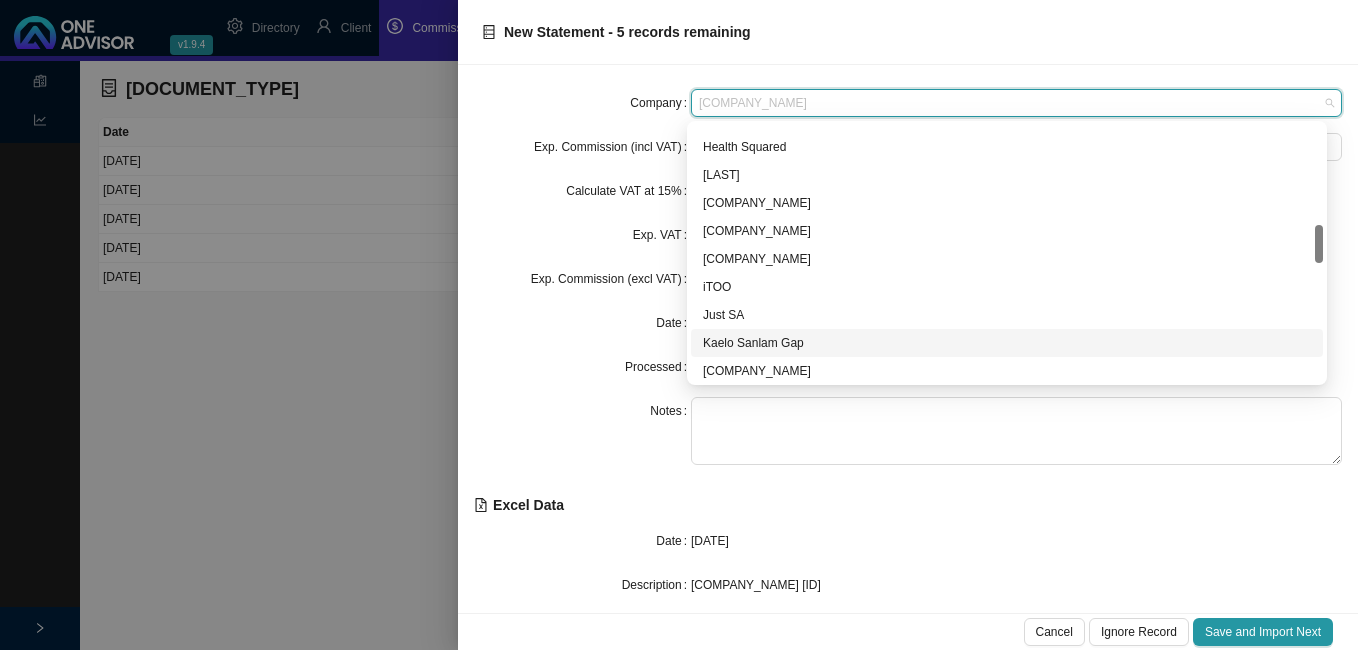 scroll, scrollTop: 764, scrollLeft: 0, axis: vertical 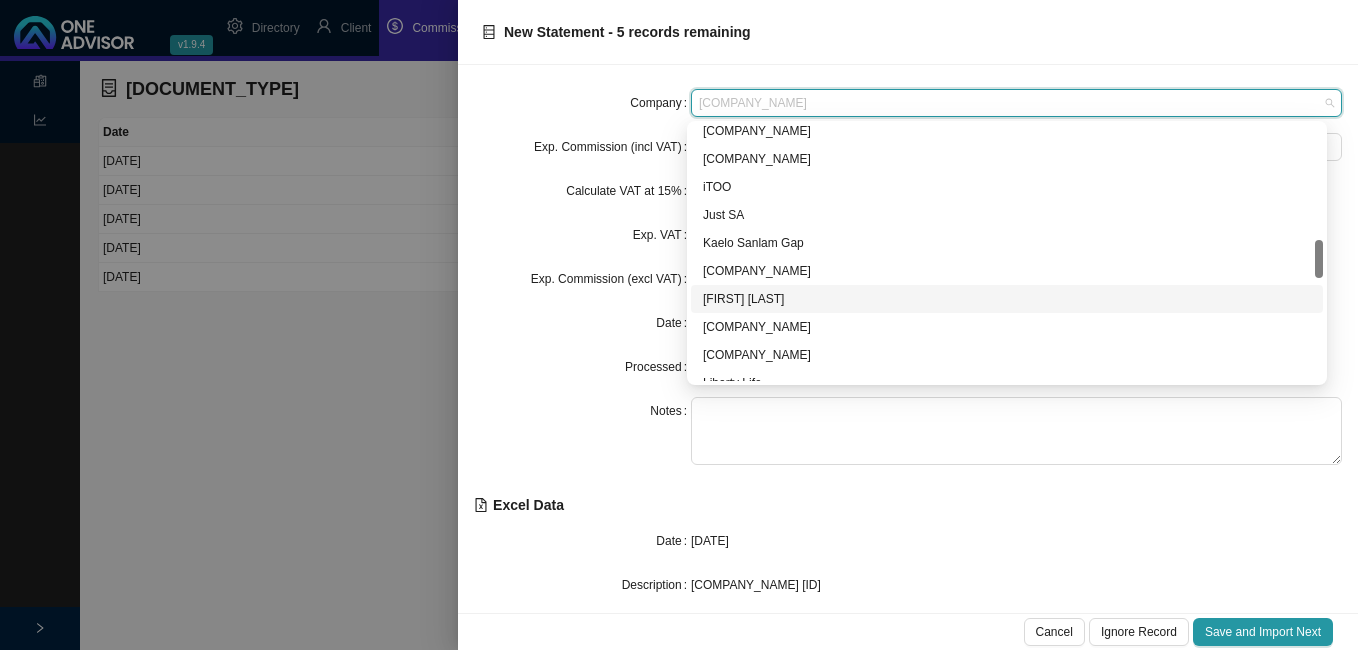click on "[FIRST] [LAST]" at bounding box center (1007, 299) 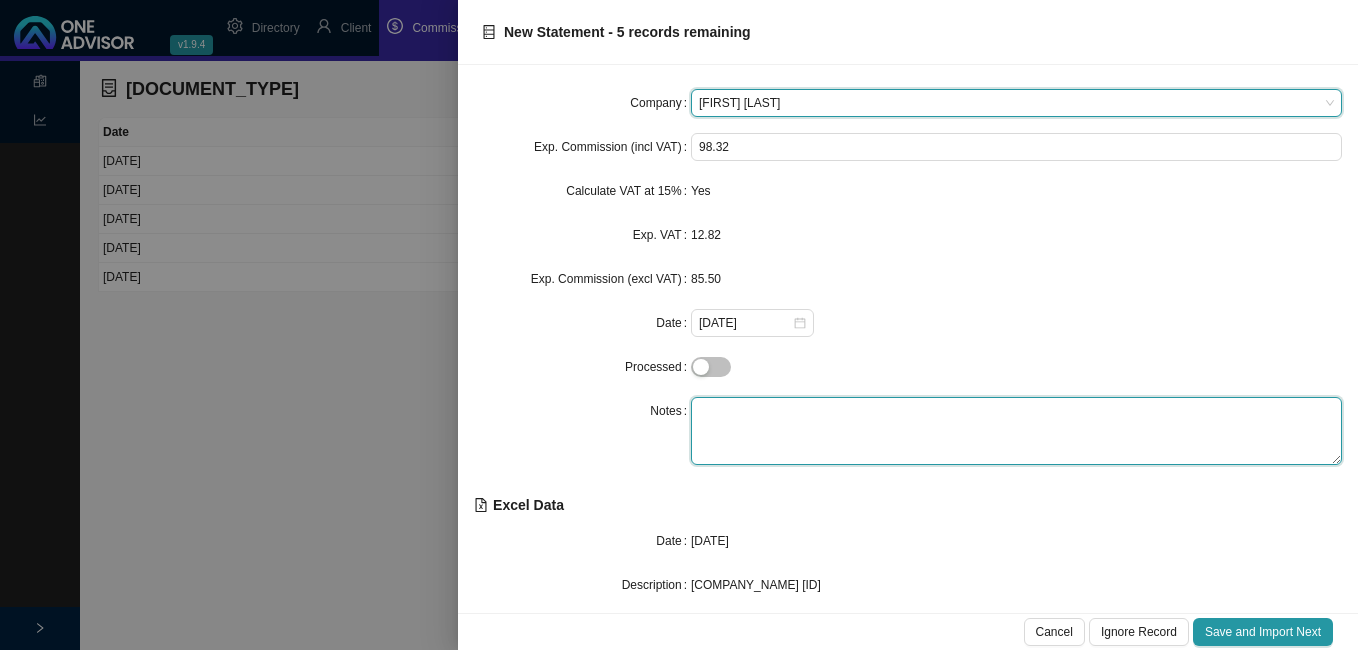 click at bounding box center (1016, 431) 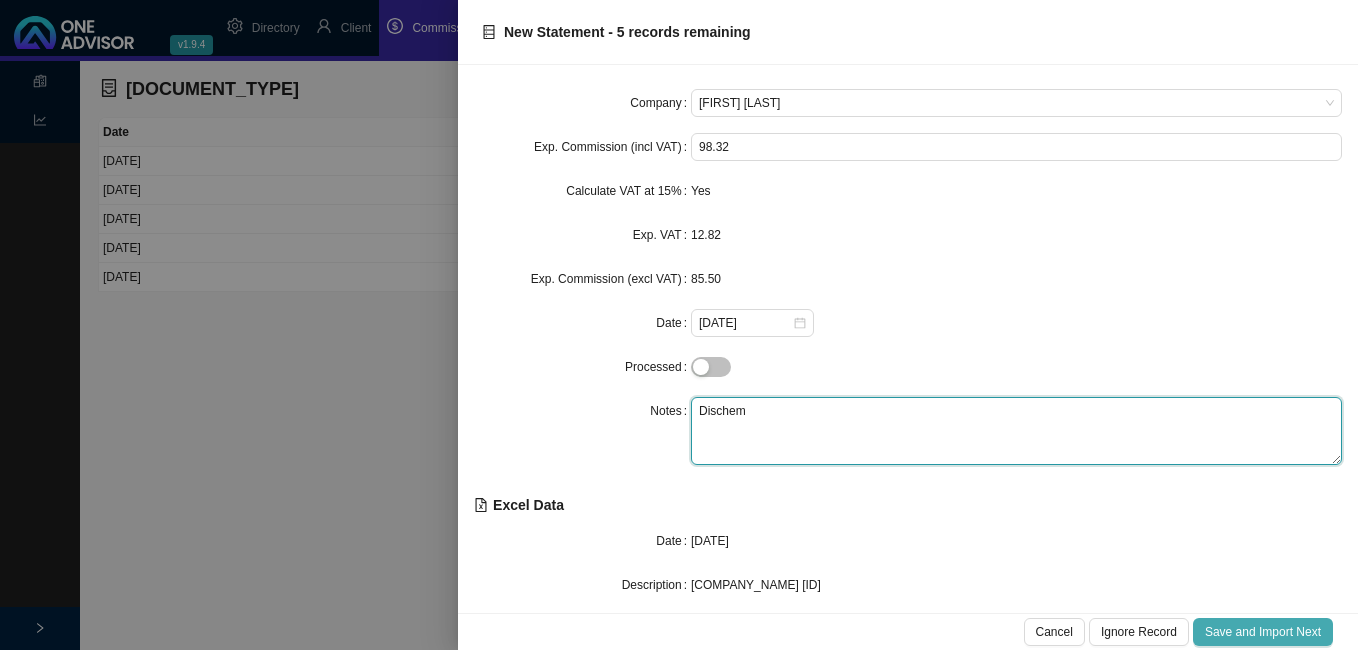 type on "Dischem" 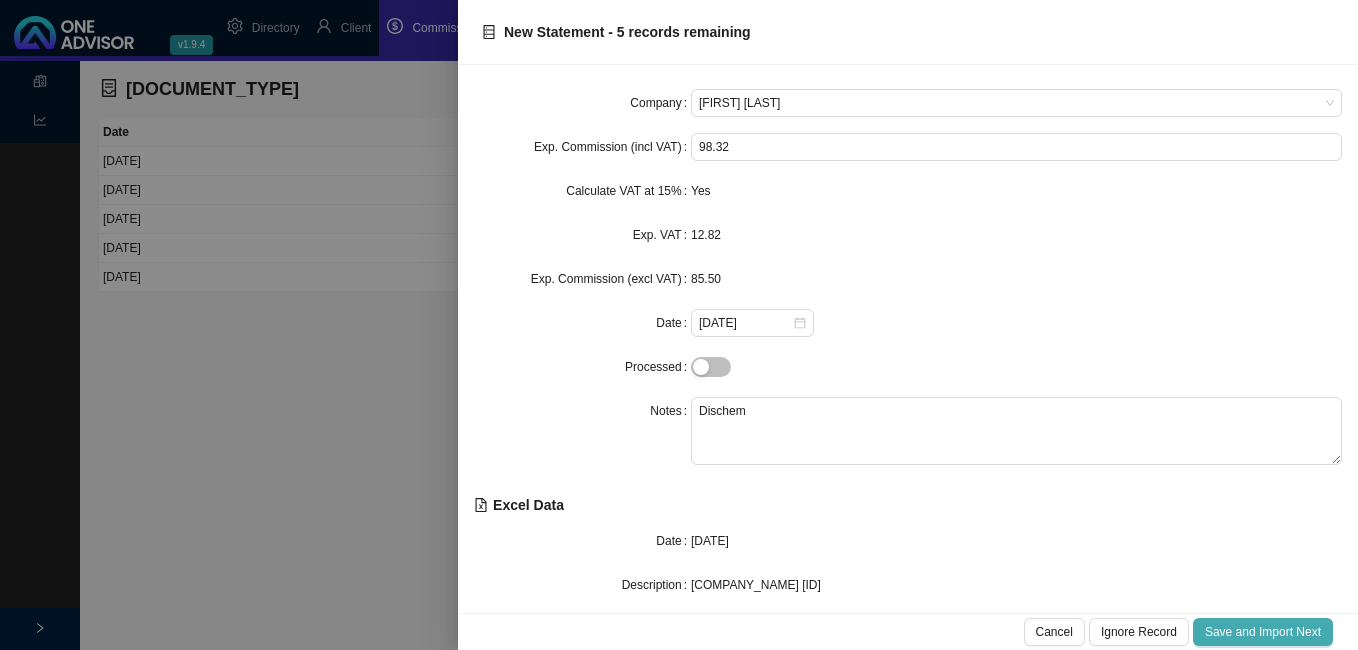 click on "Save and Import Next" at bounding box center (1263, 632) 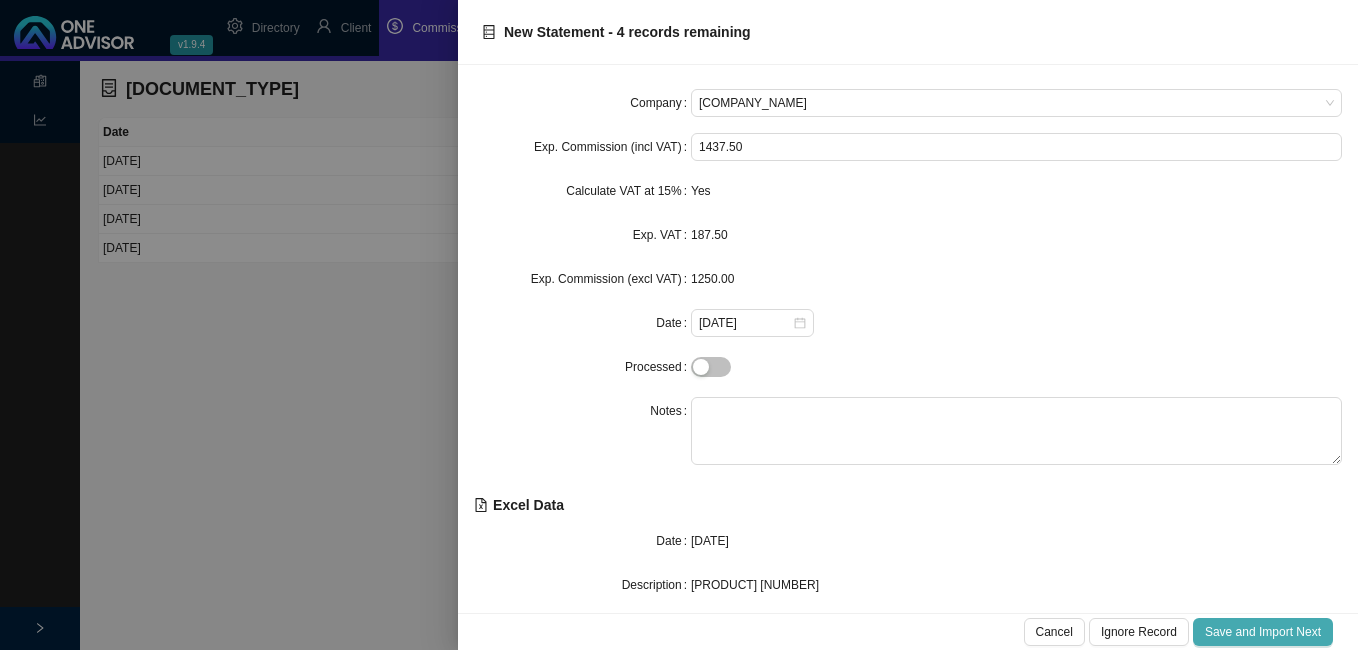 click on "Save and Import Next" at bounding box center (1263, 632) 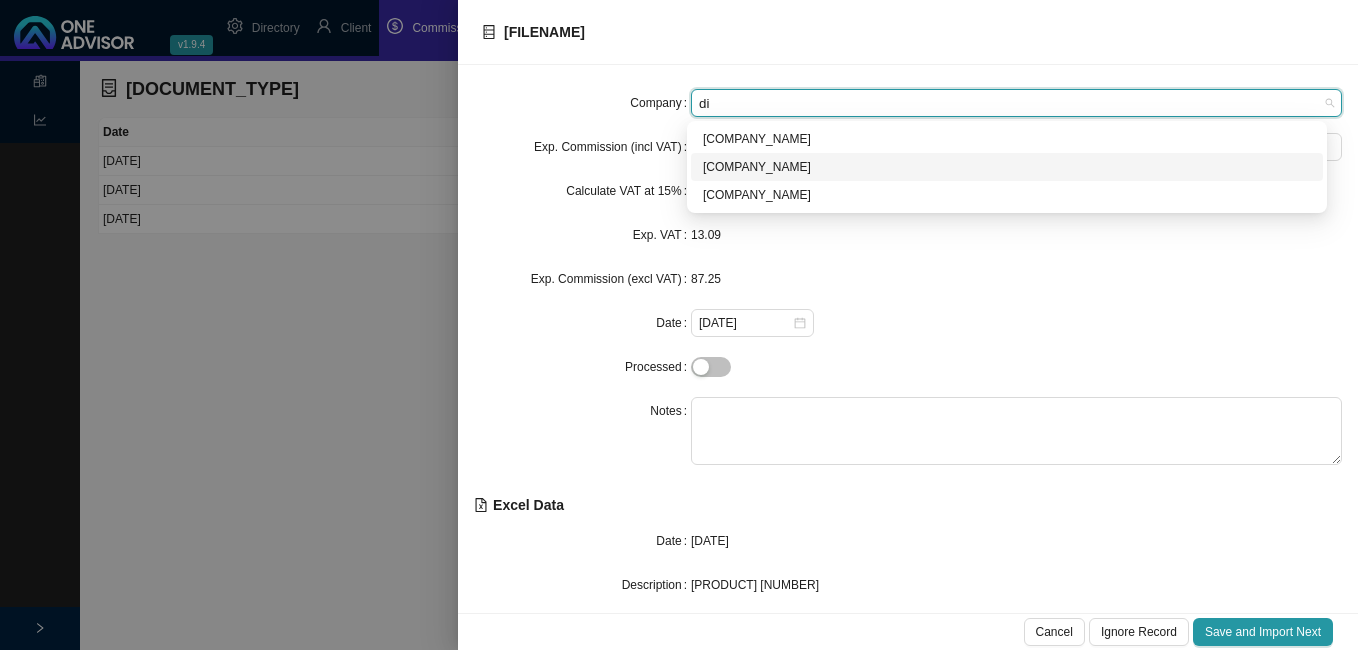 drag, startPoint x: 737, startPoint y: 169, endPoint x: 735, endPoint y: 182, distance: 13.152946 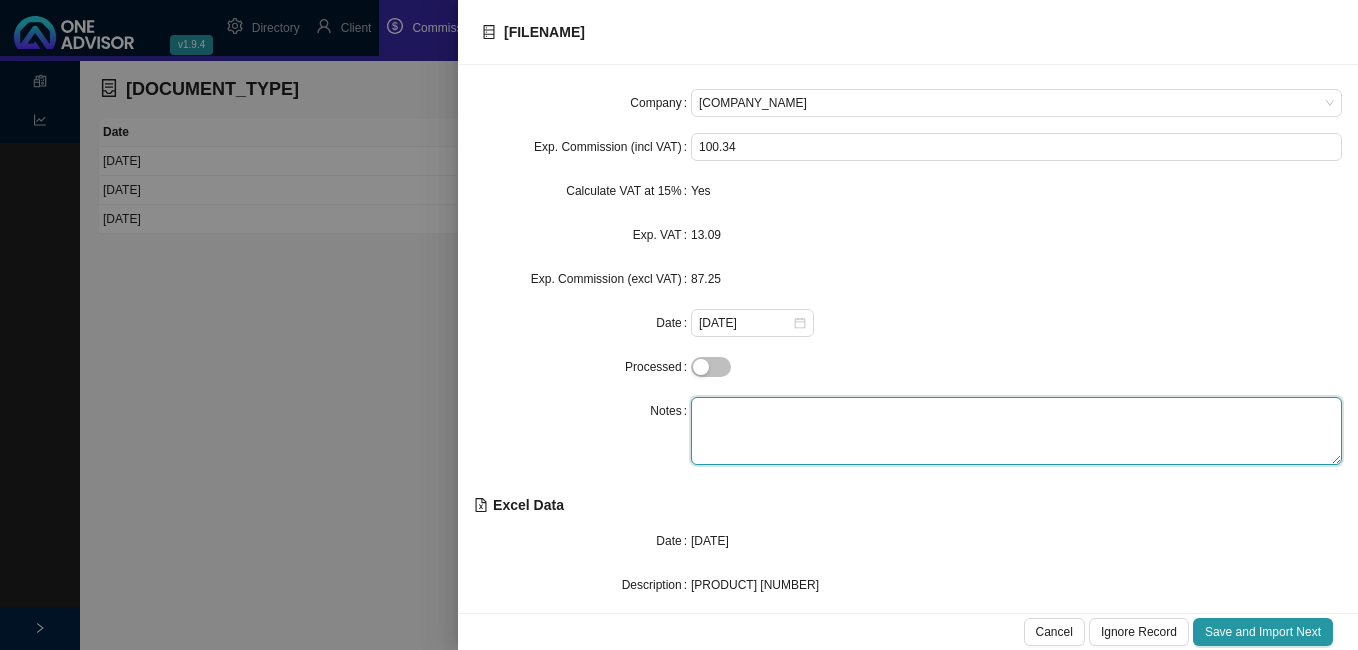 click at bounding box center (1016, 431) 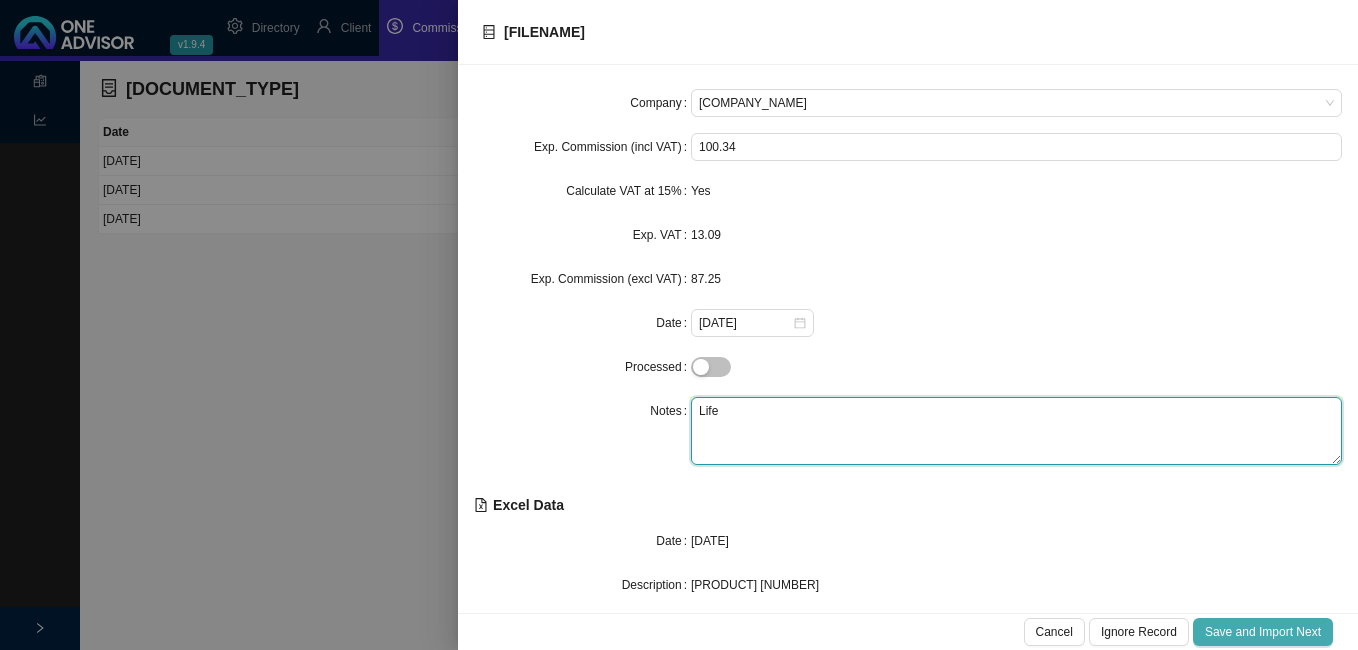 type on "Life" 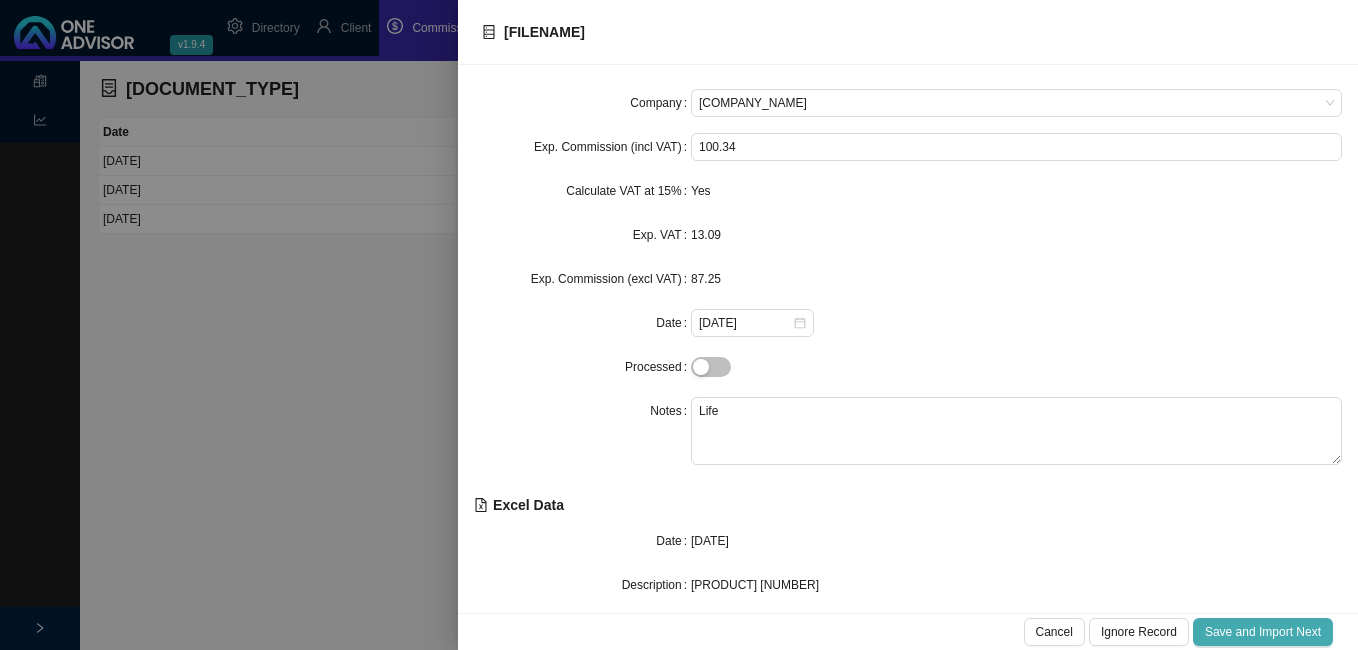 click on "Save and Import Next" at bounding box center (1263, 632) 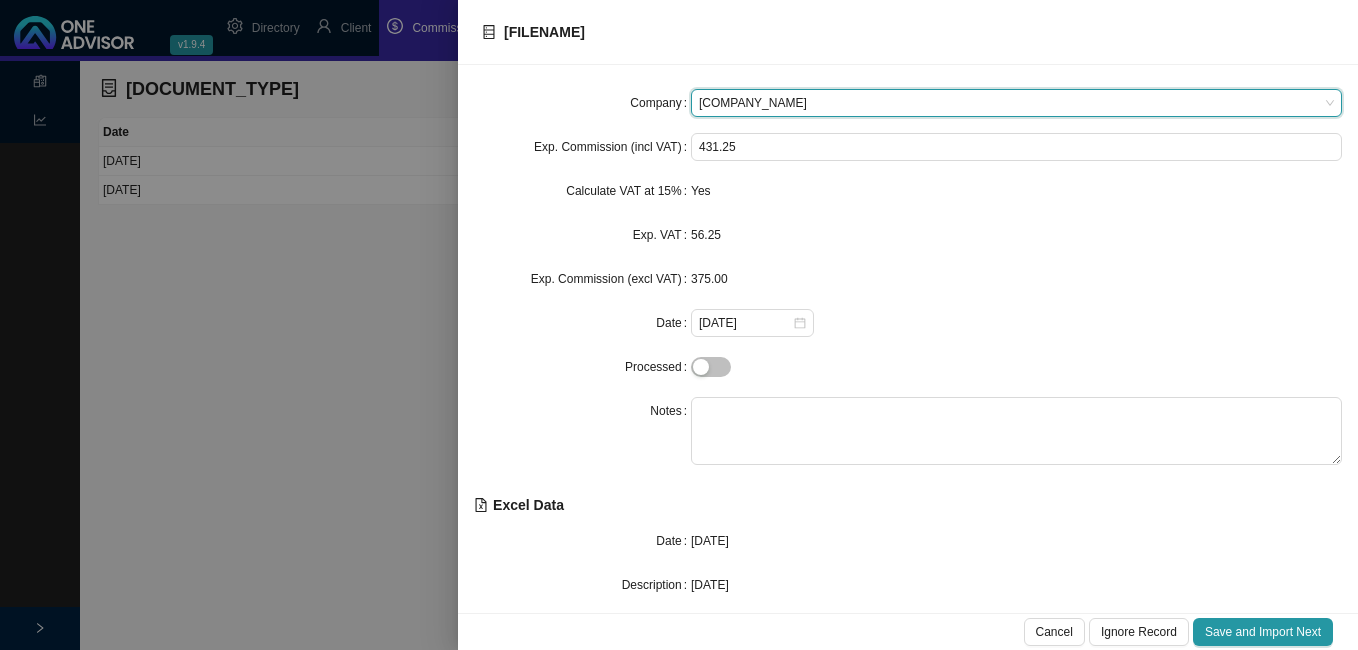 click on "[COMPANY_NAME]" at bounding box center [1016, 103] 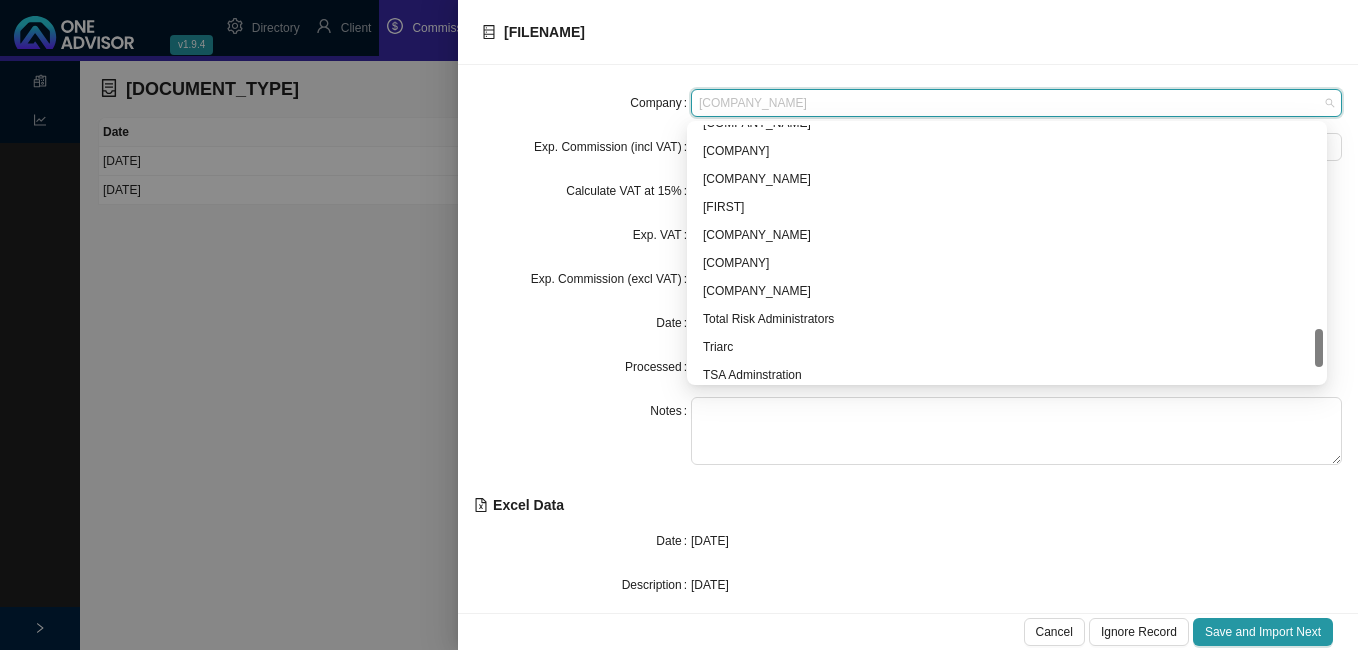 scroll, scrollTop: 1452, scrollLeft: 0, axis: vertical 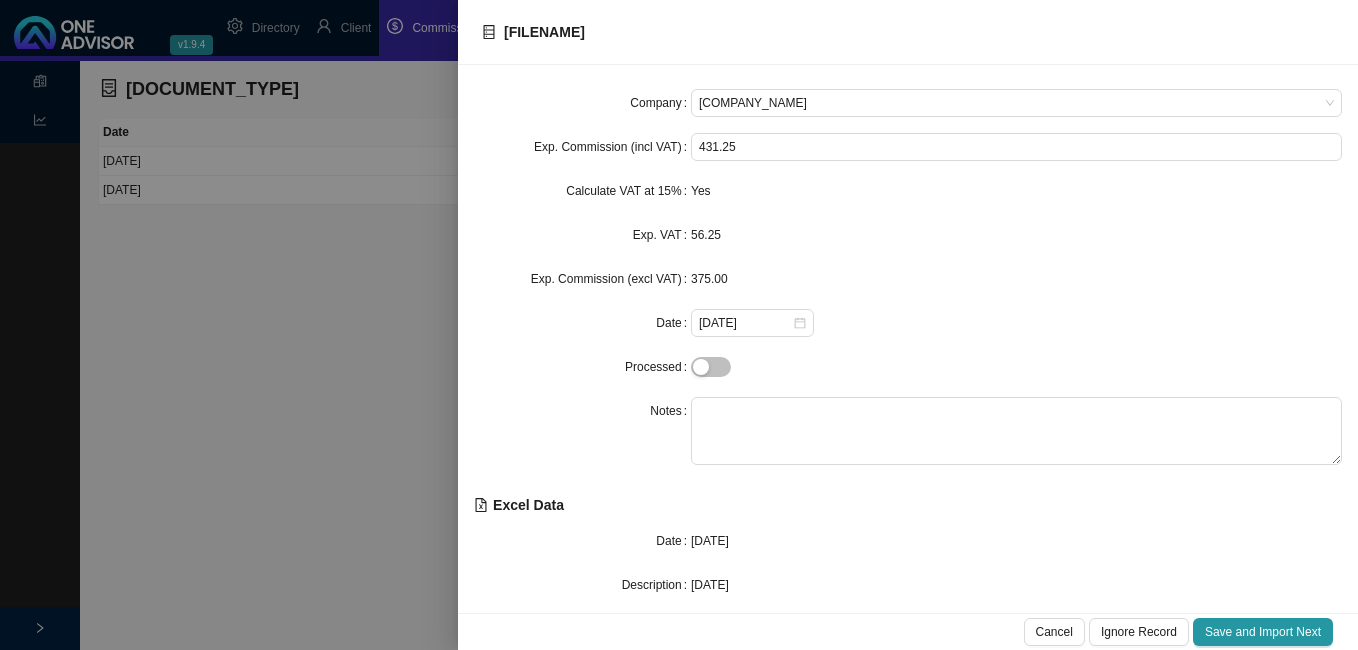 click on "Notes" at bounding box center (582, 103) 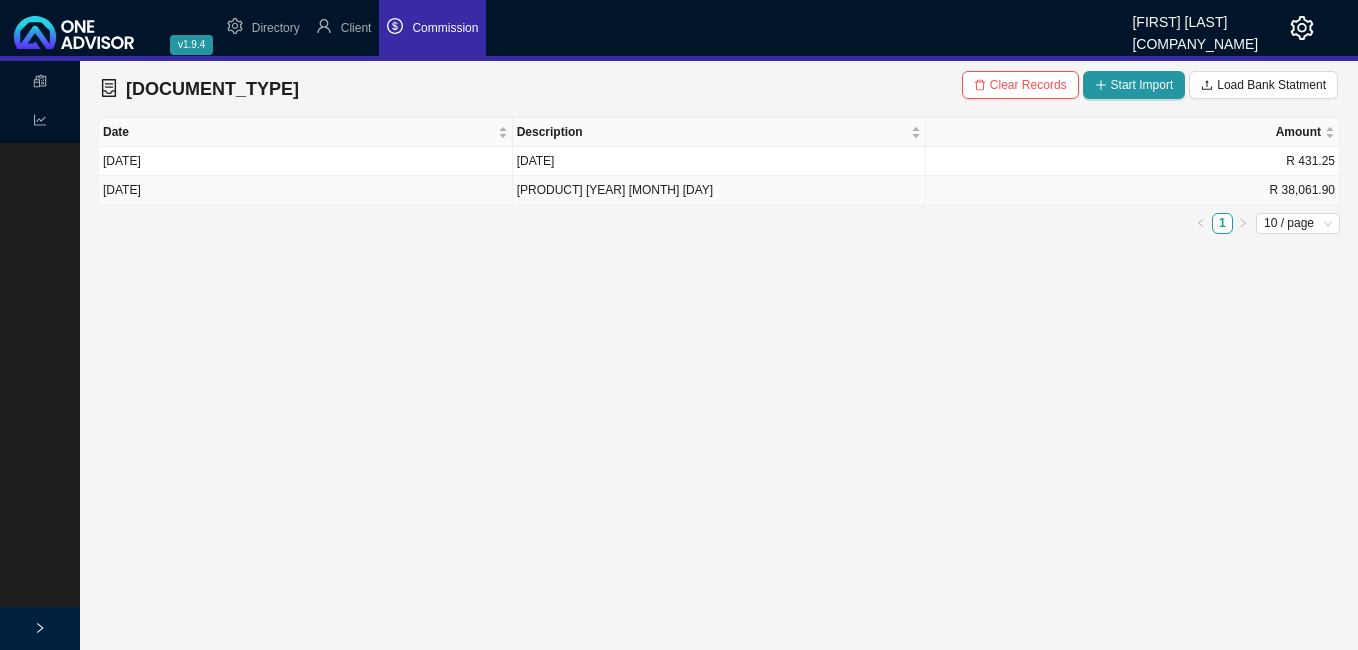 click on "[DATE]" at bounding box center [306, 190] 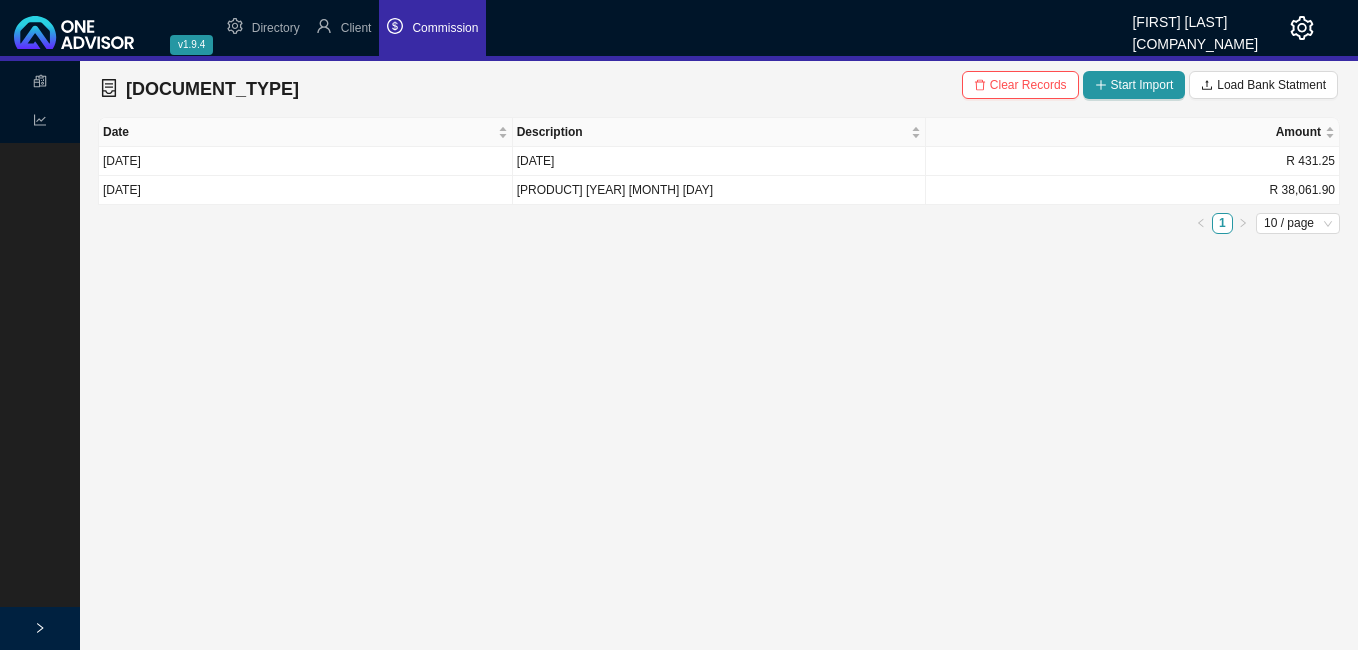 click on "Statements Reports Bank Statement Records Clear Records Start Import Load Bank Statment Date Description Amount [MONTH] [DAY], [YEAR] GH  Bank Fee - [MONTH] [YEAR]               R 431.25 [MONTH] [DAY], [YEAR] SG [YEAR] [MONTH] [DAY]                          R 38,061.90 1 10 / page" at bounding box center (679, 355) 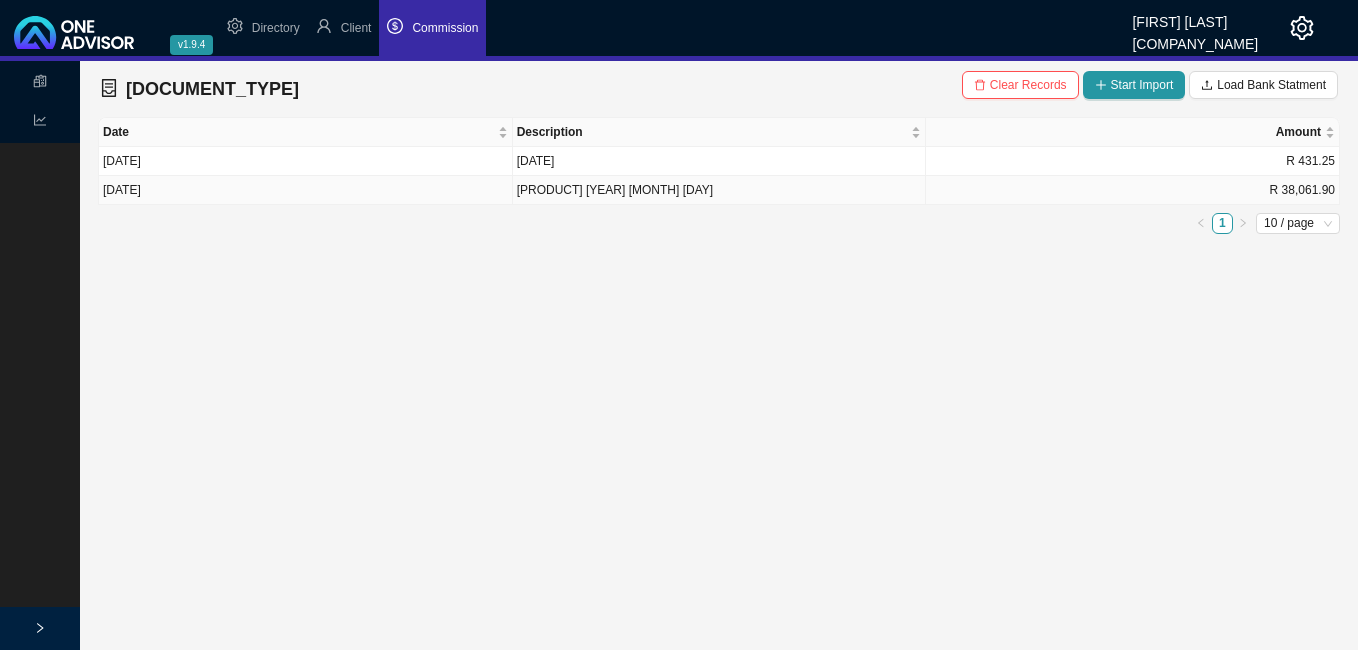 click on "[PRODUCT] [YEAR] [MONTH] [DAY]" at bounding box center (720, 190) 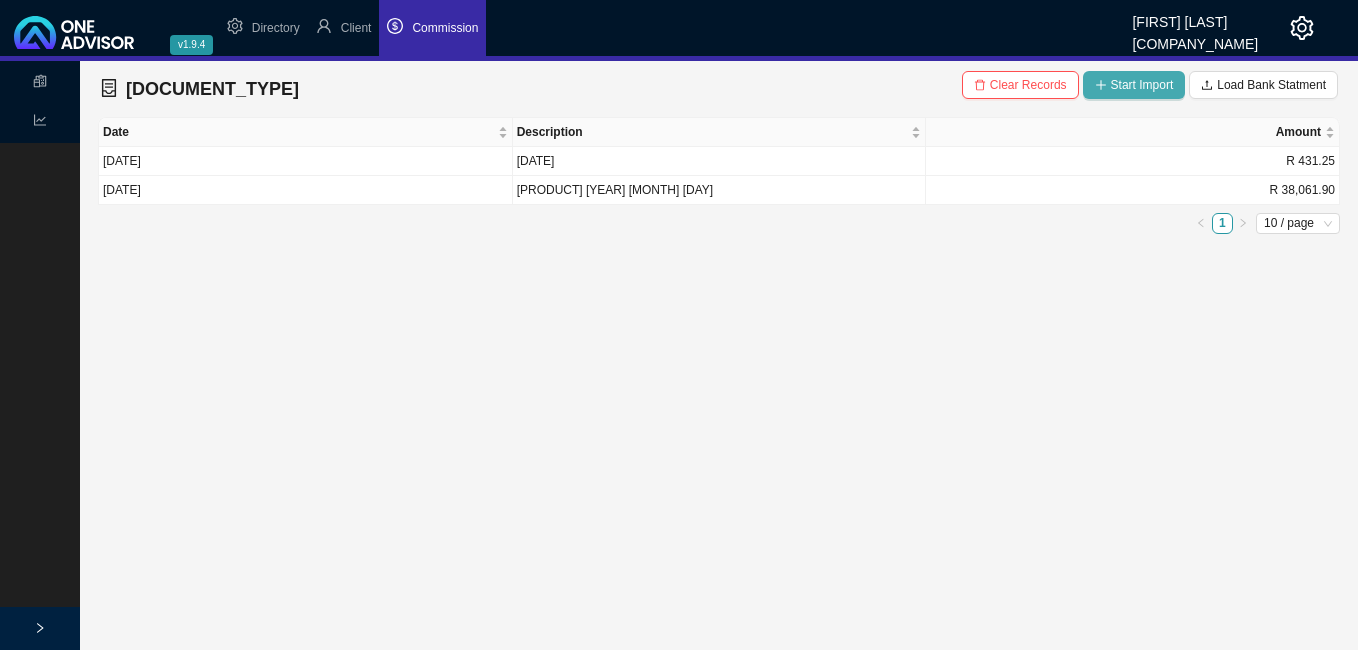click on "Start Import" at bounding box center (1142, 85) 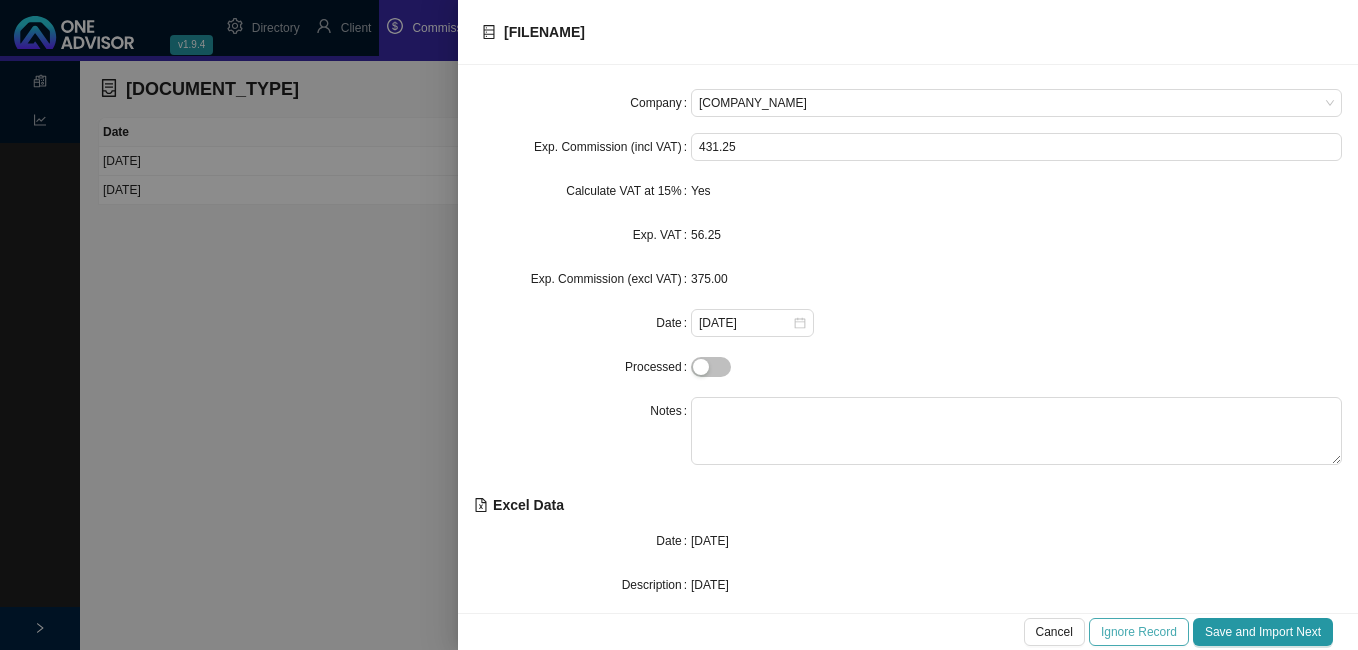 click on "Ignore Record" at bounding box center (1054, 632) 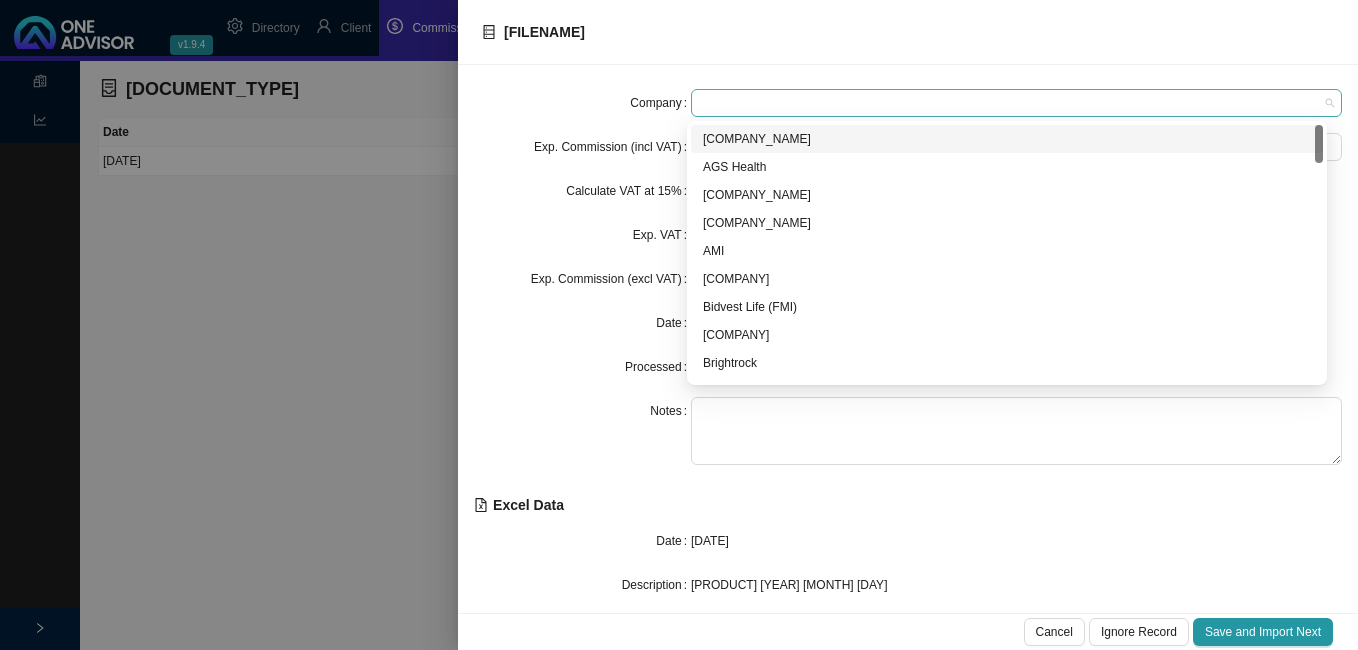 click at bounding box center (1016, 103) 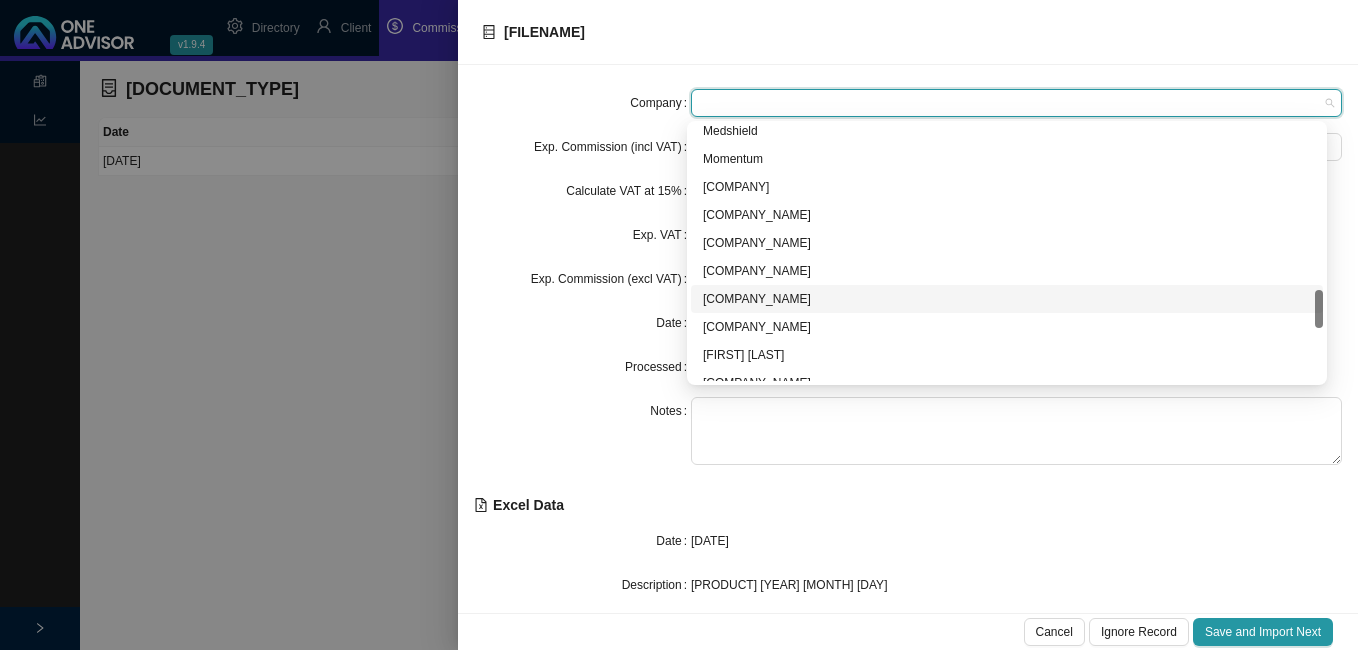 scroll, scrollTop: 800, scrollLeft: 0, axis: vertical 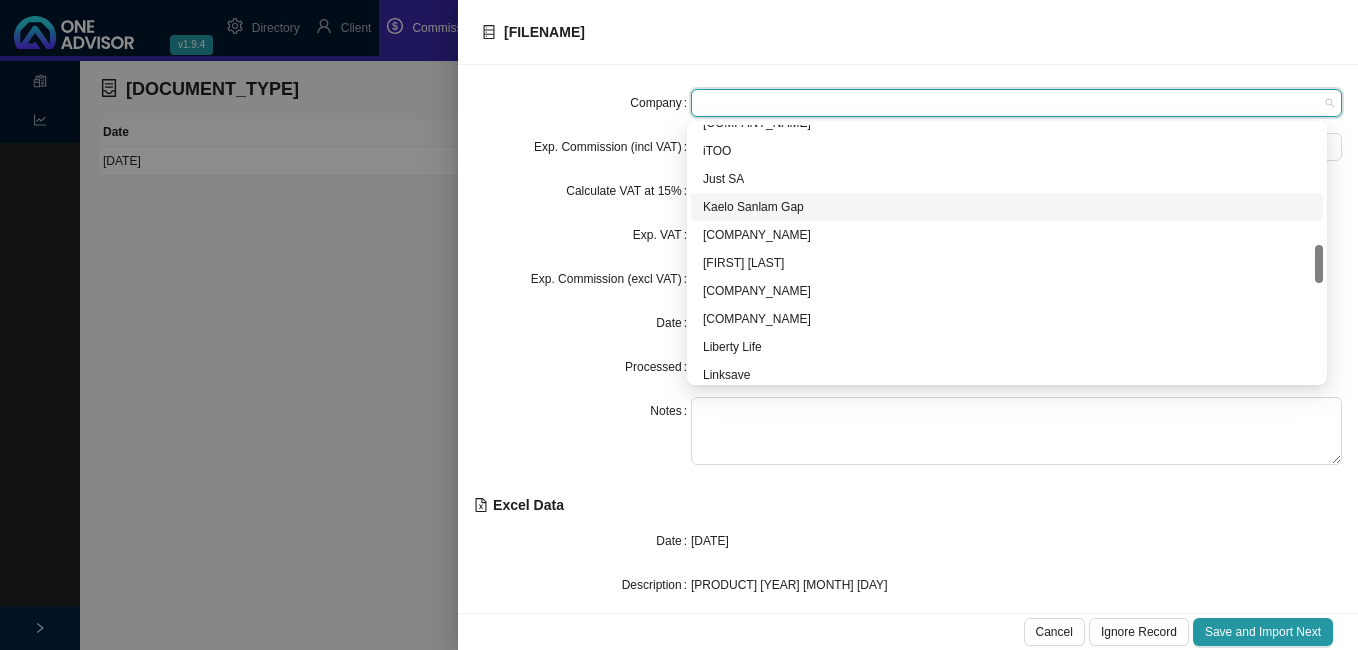 click on "Kaelo Sanlam Gap" at bounding box center [1007, 207] 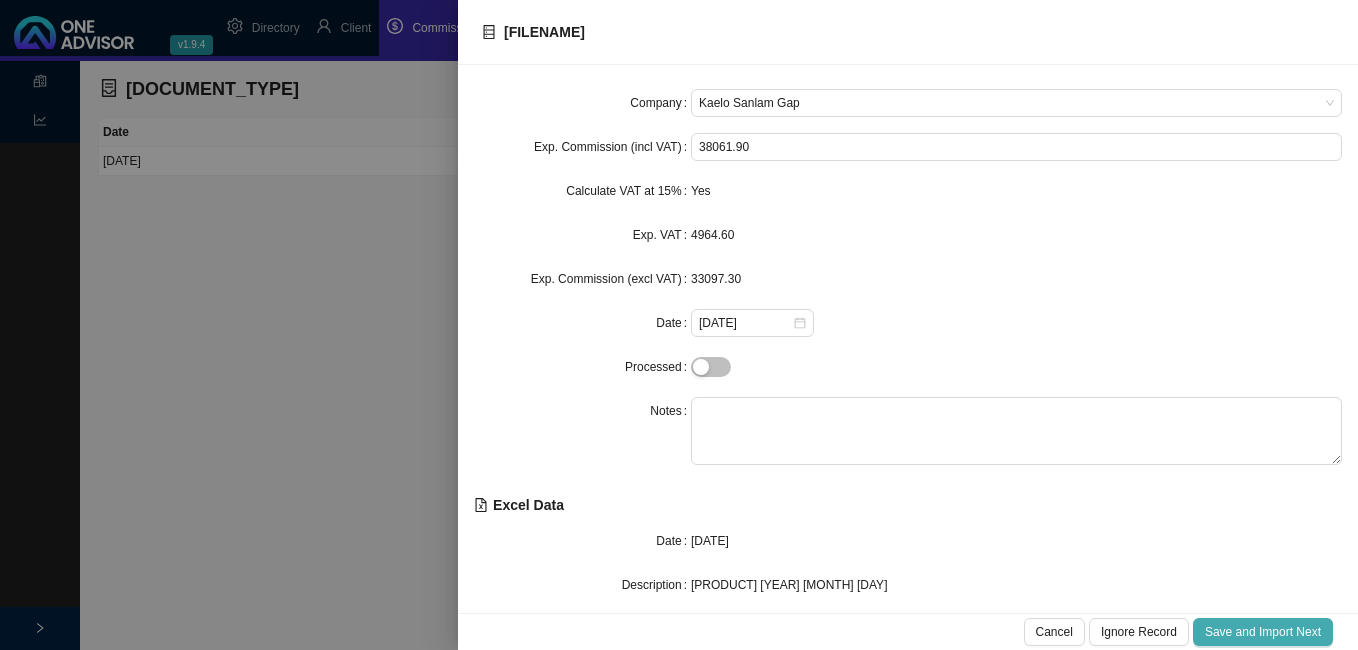 click on "Save and Import Next" at bounding box center [1263, 632] 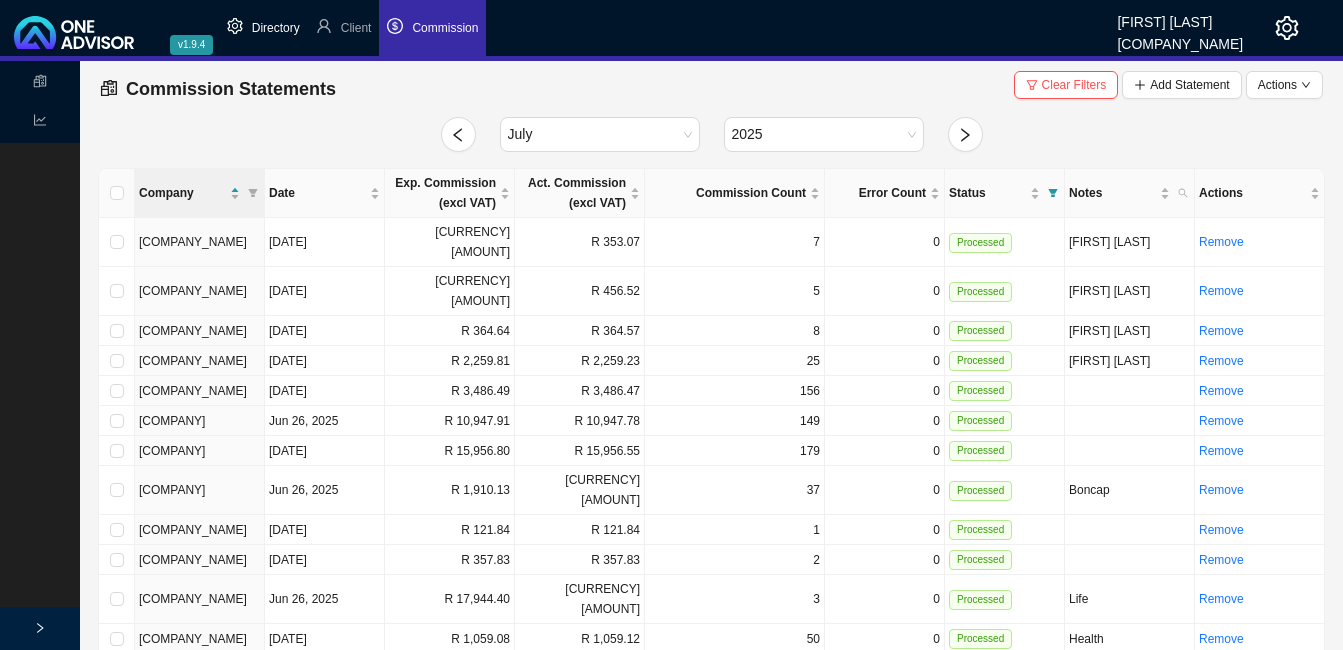 click on "Directory" at bounding box center [276, 28] 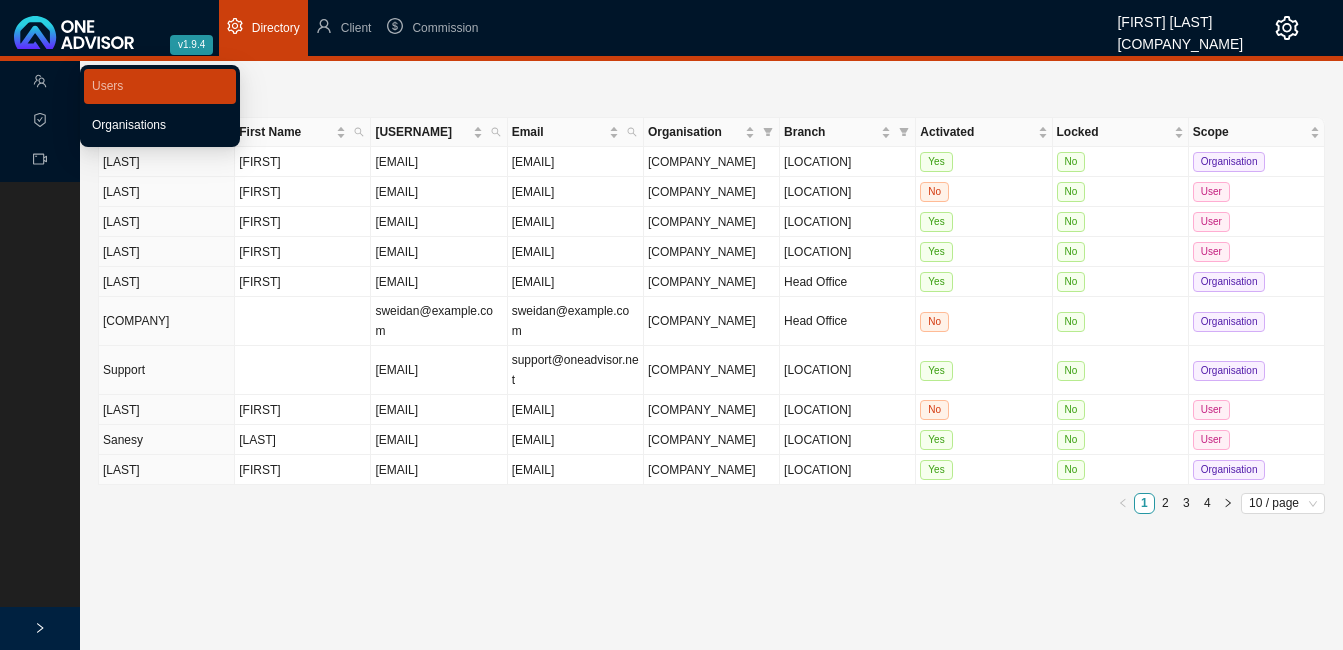 click on "Organisations" at bounding box center [129, 125] 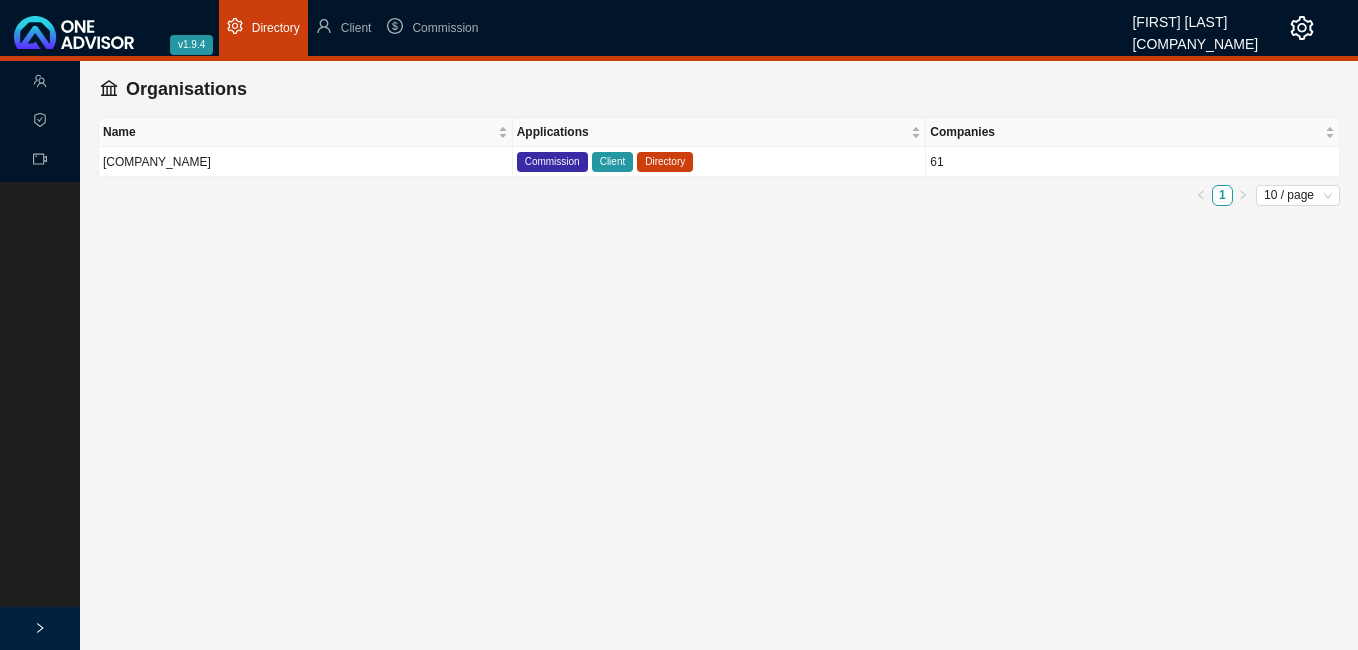 click on "Organisation Security Logs" at bounding box center [40, 386] 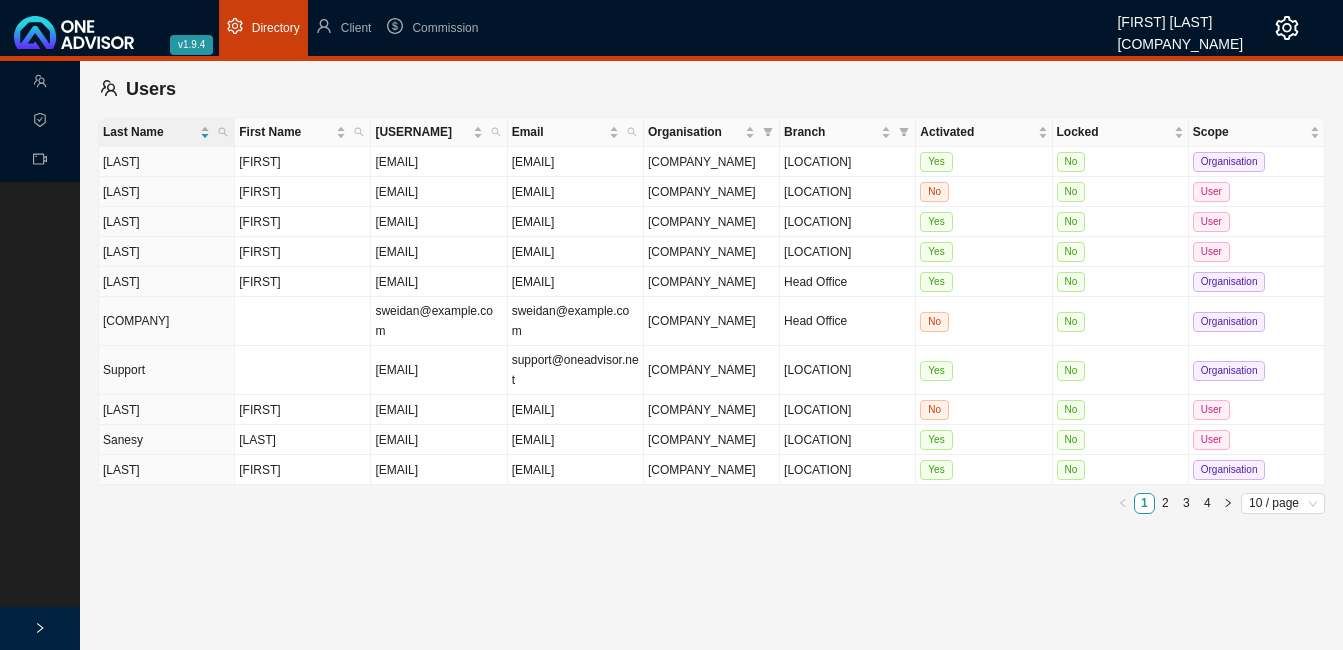 click on "Directory" at bounding box center (276, 28) 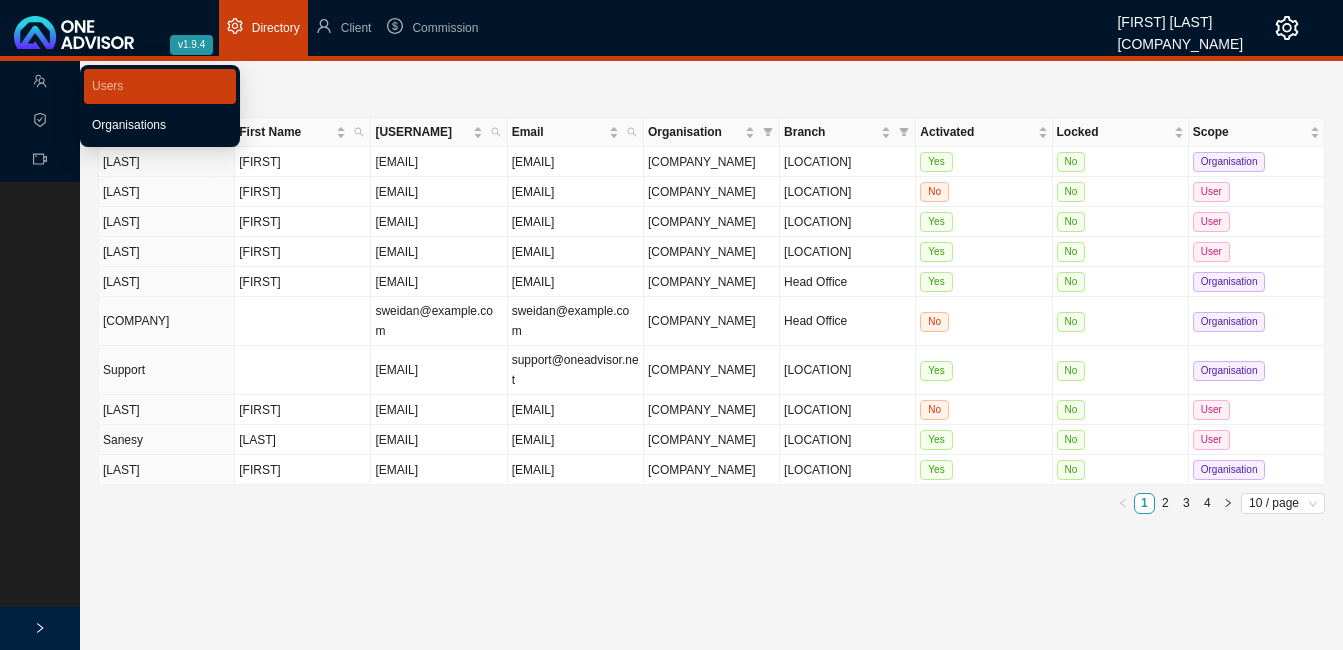 click on "Organisations" at bounding box center (129, 125) 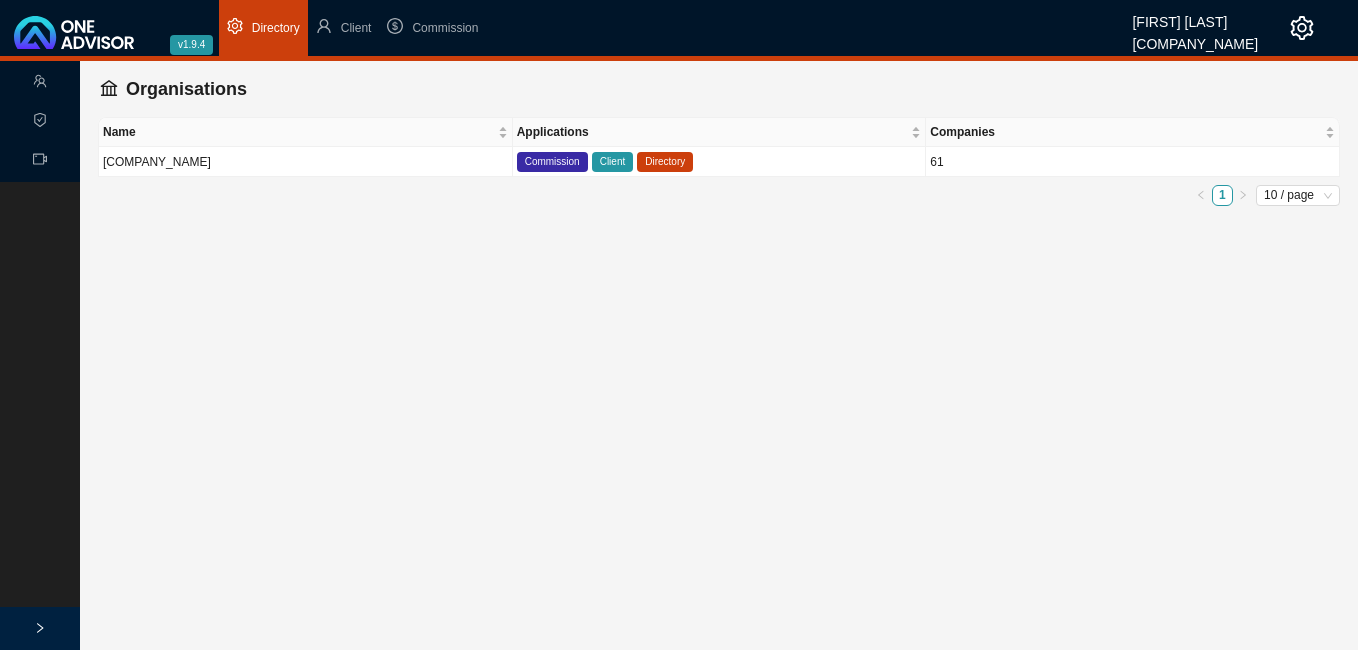 click on "Name Applications Companies [COMPANY_NAME] Commission Client Directory 61 1 10 / page" at bounding box center [719, 161] 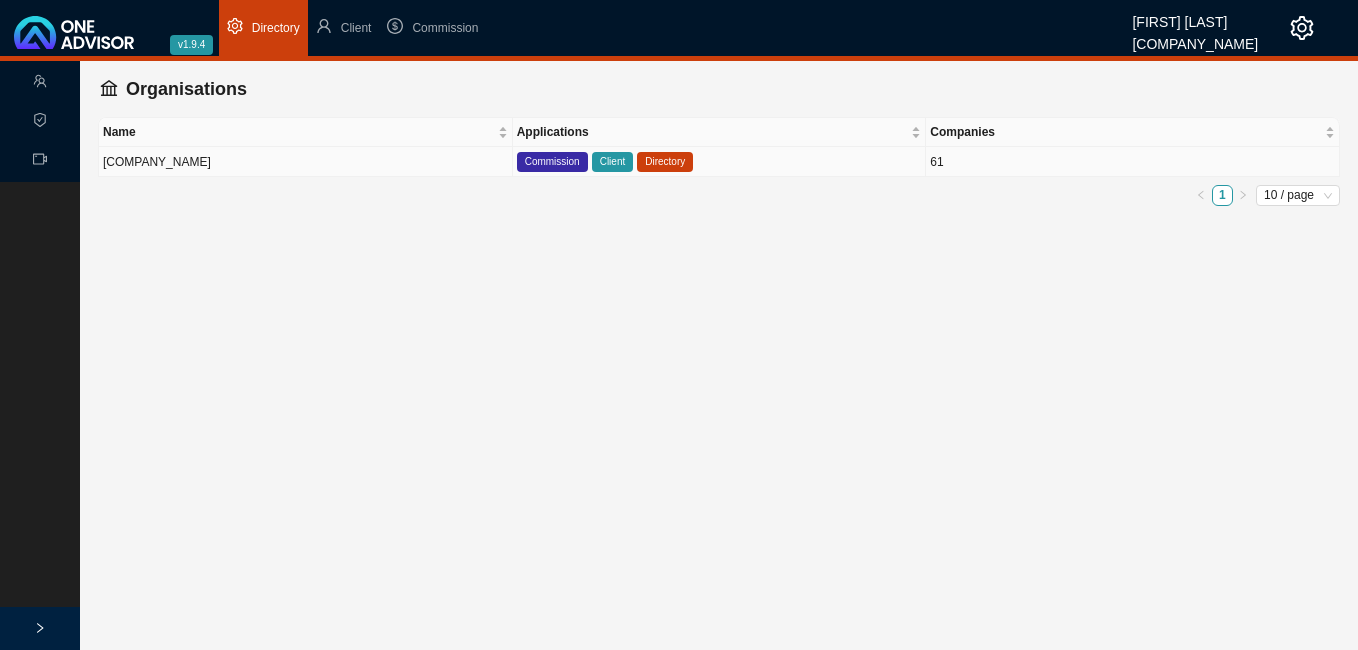click on "[COMPANY_NAME]" at bounding box center (306, 162) 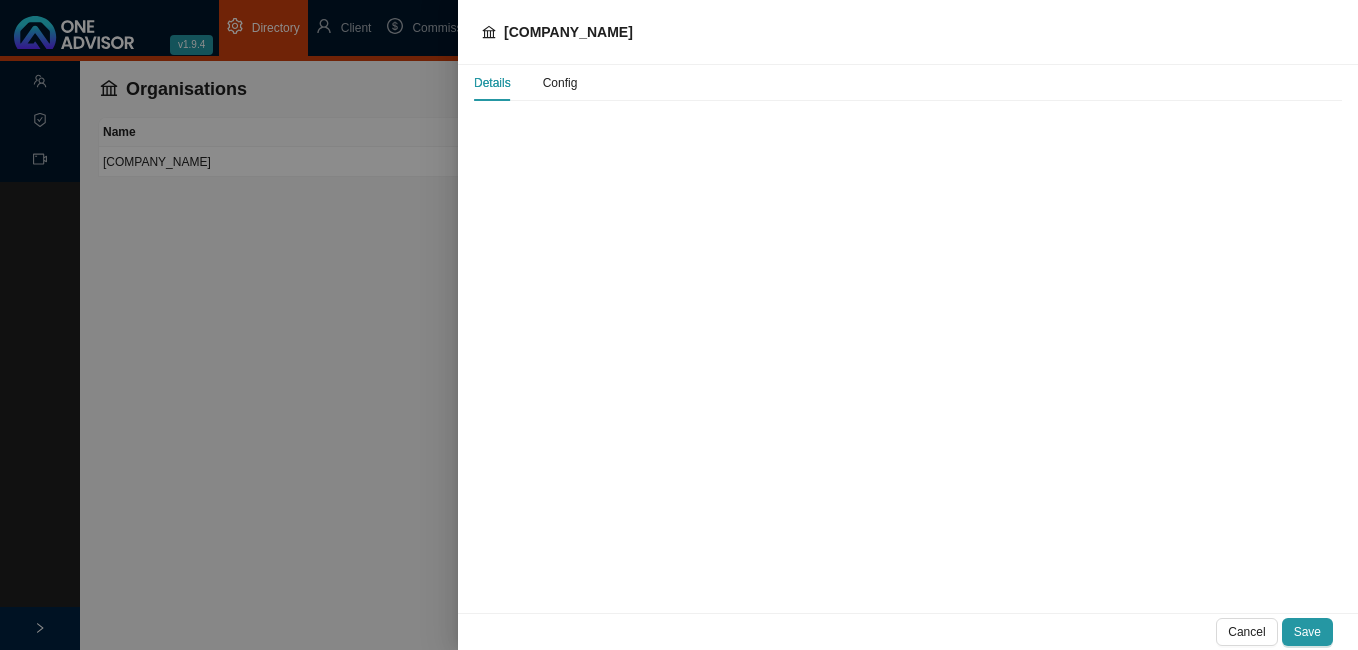 click on "Config" at bounding box center [560, 83] 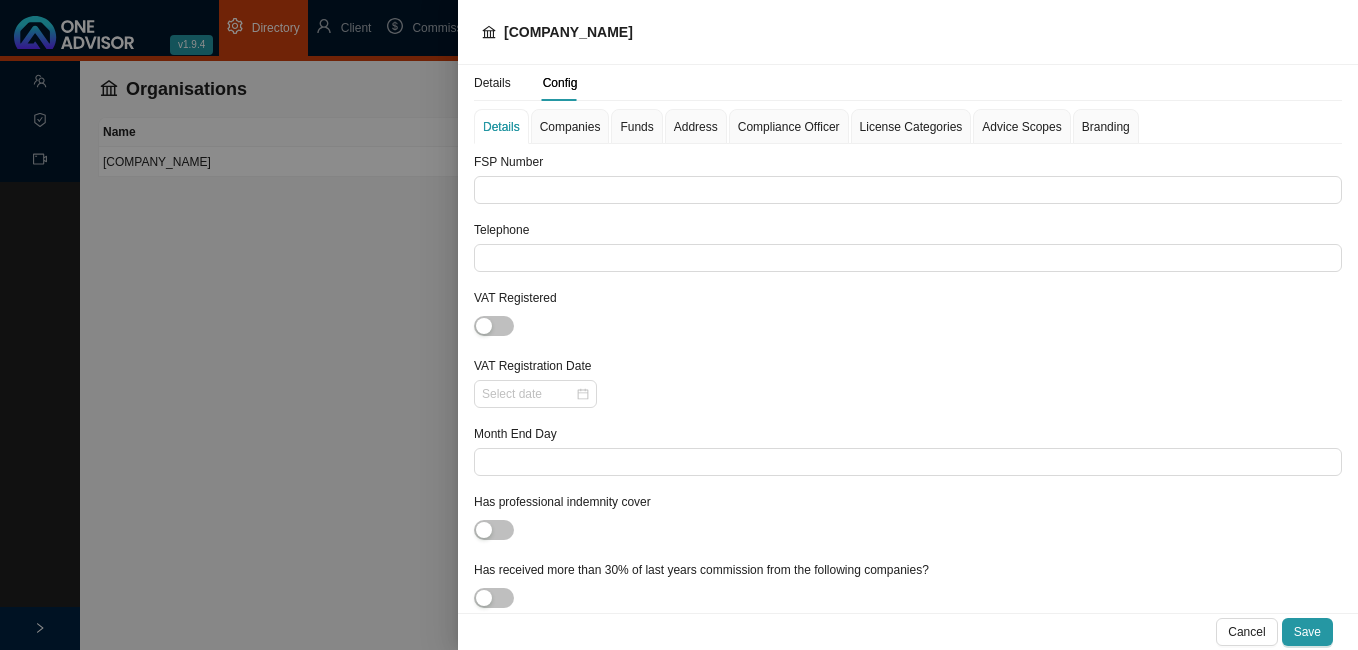 click on "Companies" at bounding box center [570, 127] 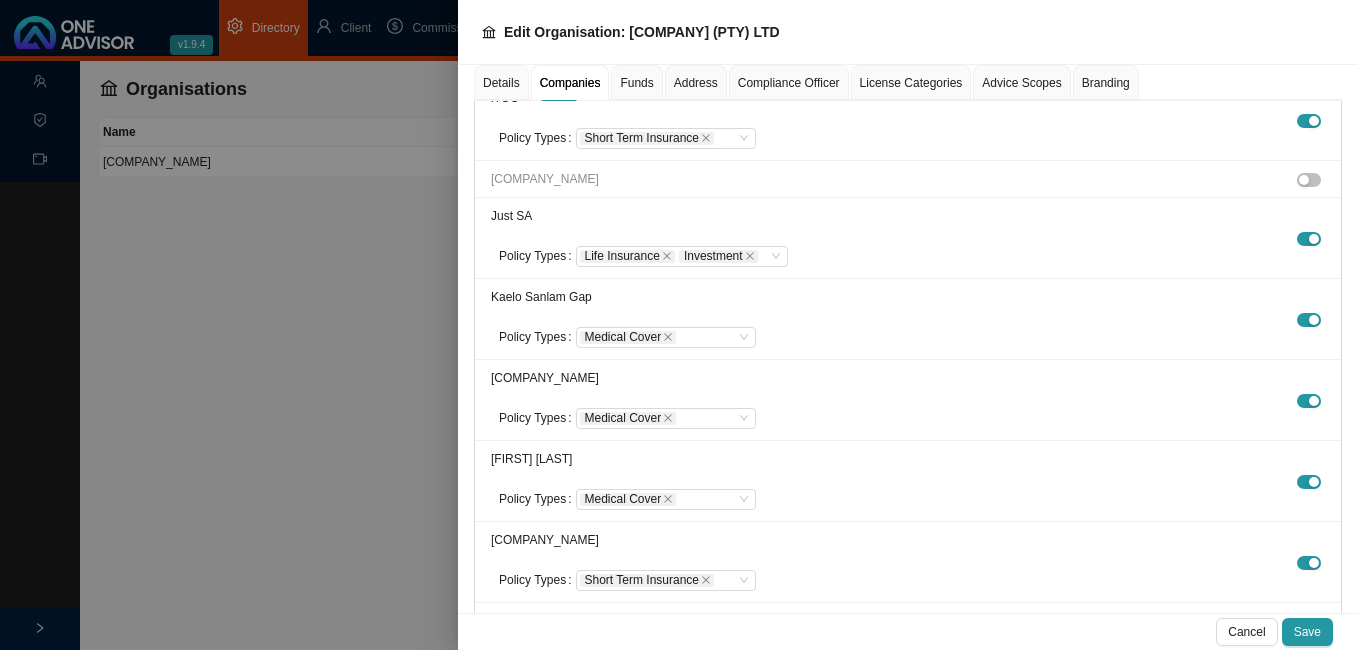 scroll, scrollTop: 3300, scrollLeft: 0, axis: vertical 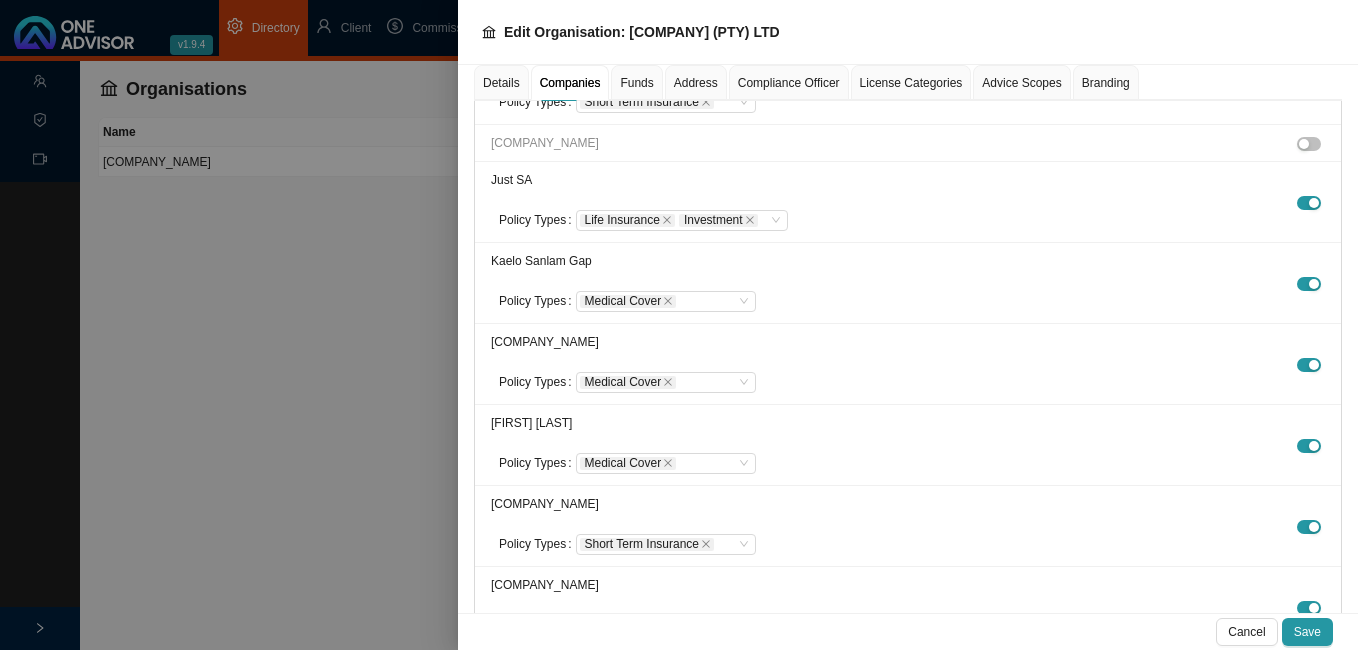 click at bounding box center [679, 325] 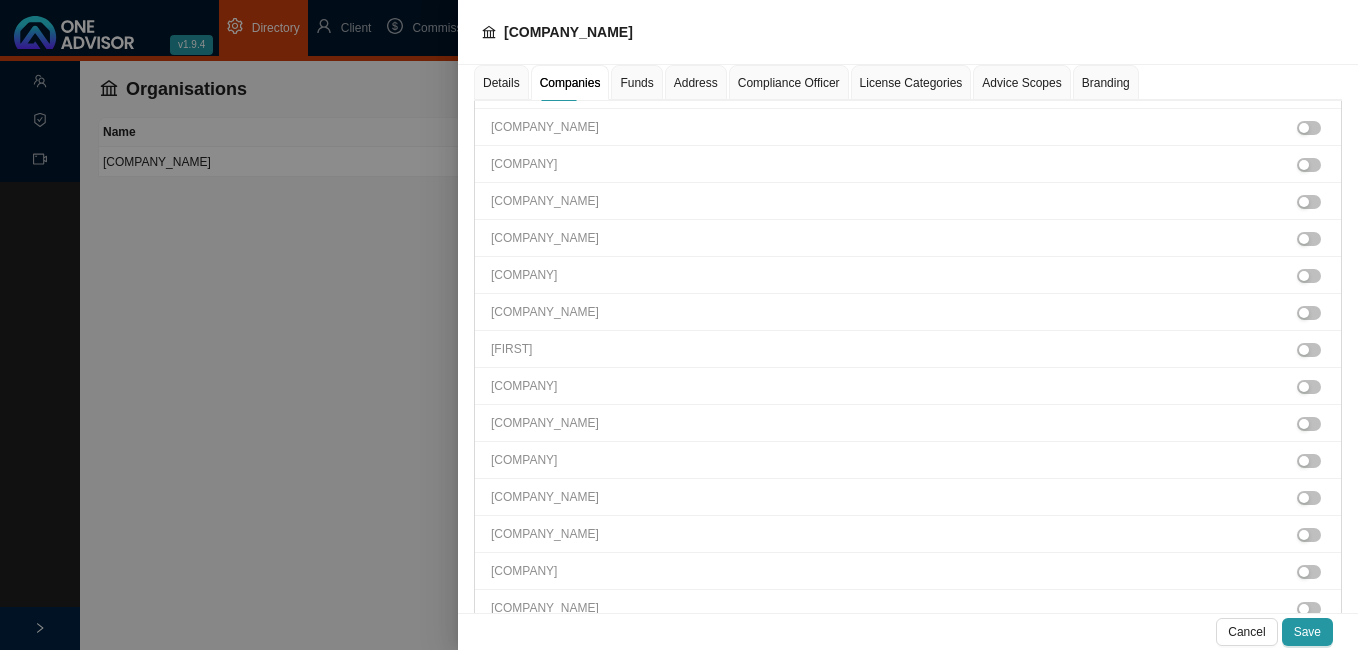 scroll, scrollTop: 2024, scrollLeft: 0, axis: vertical 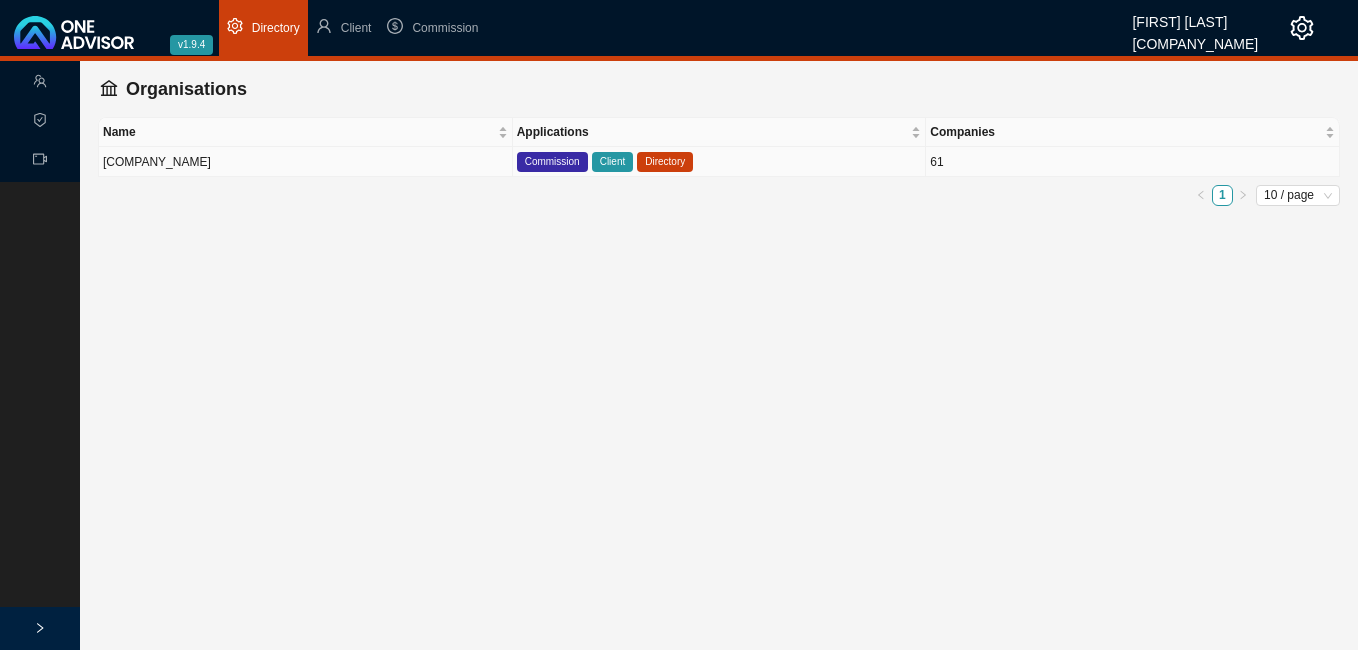 click on "[COMPANY_NAME]" at bounding box center (306, 162) 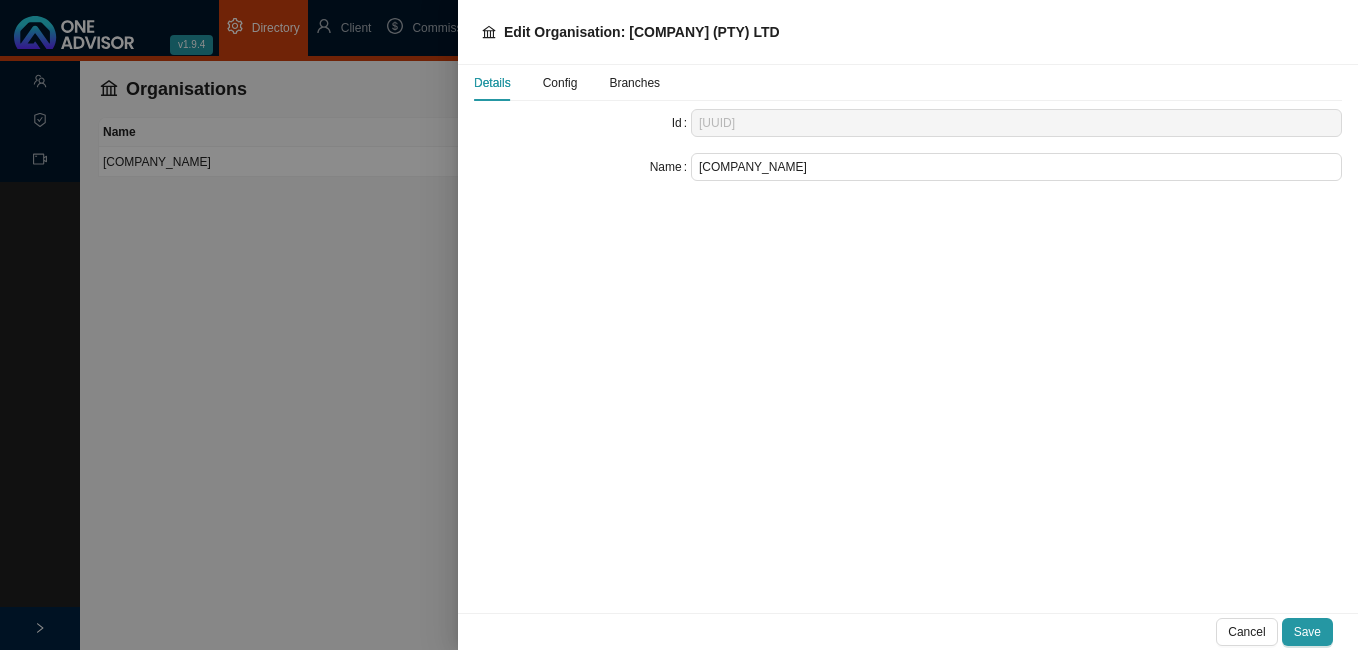 click on "Config" at bounding box center [560, 83] 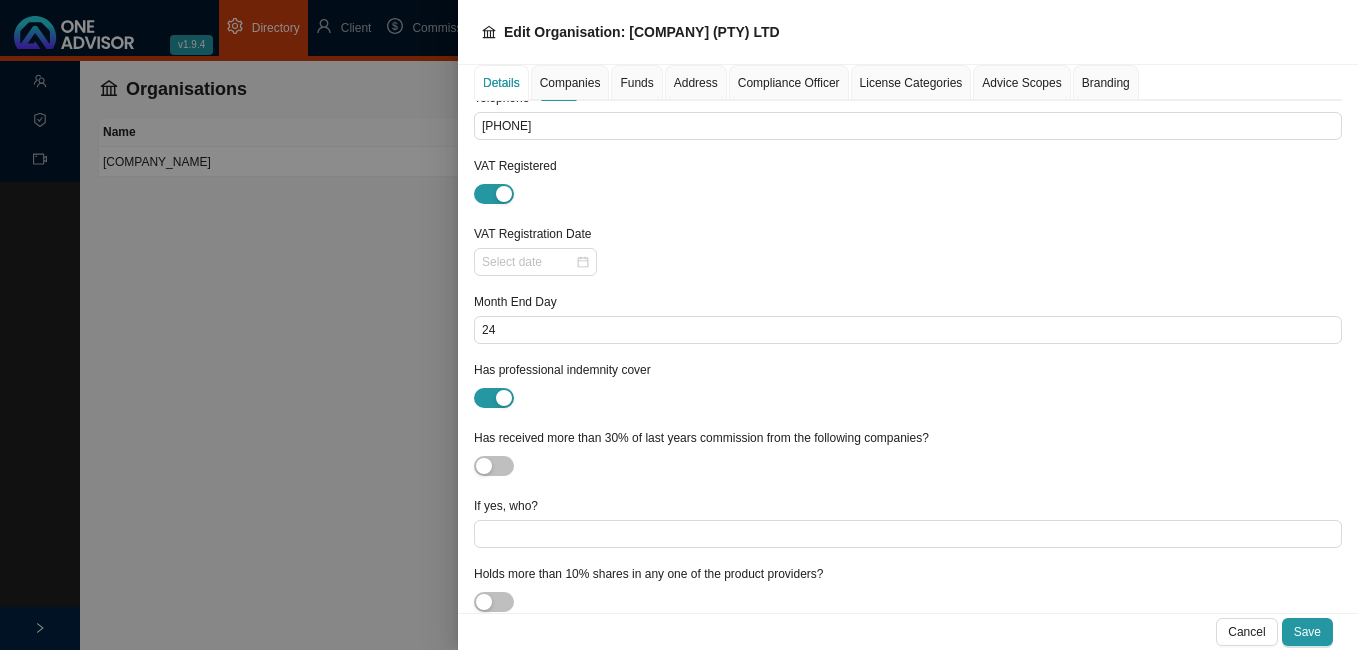 scroll, scrollTop: 235, scrollLeft: 0, axis: vertical 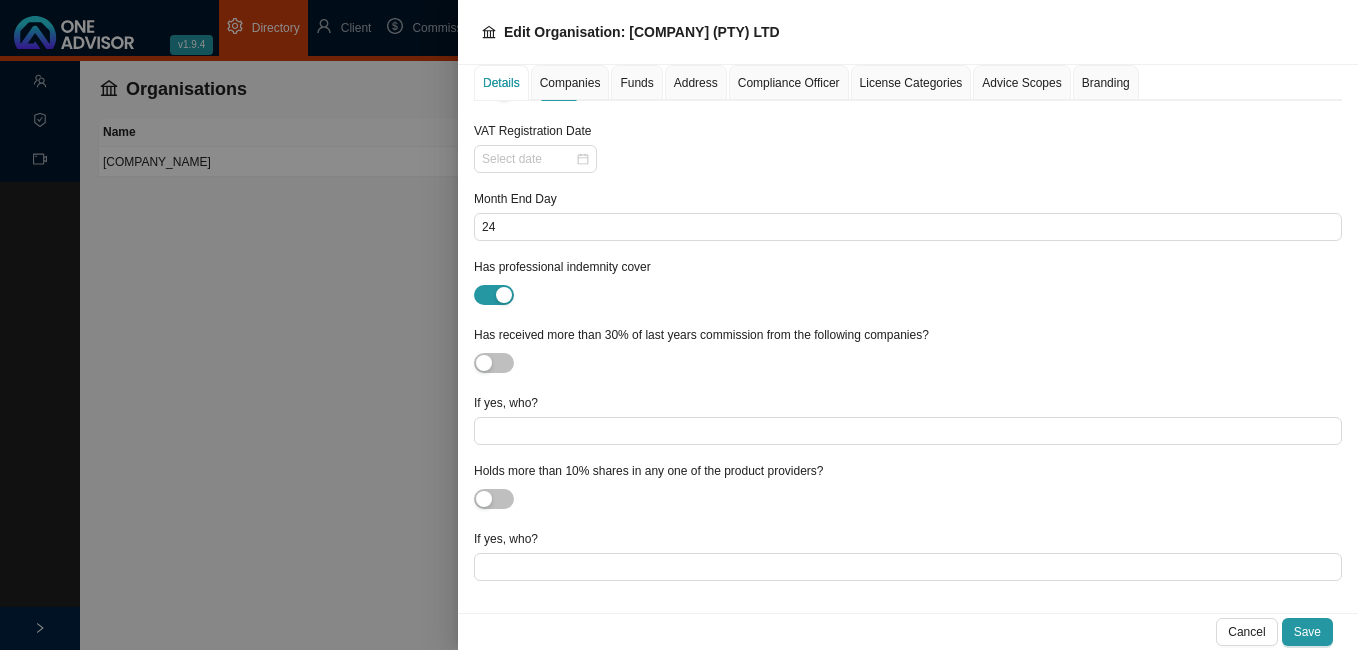 click on "Companies" at bounding box center [570, 83] 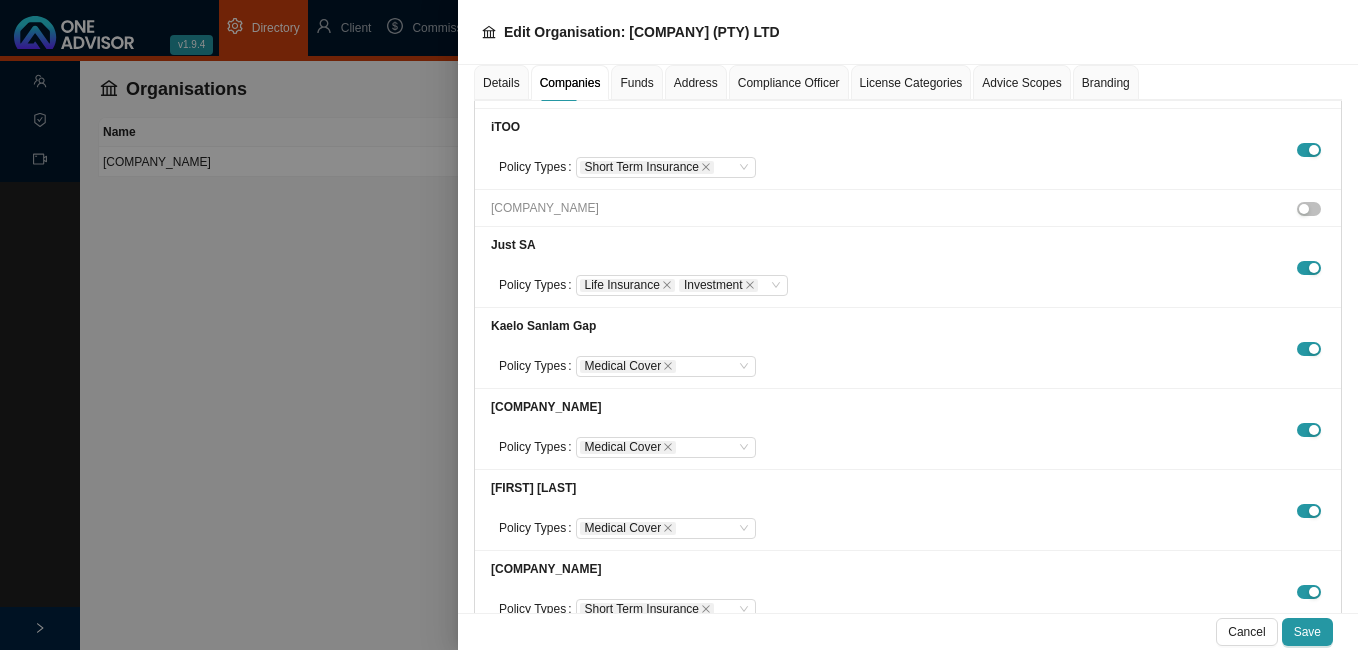 scroll, scrollTop: 3335, scrollLeft: 0, axis: vertical 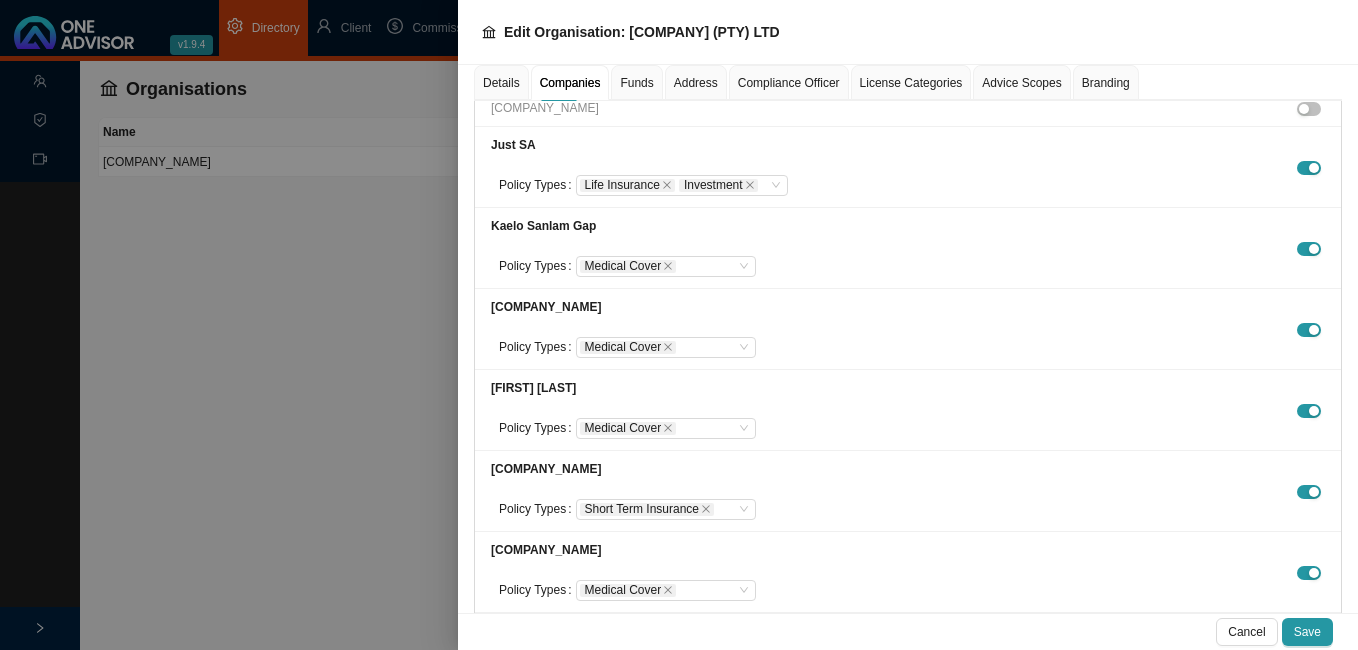 click at bounding box center [679, 325] 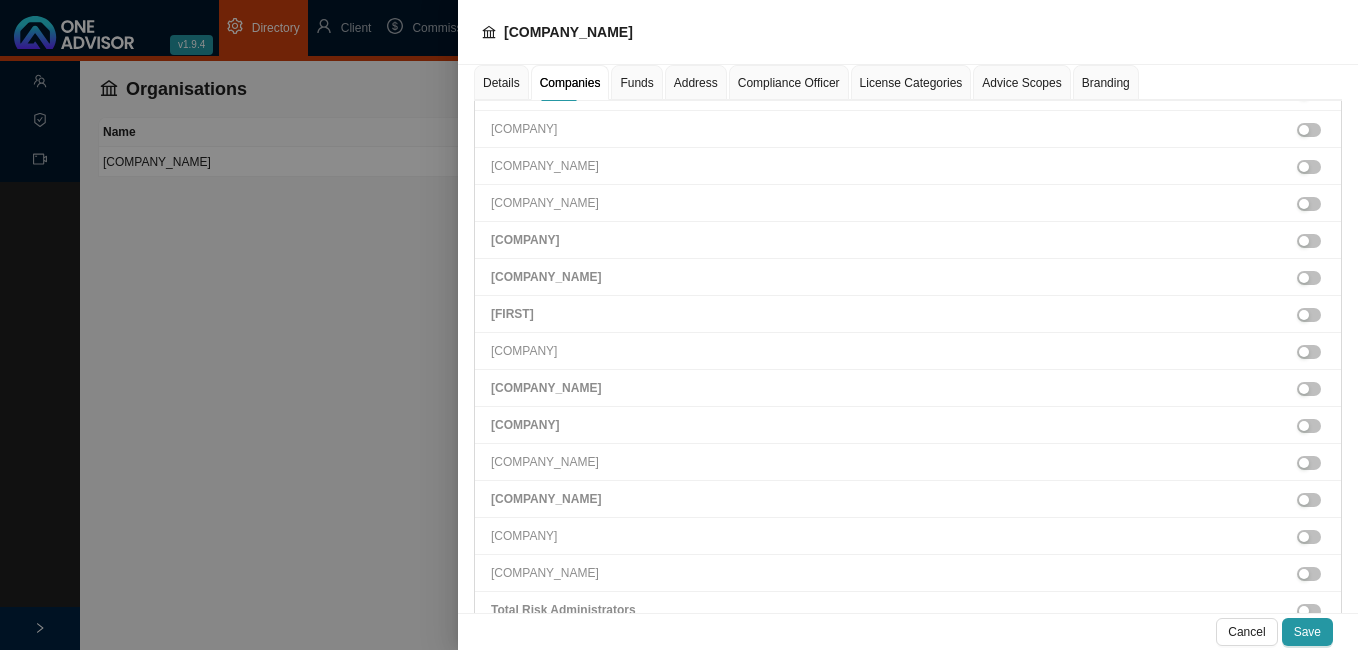 scroll, scrollTop: 2015, scrollLeft: 0, axis: vertical 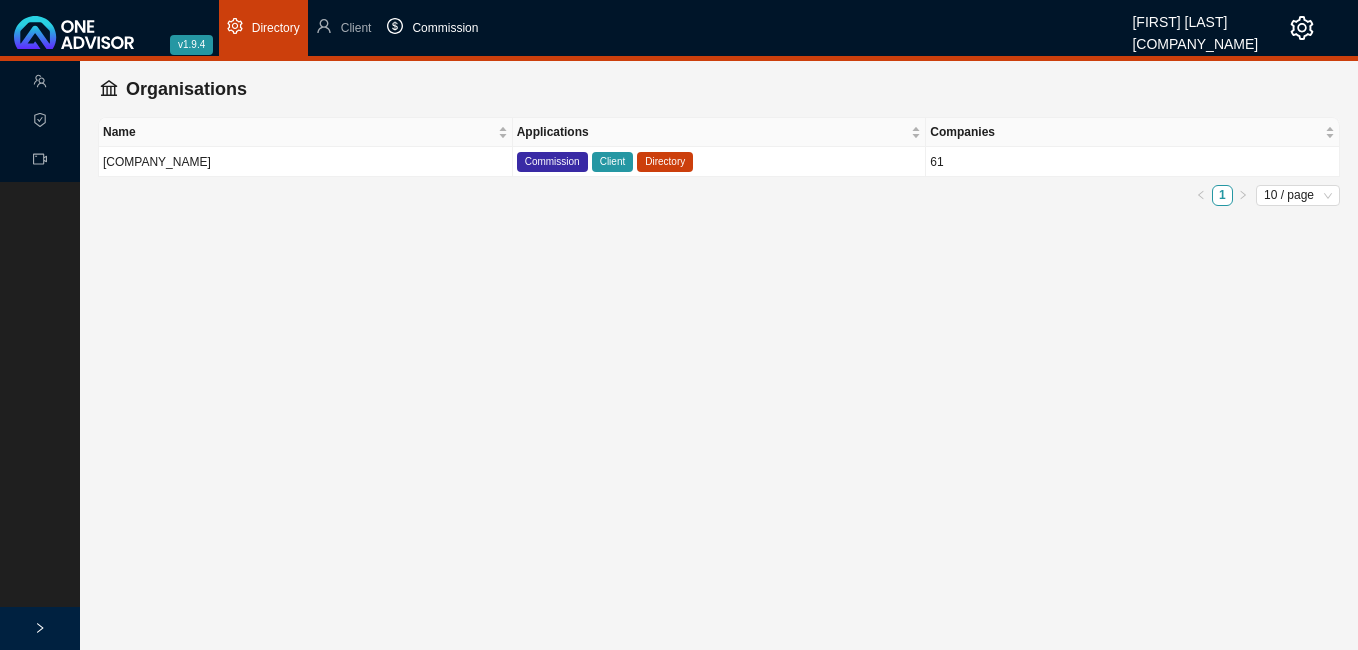 click on "Commission" at bounding box center [445, 28] 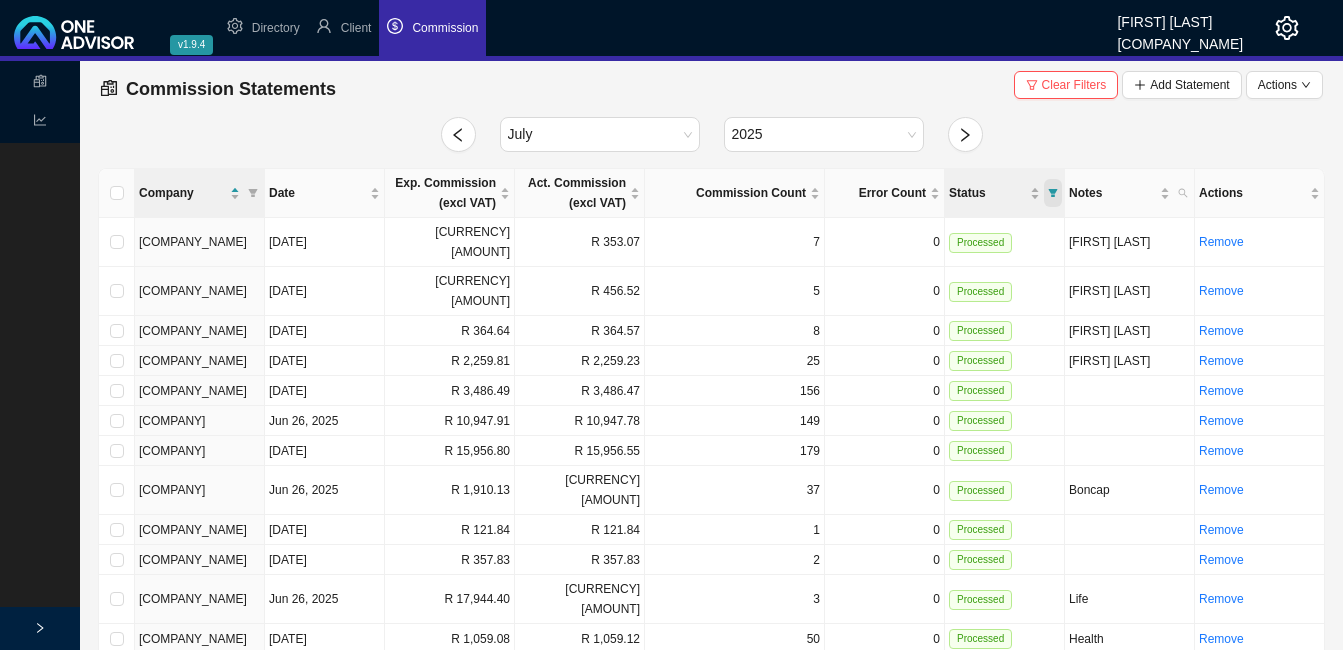 click at bounding box center (1053, 193) 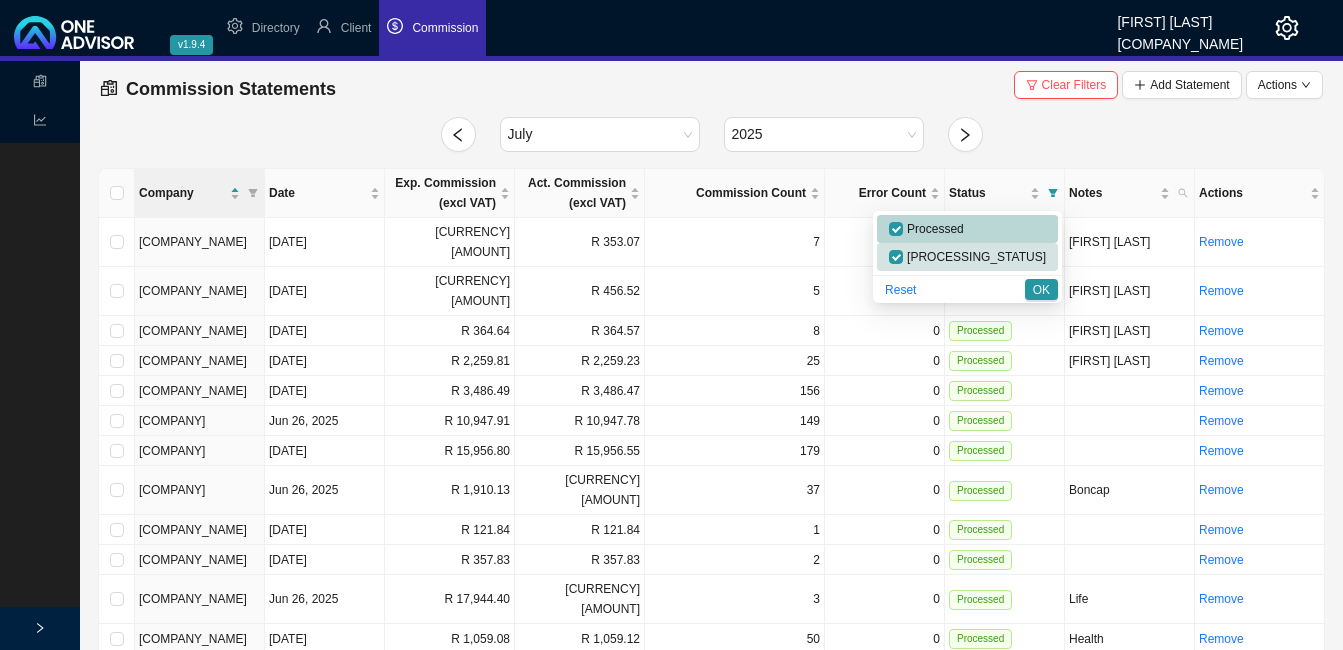click on "Processed" at bounding box center [933, 229] 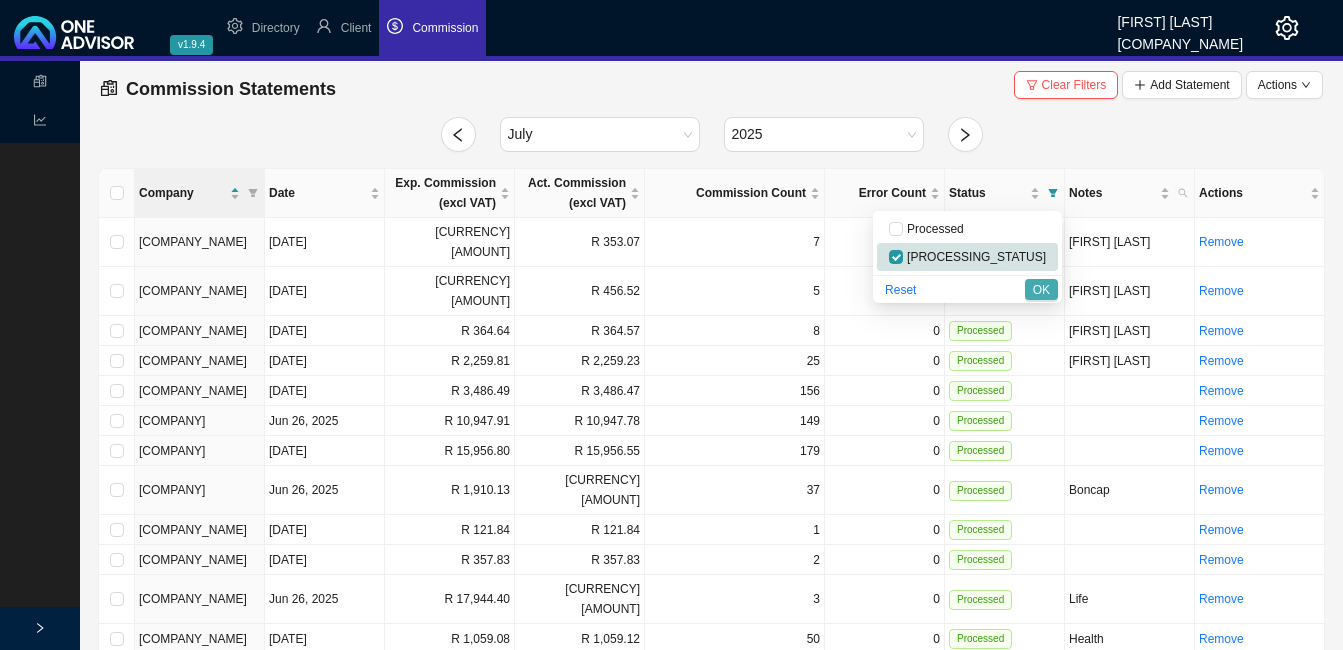 click on "OK" at bounding box center (1041, 290) 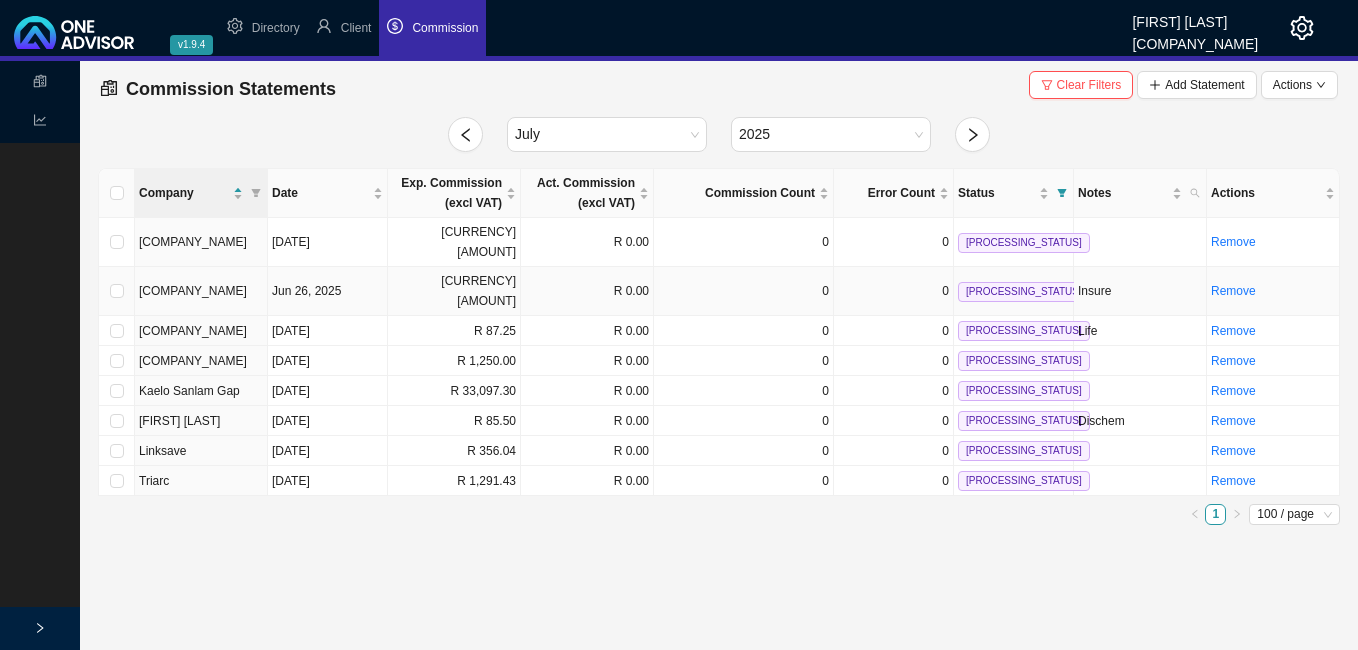 click on "[CURRENCY] [AMOUNT]" at bounding box center [454, 291] 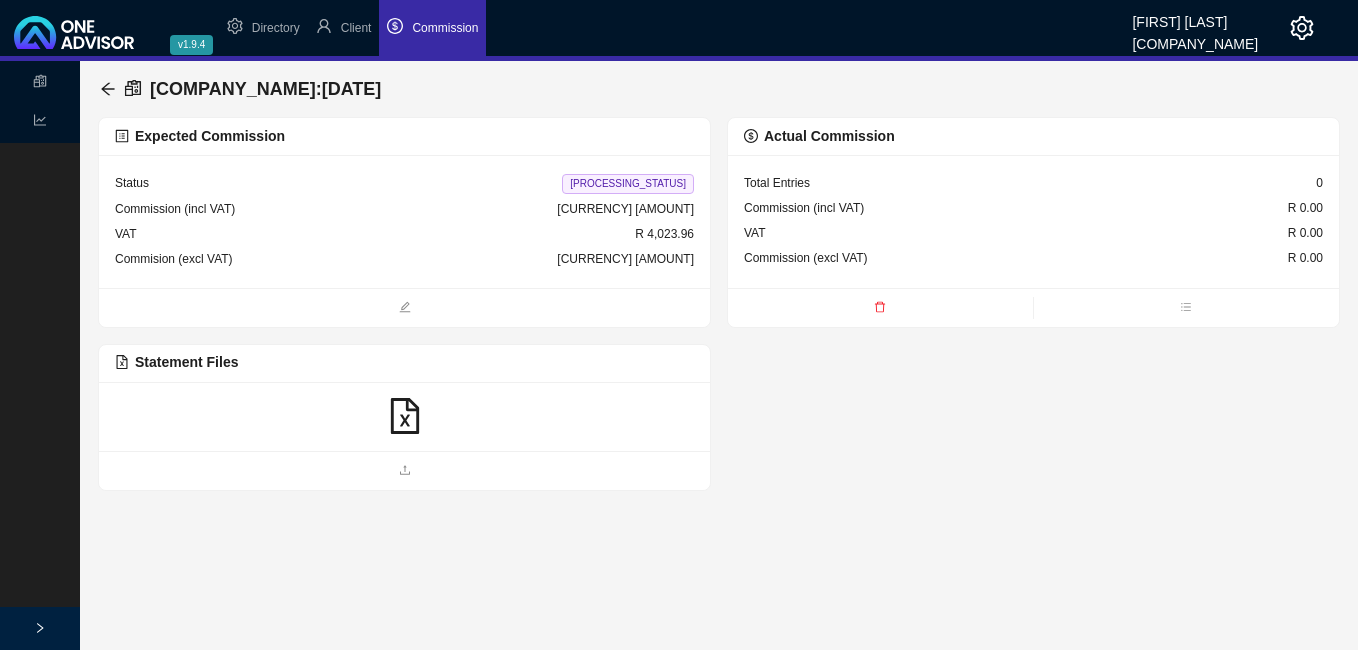 click at bounding box center (405, 416) 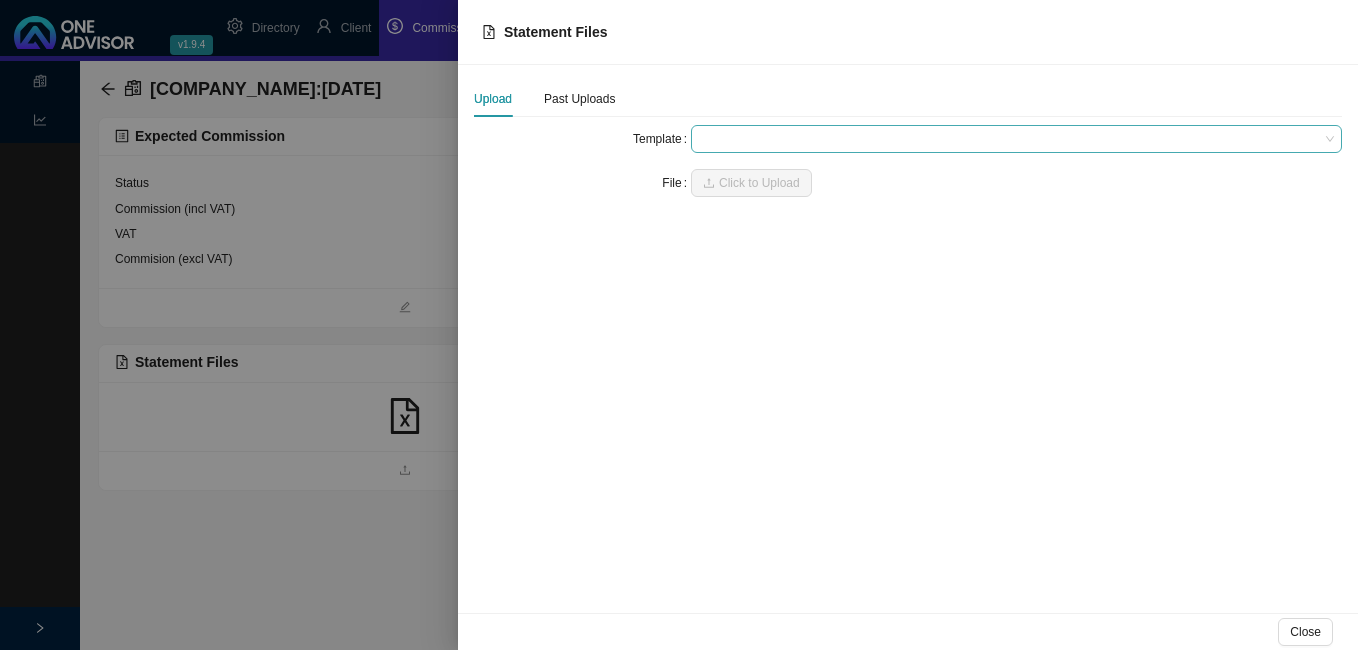 click at bounding box center (1016, 139) 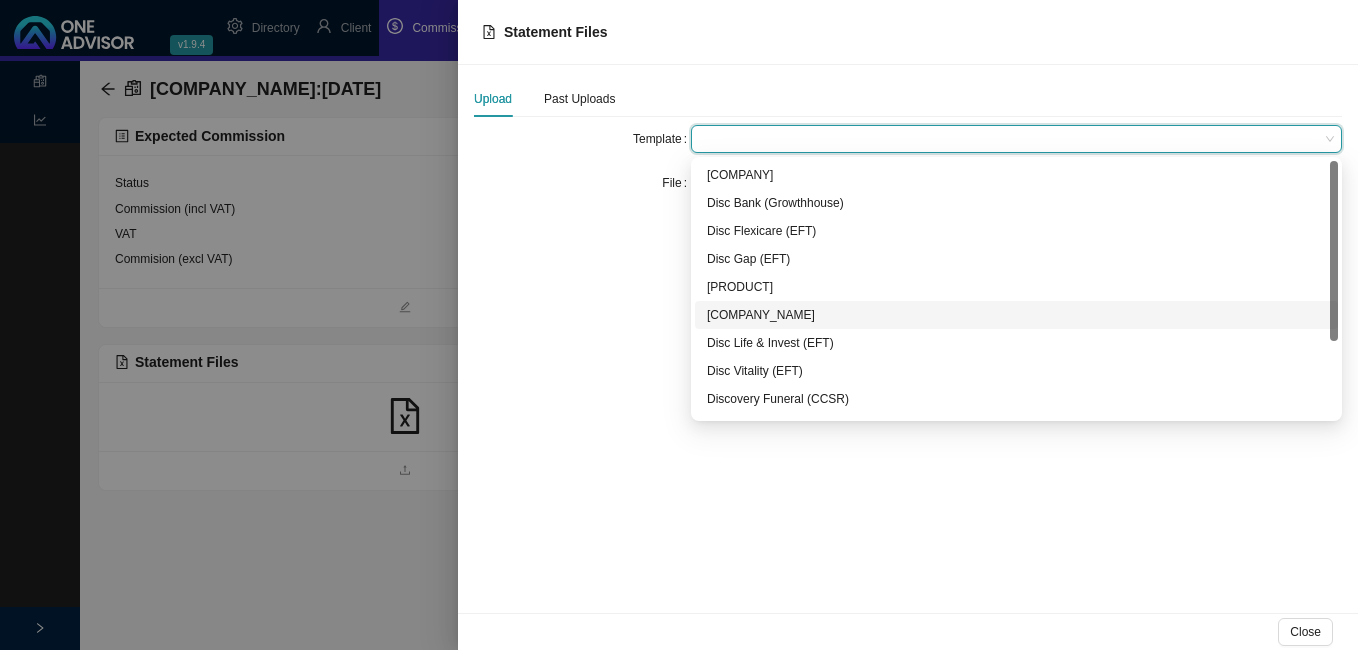 click on "[COMPANY_NAME]" at bounding box center [1016, 315] 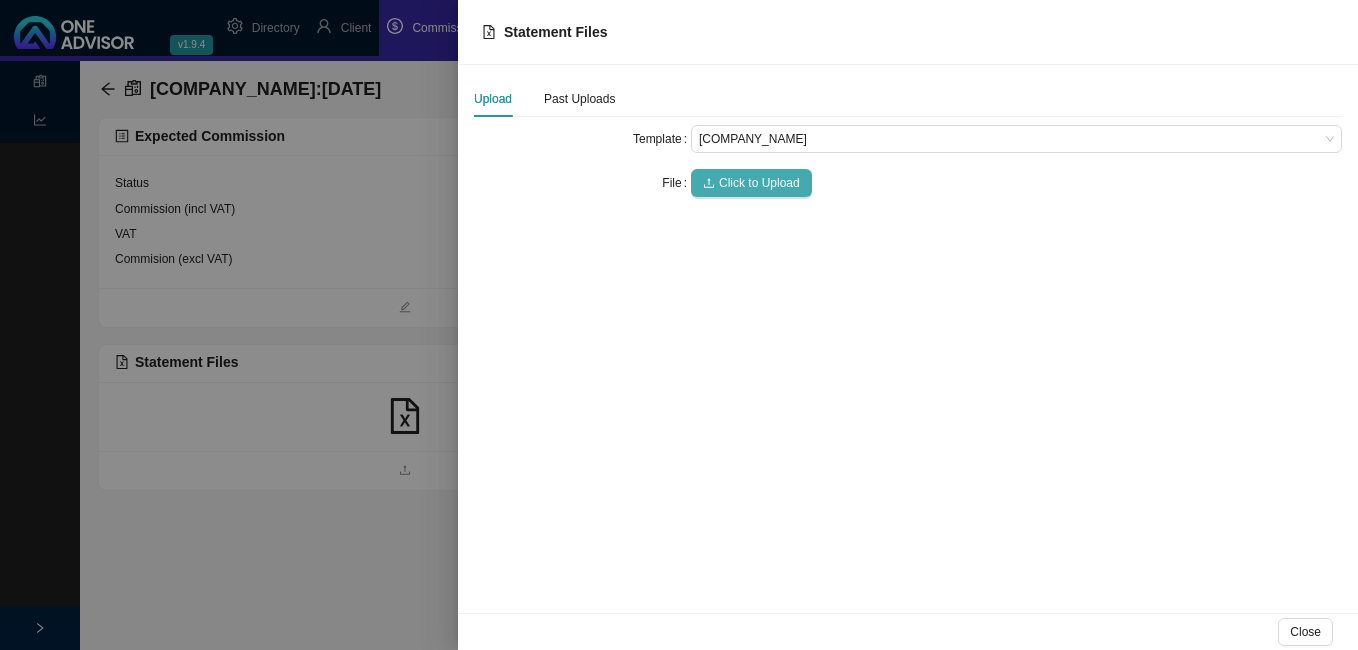 click on "Click to Upload" at bounding box center [759, 183] 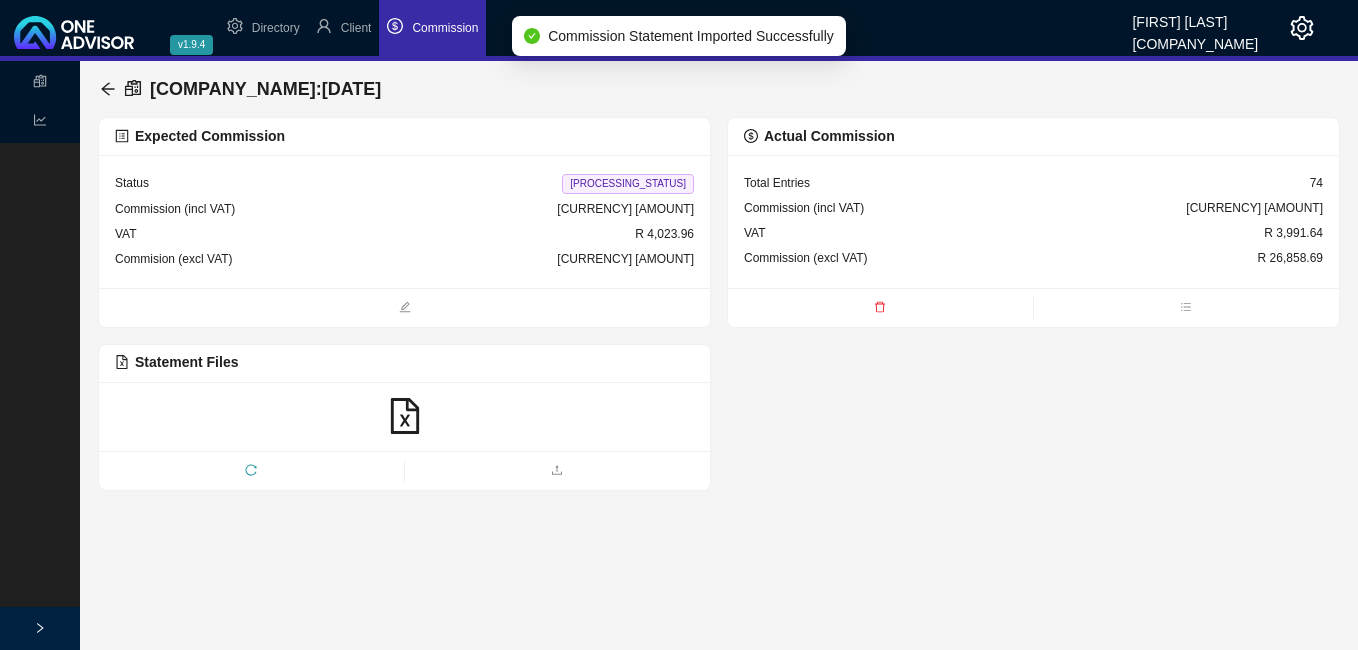 click at bounding box center [405, 416] 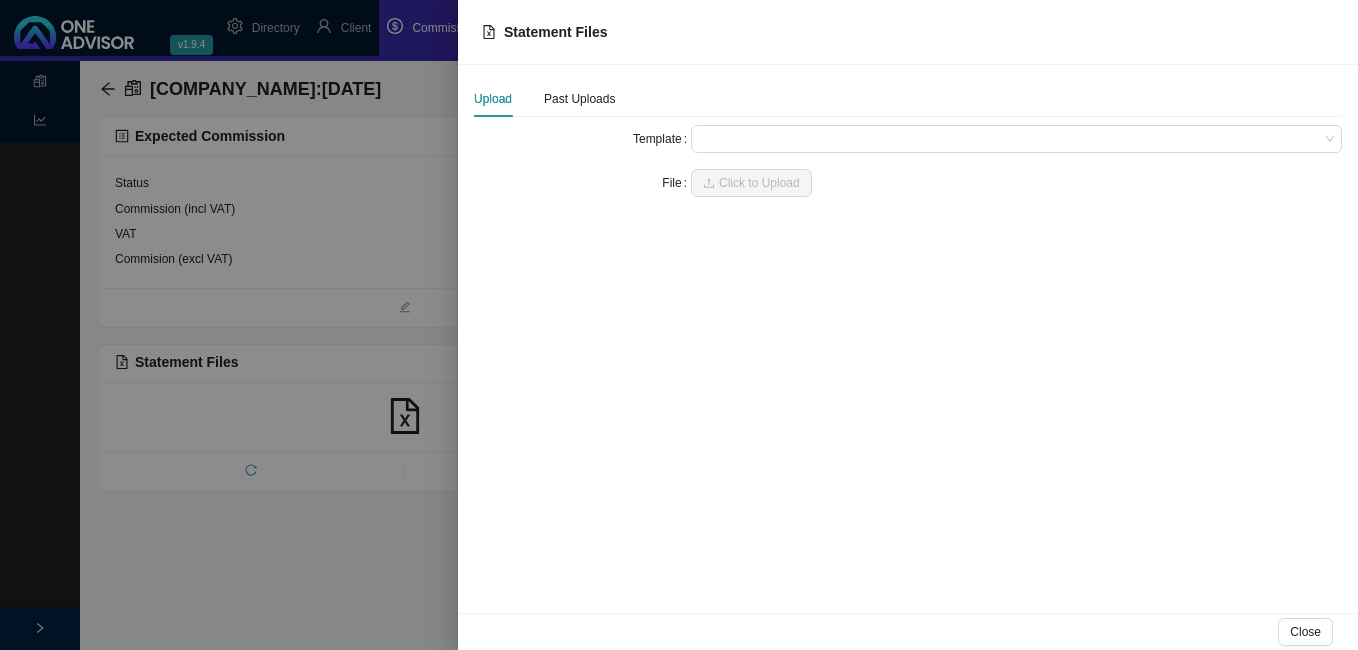 click at bounding box center (679, 325) 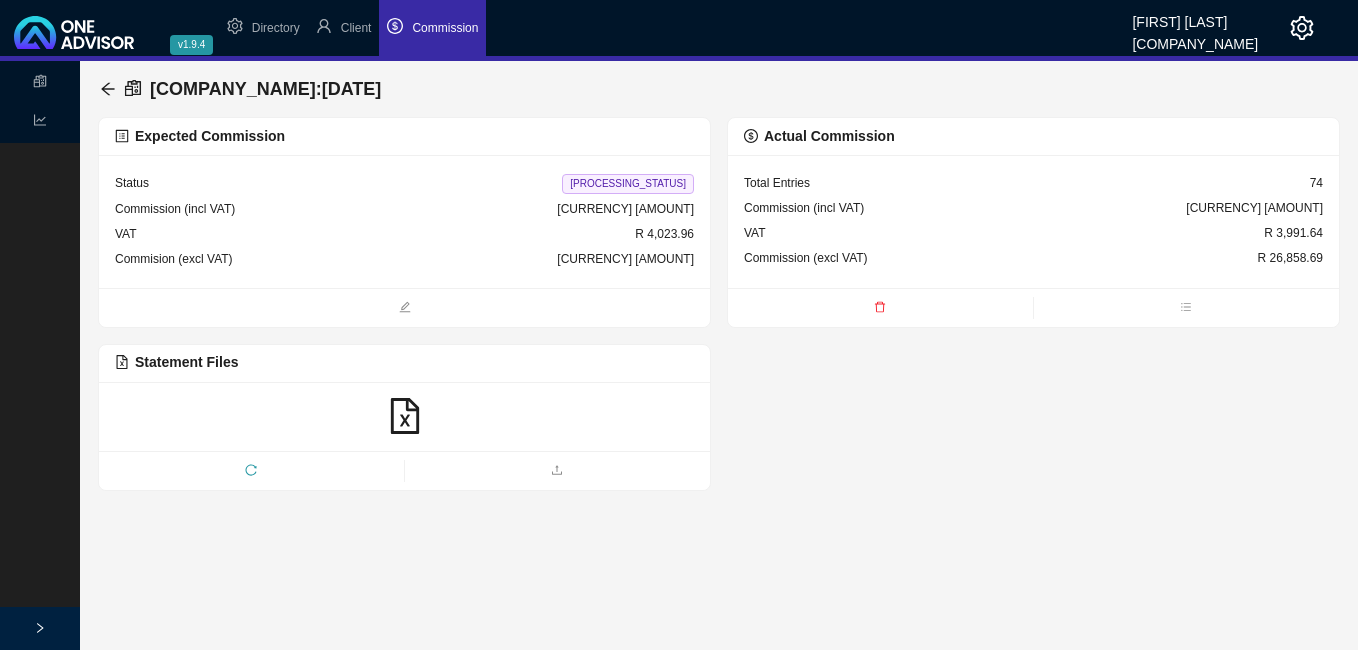 click on "[PROCESSING_STATUS]" at bounding box center (628, 184) 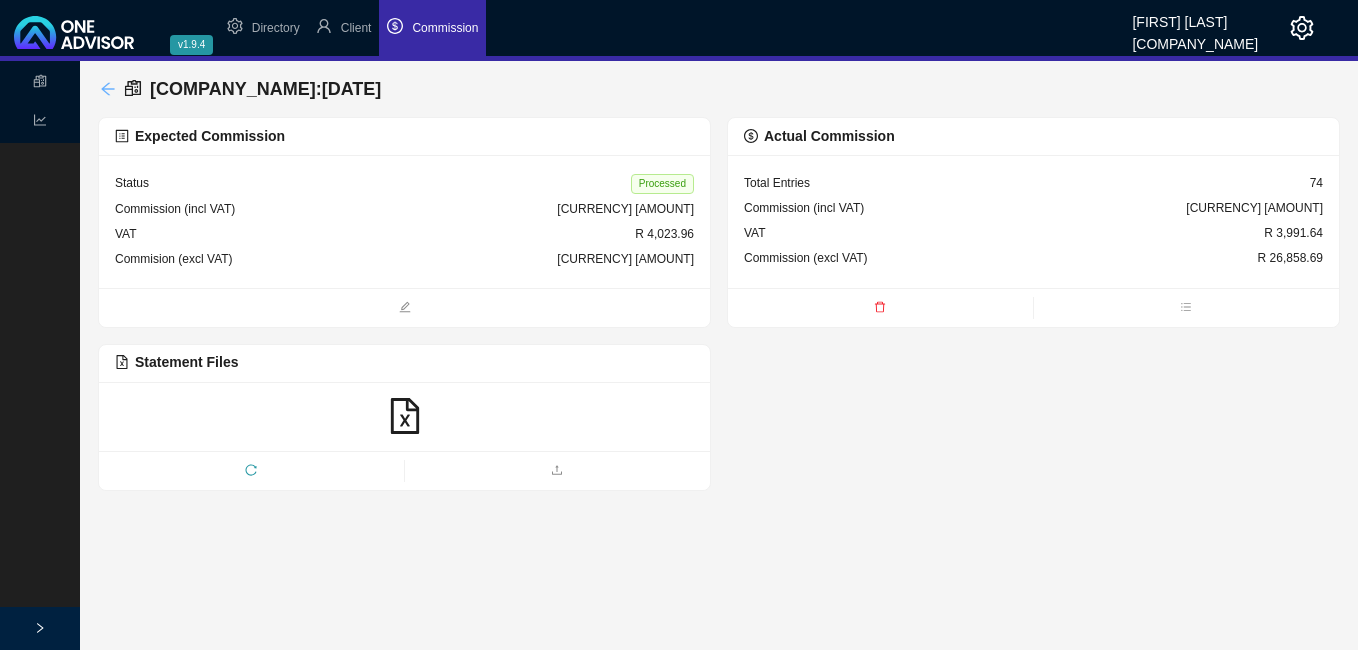 click at bounding box center (107, 88) 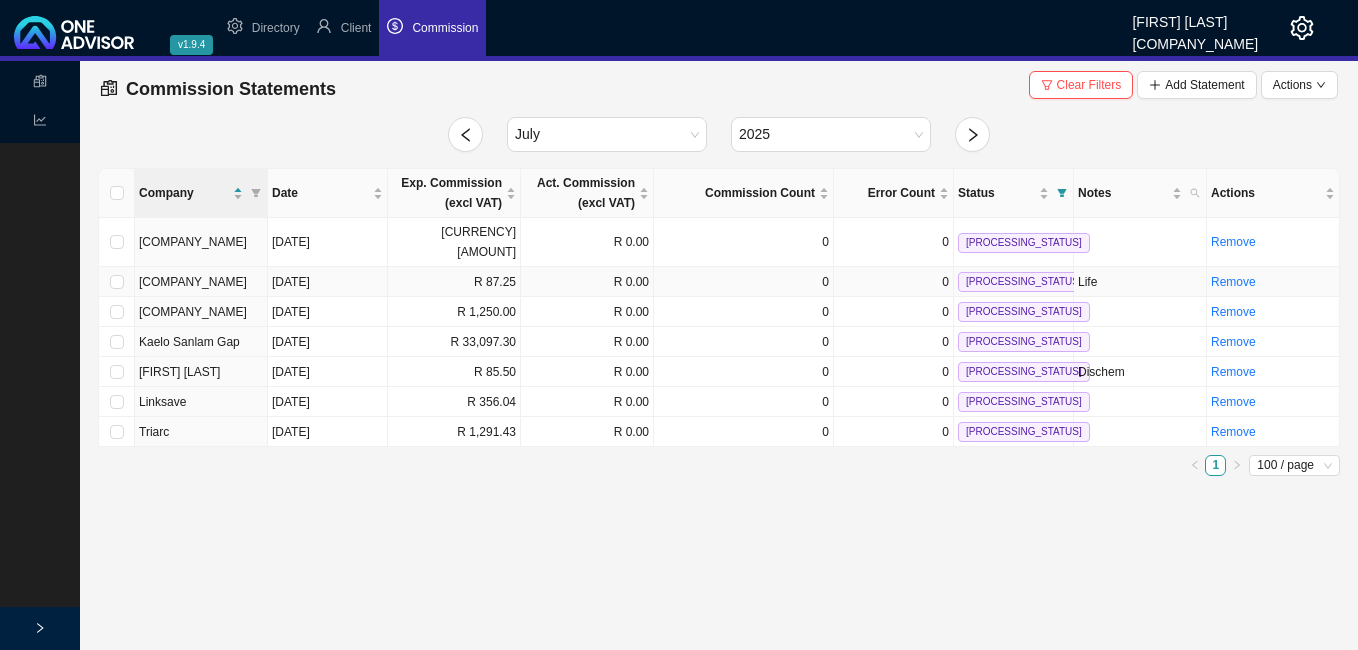 click on "[DATE]" at bounding box center [328, 282] 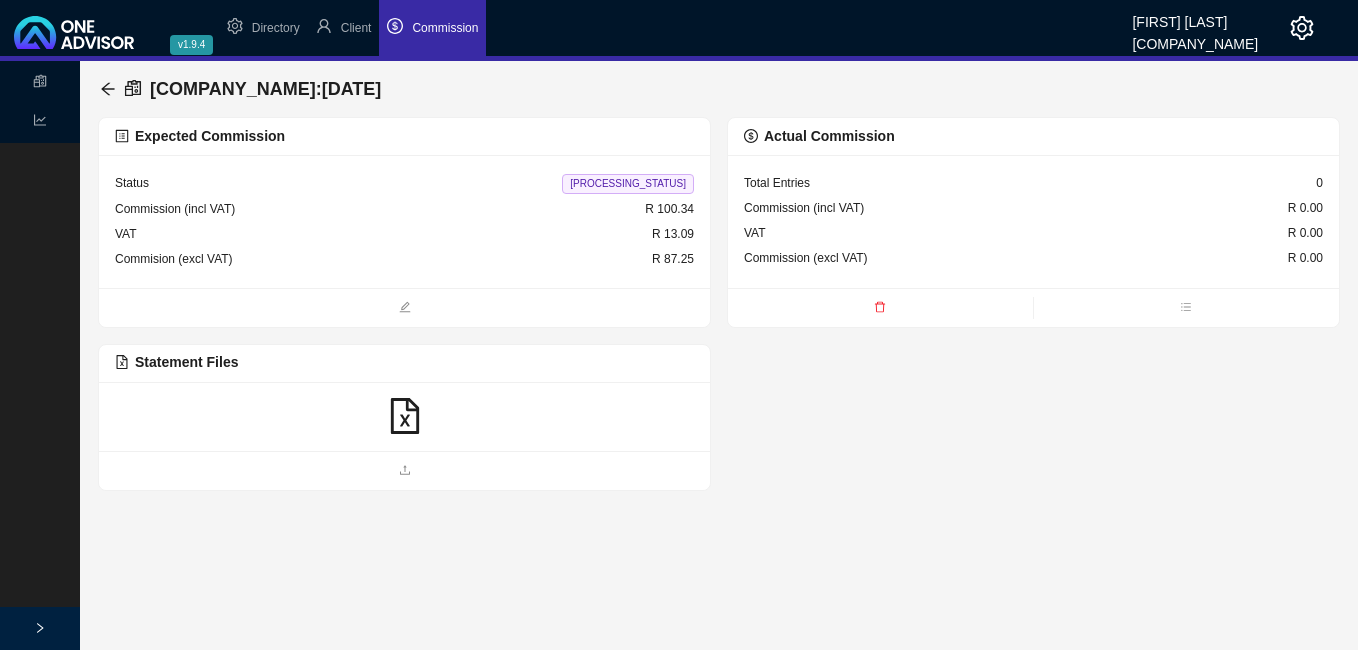 click at bounding box center [404, 416] 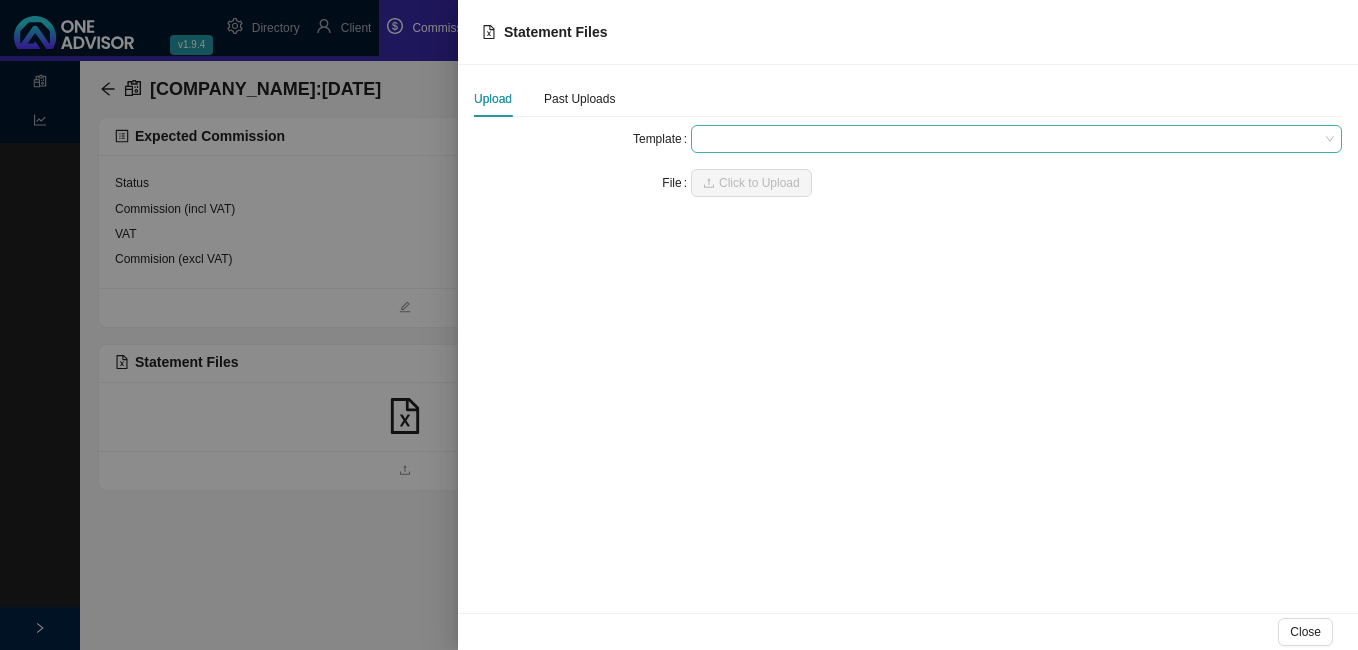 click at bounding box center (1016, 139) 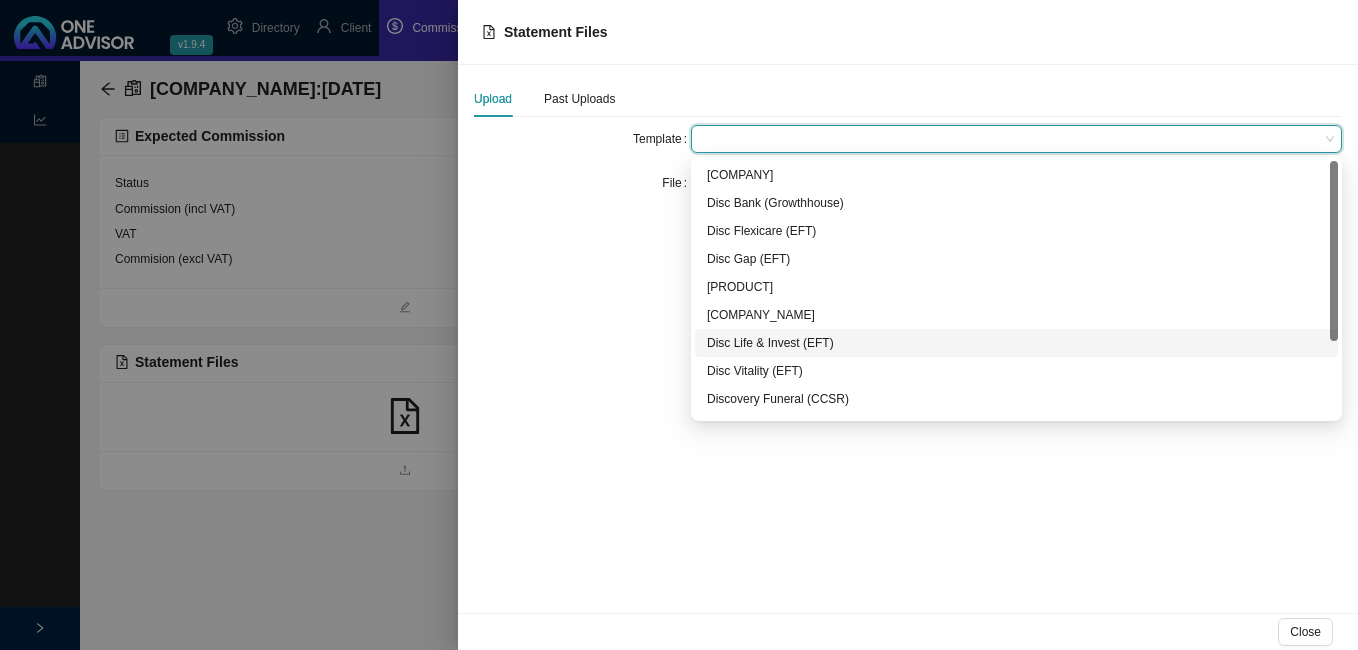 click on "Disc Life & Invest (EFT)" at bounding box center (1016, 343) 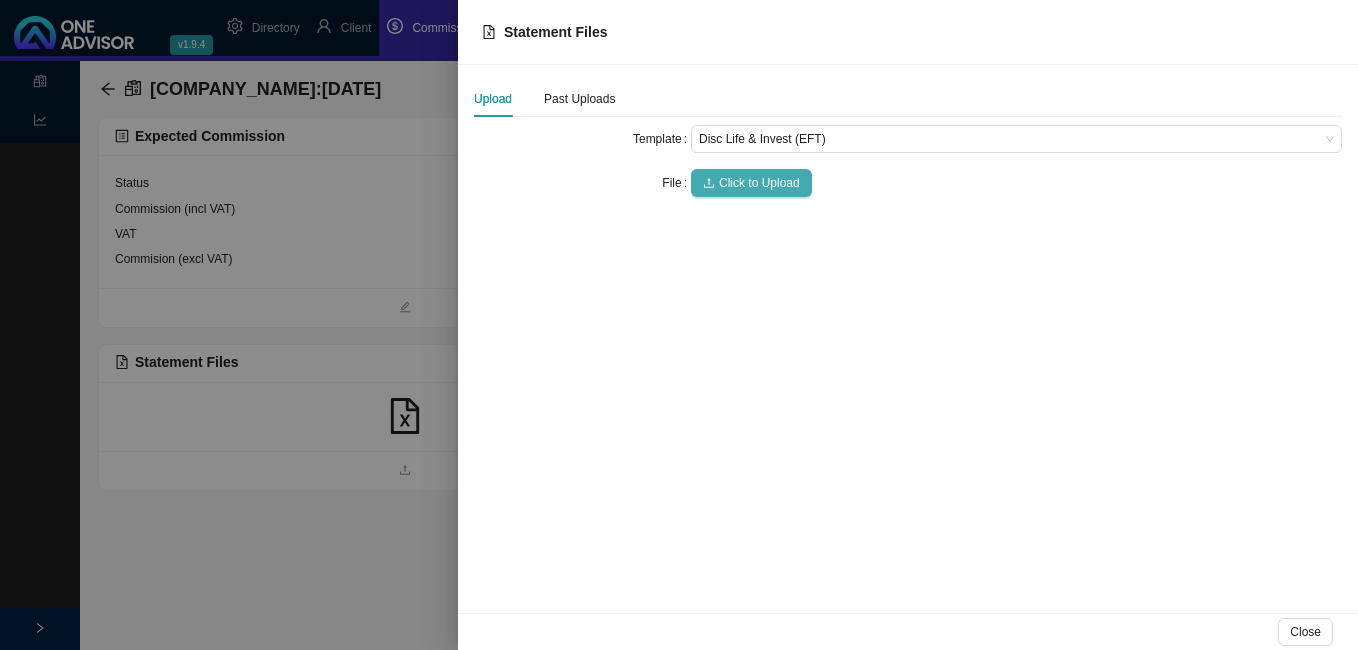 click on "Click to Upload" at bounding box center [759, 183] 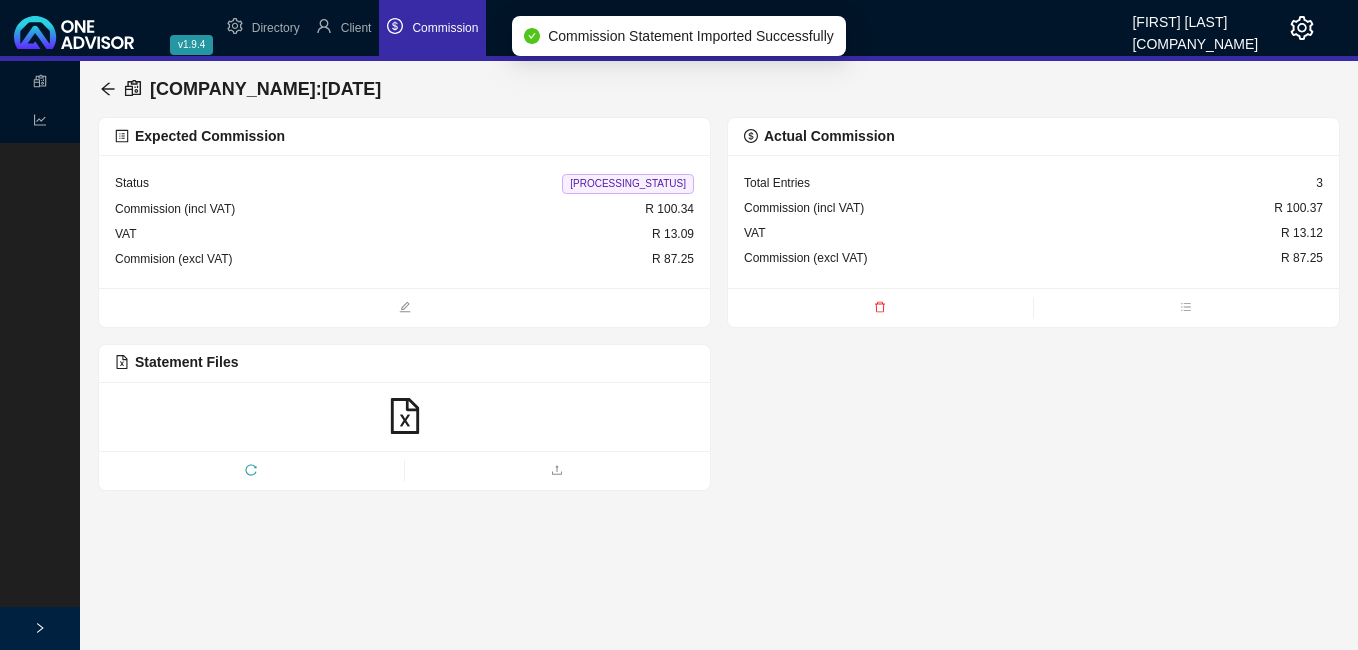 click on "[PROCESSING_STATUS]" at bounding box center [628, 184] 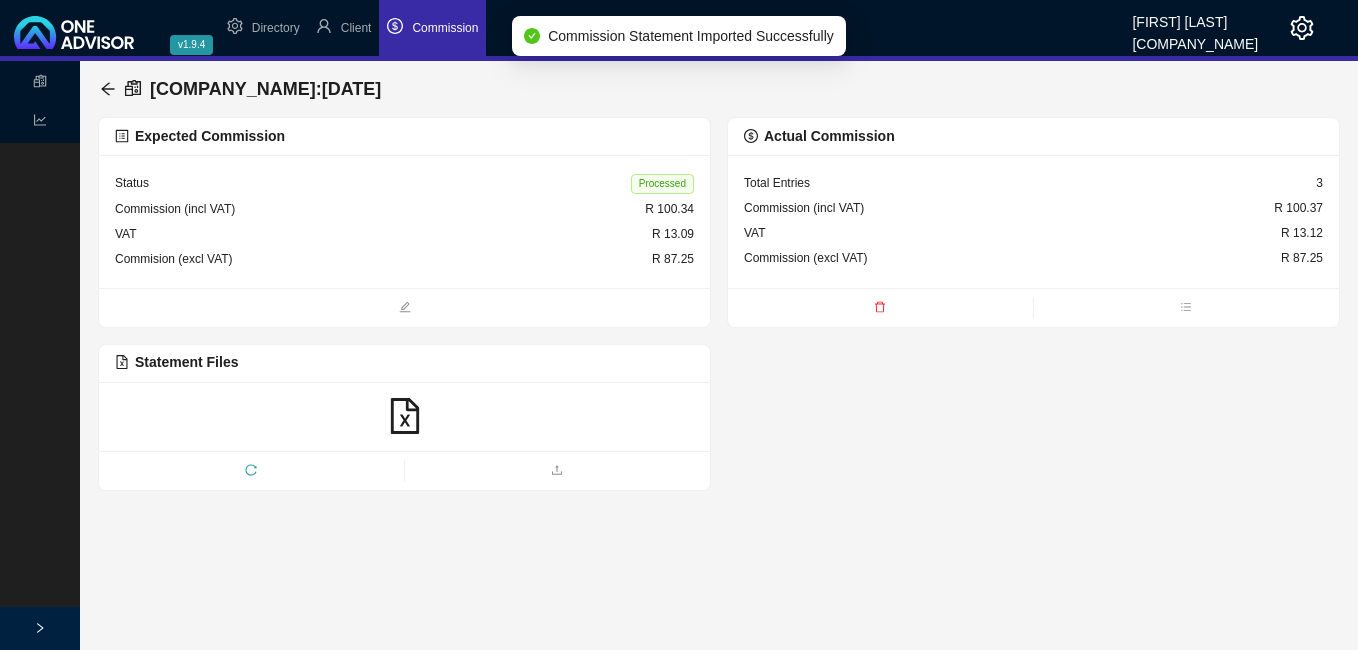 click at bounding box center [108, 89] 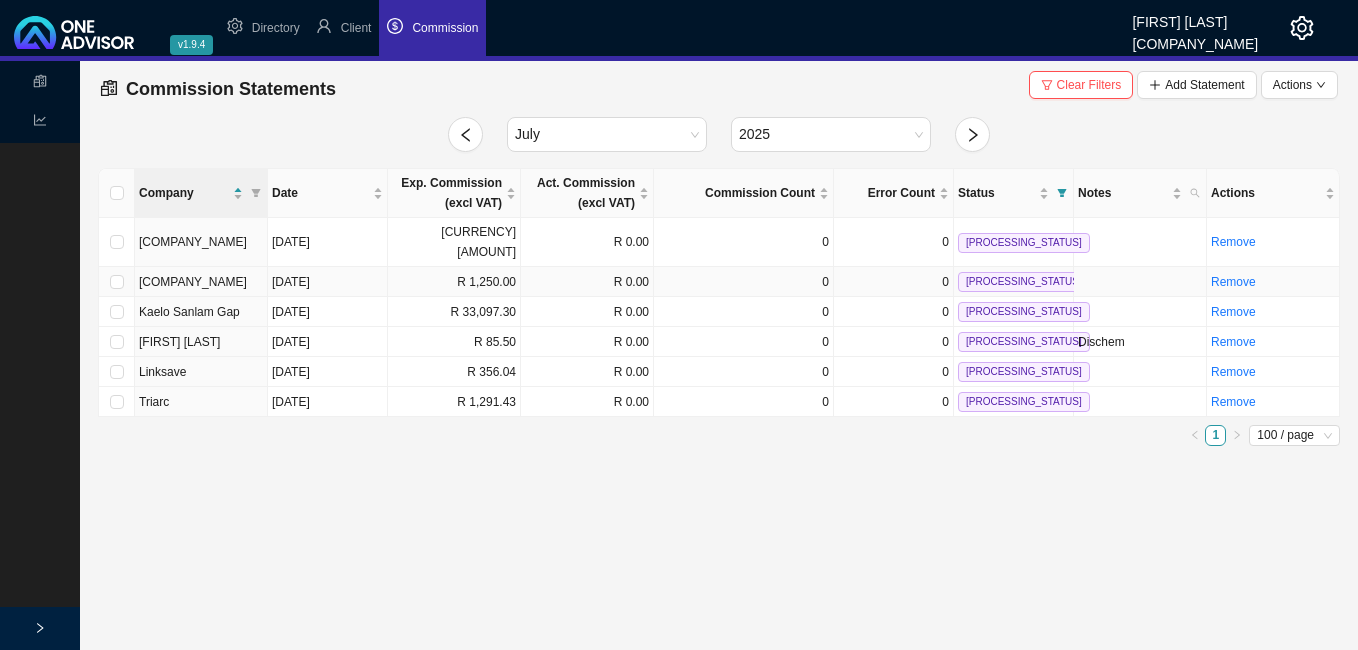 click on "[DATE]" at bounding box center (328, 282) 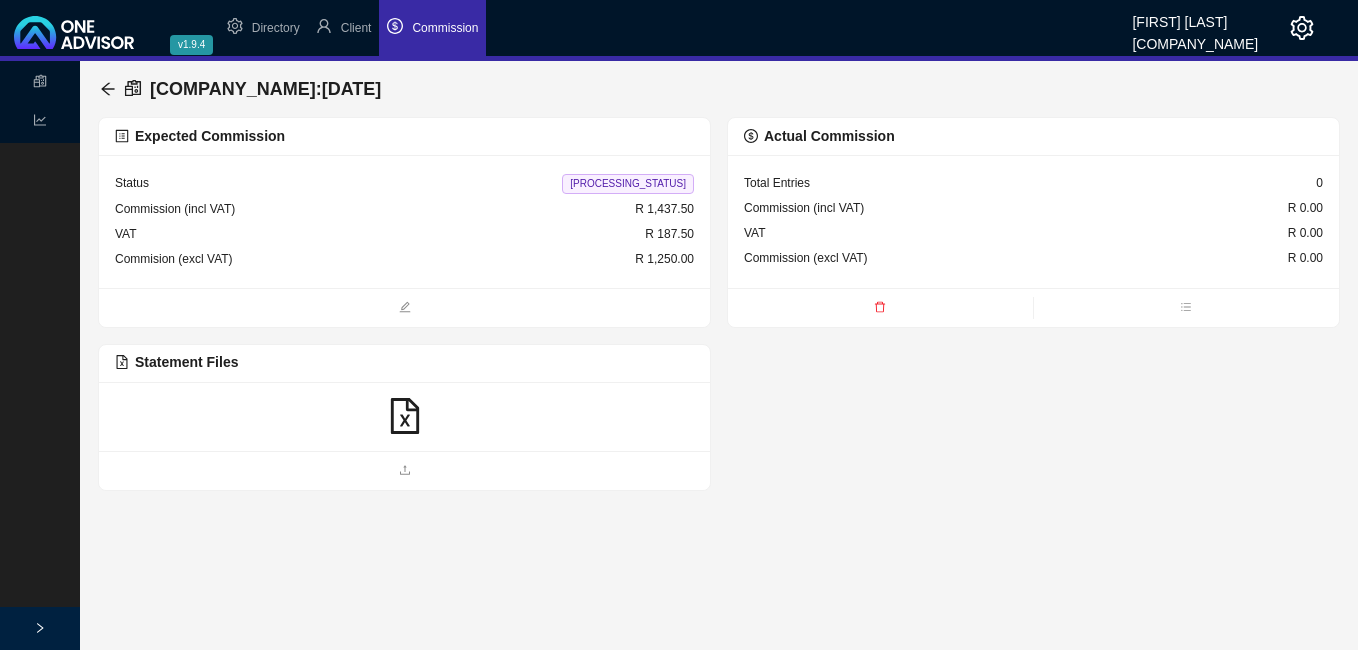click at bounding box center (405, 416) 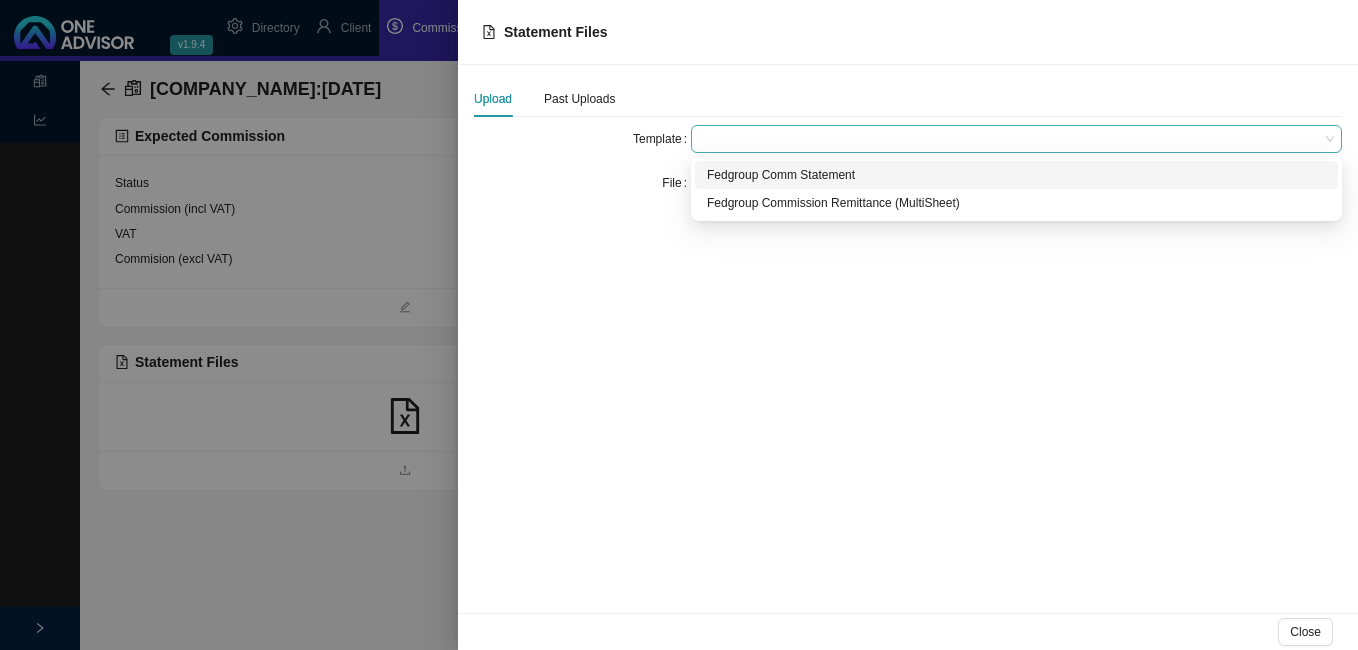 click at bounding box center (1016, 139) 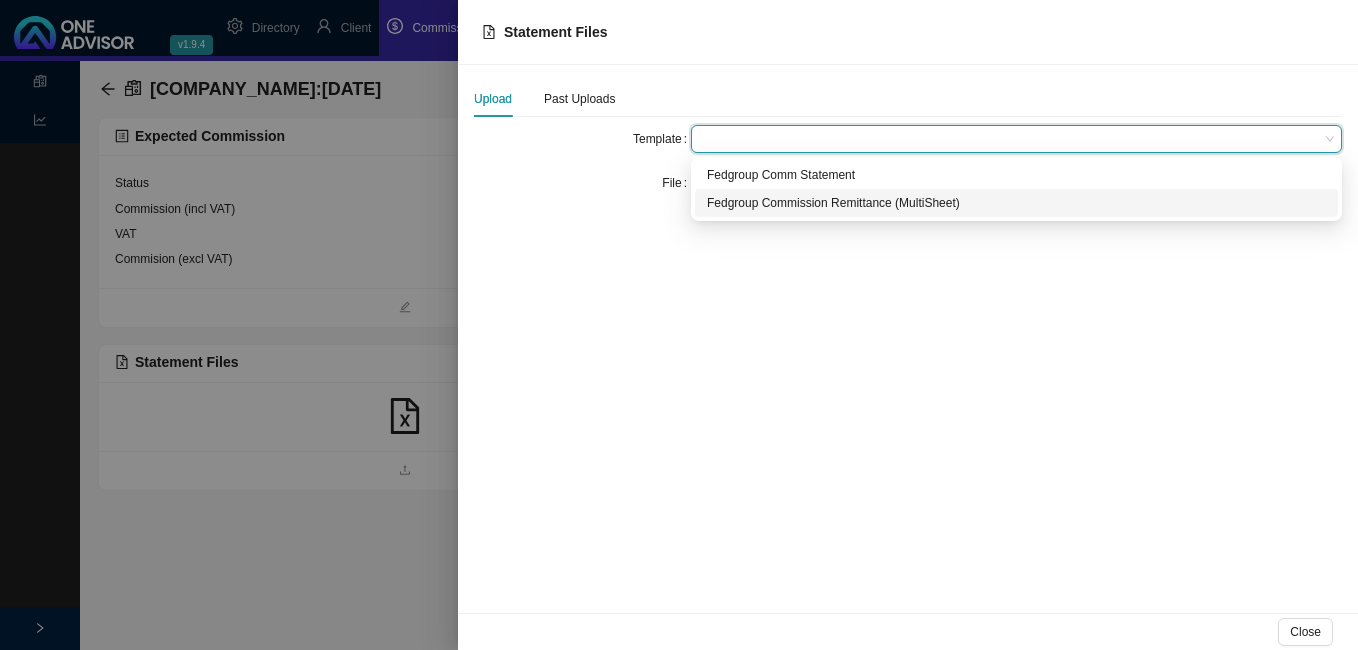 click on "Fedgroup Commission Remittance (MultiSheet)" at bounding box center [1016, 203] 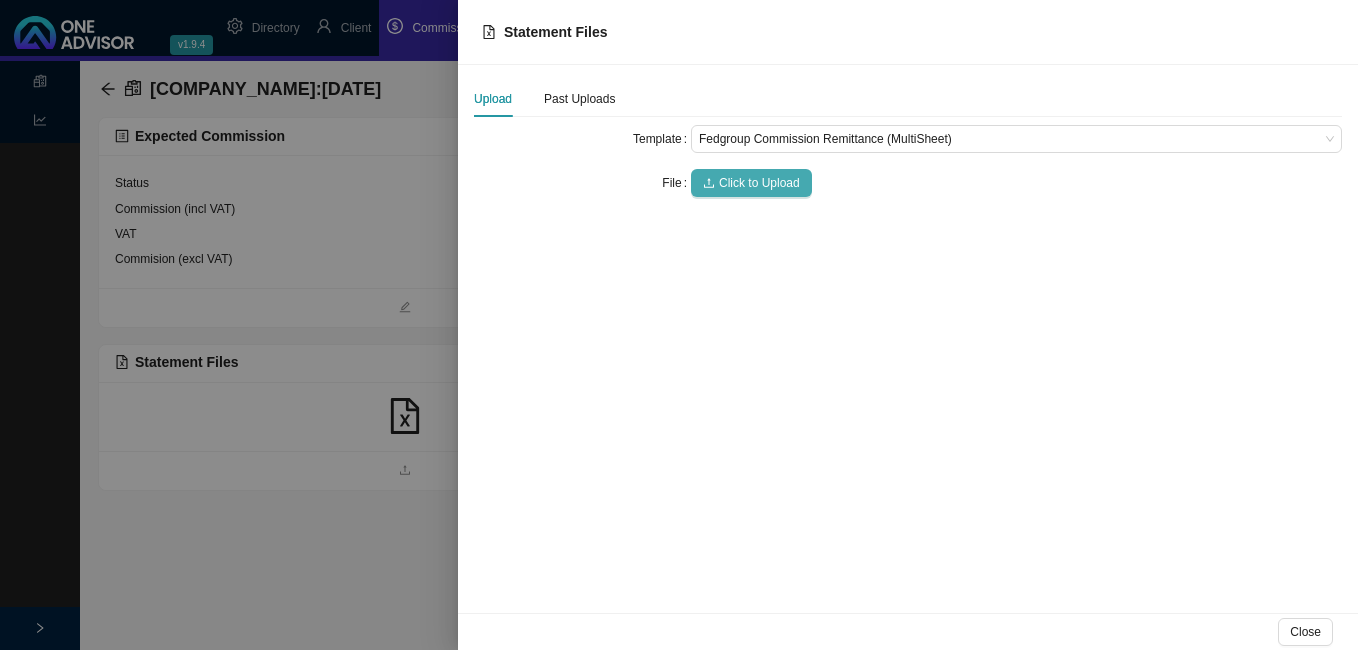 click on "Click to Upload" at bounding box center [751, 183] 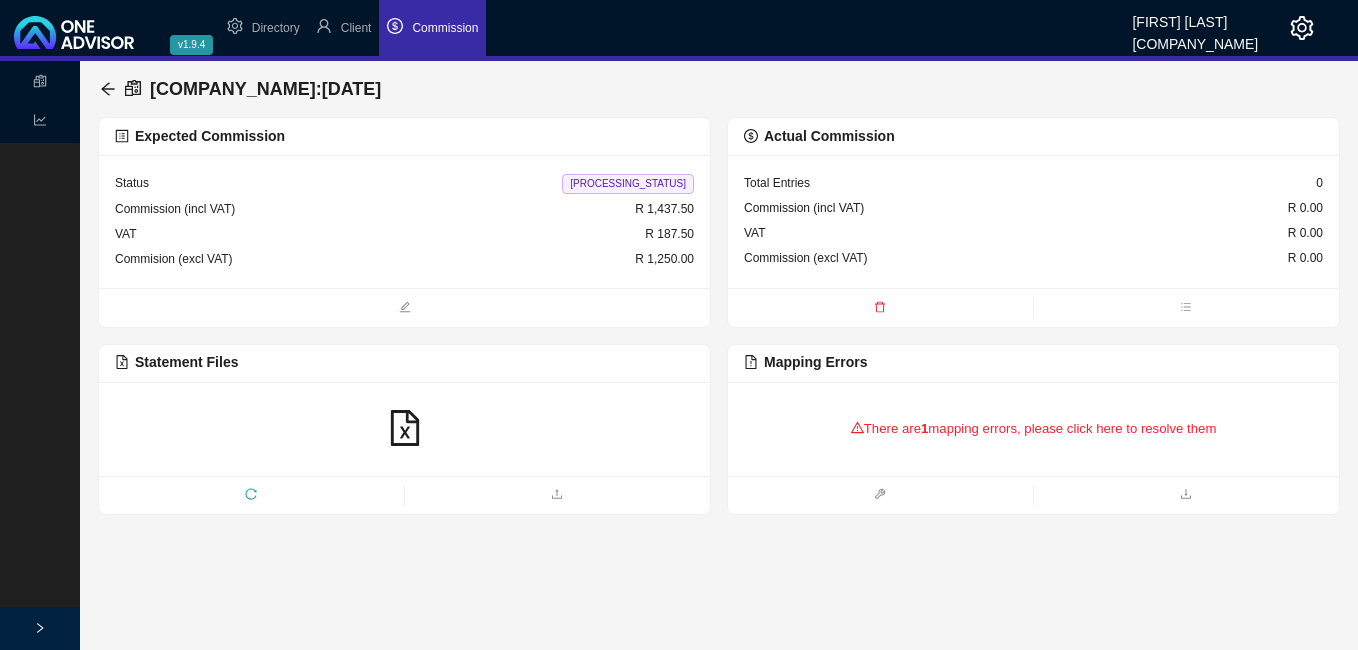 click on "There are  1  mapping errors, please click here to resolve them" at bounding box center [1033, 429] 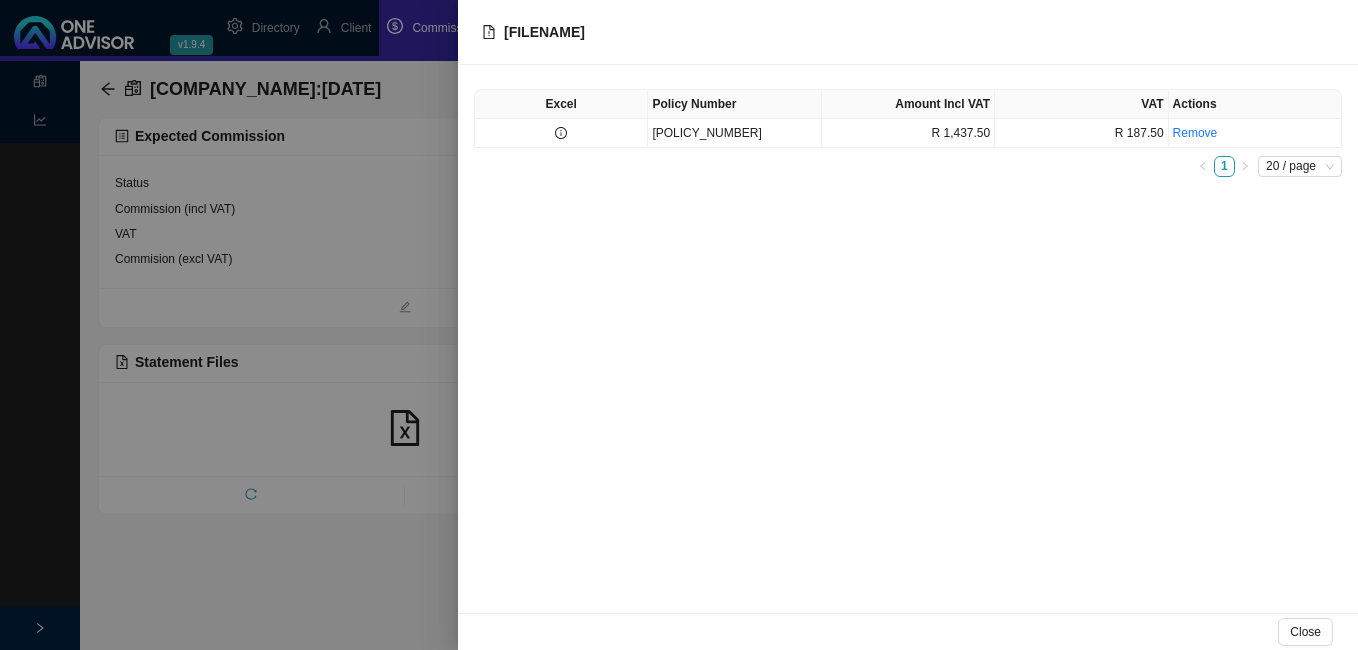 click at bounding box center (679, 325) 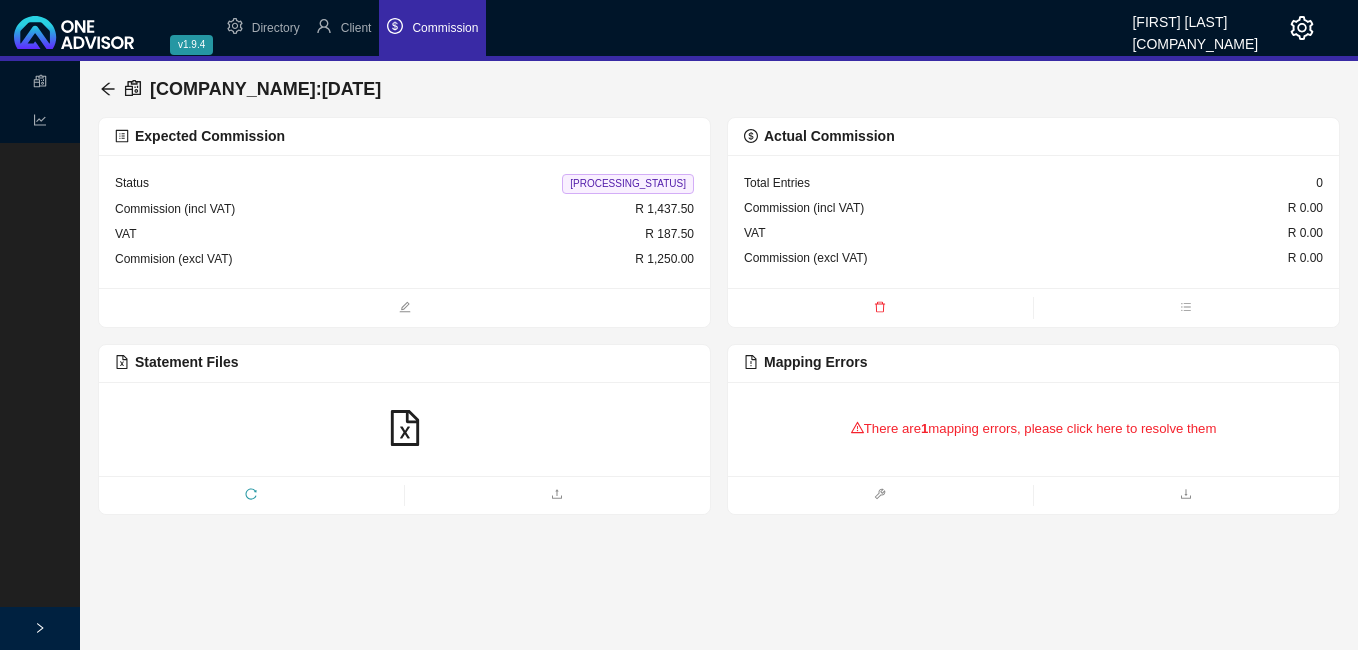 click on "Client" at bounding box center [356, 28] 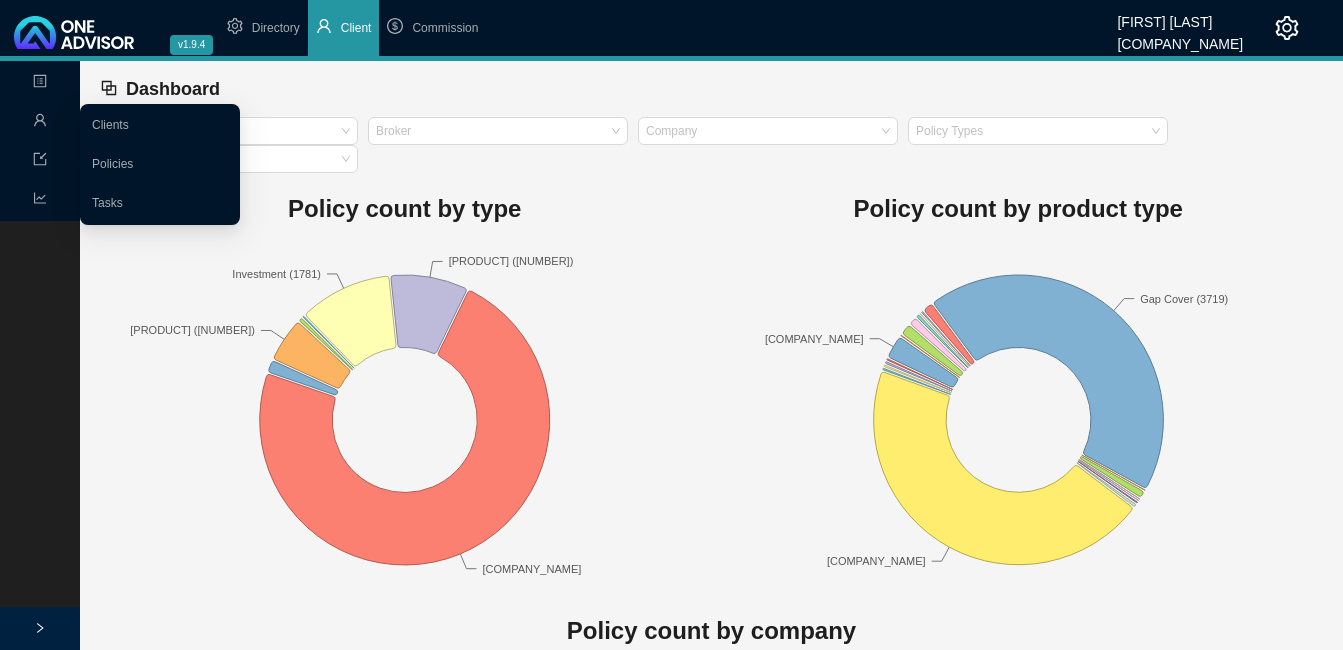 click at bounding box center [40, 120] 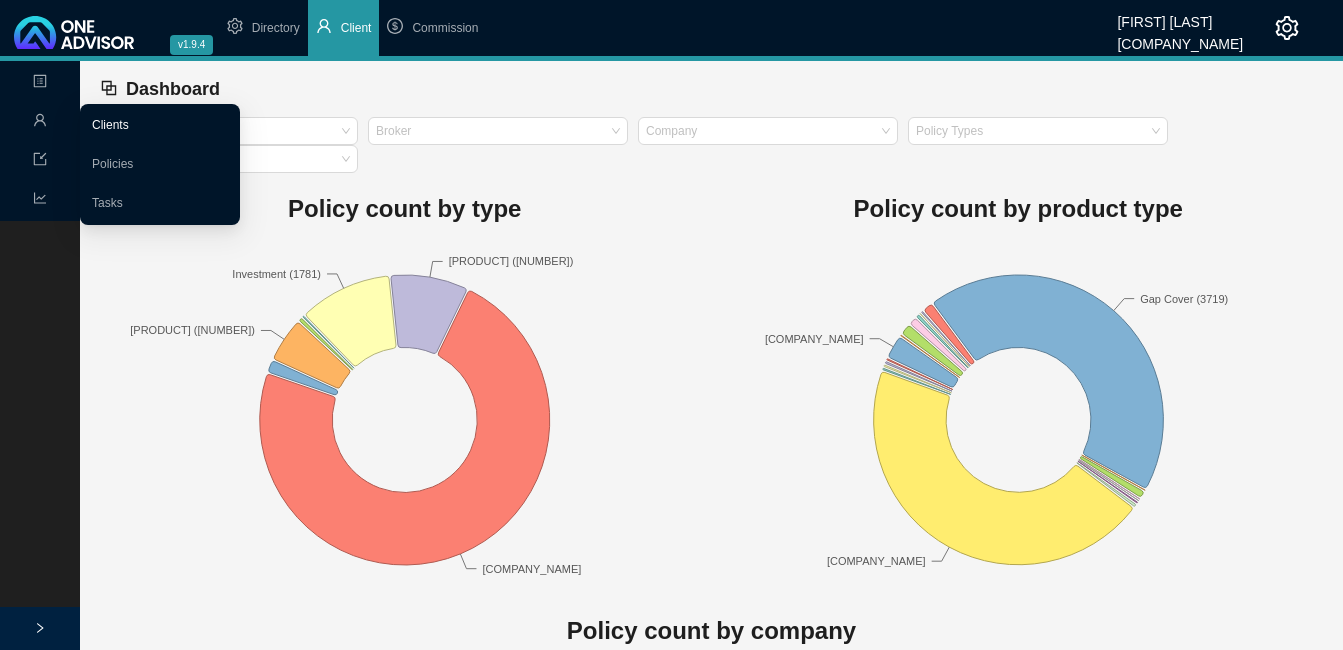 click on "Clients" at bounding box center [110, 125] 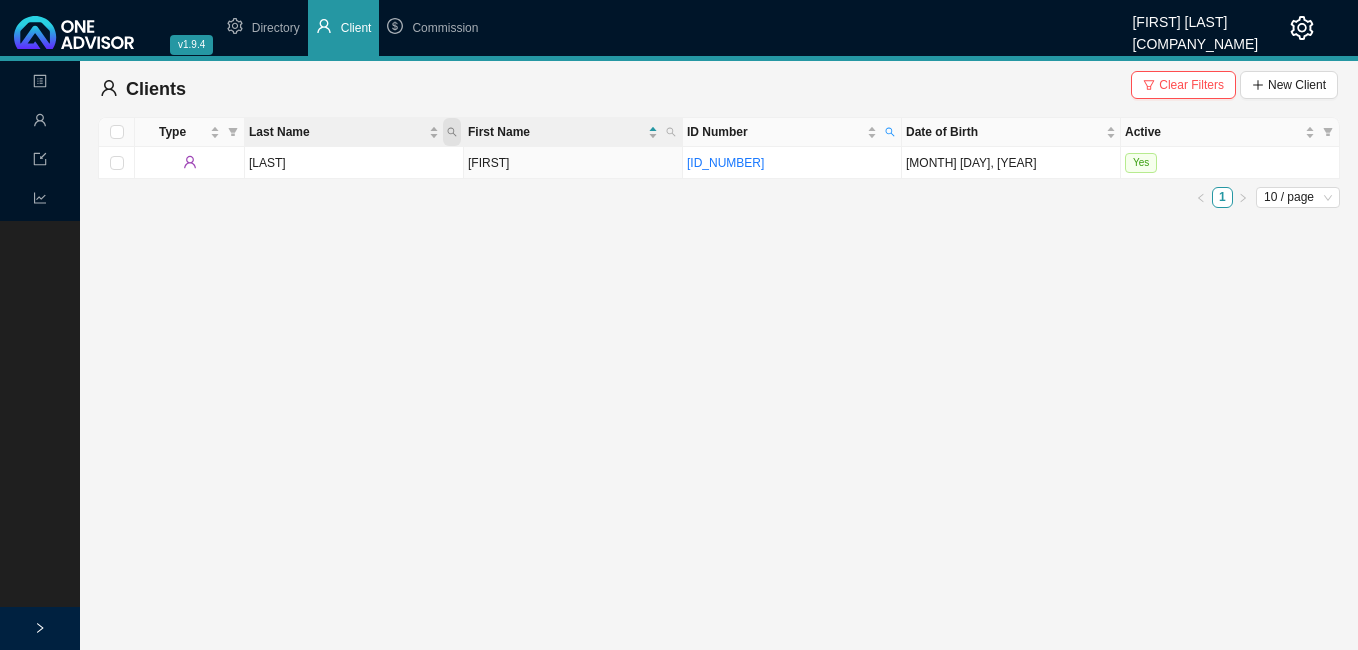 click at bounding box center [452, 132] 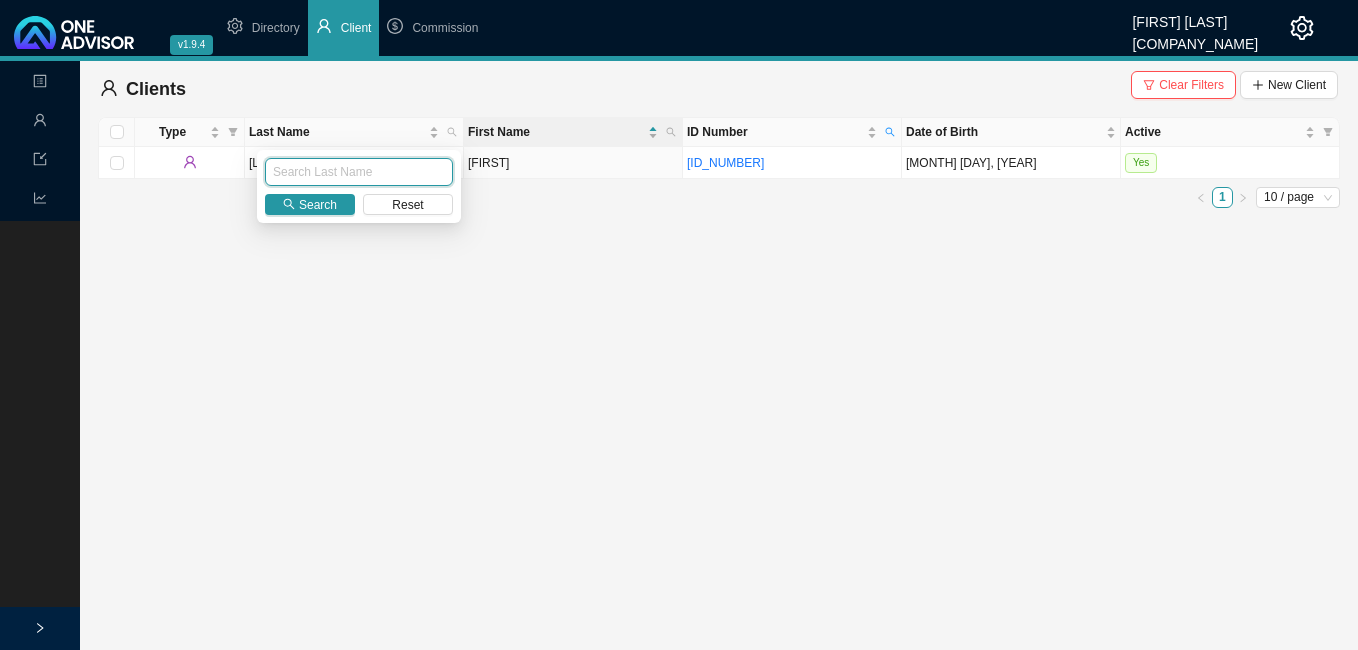 click at bounding box center [359, 172] 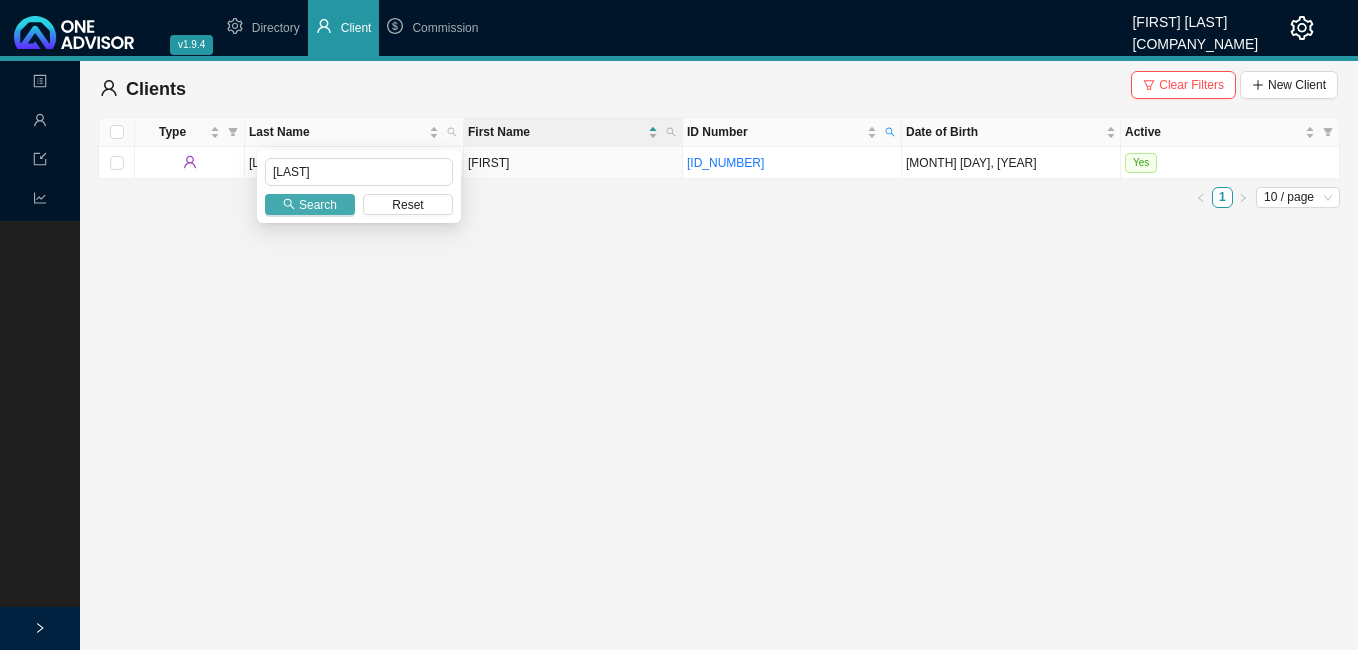 click on "Search" at bounding box center (318, 205) 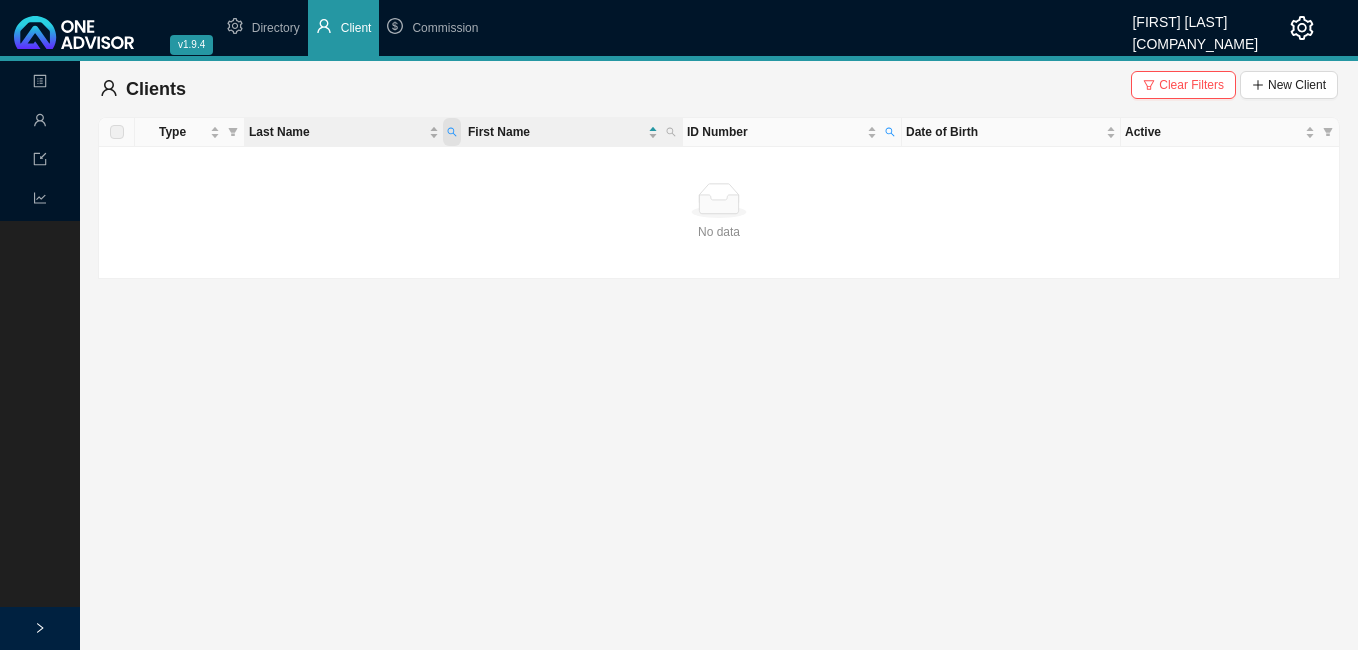 click at bounding box center (452, 132) 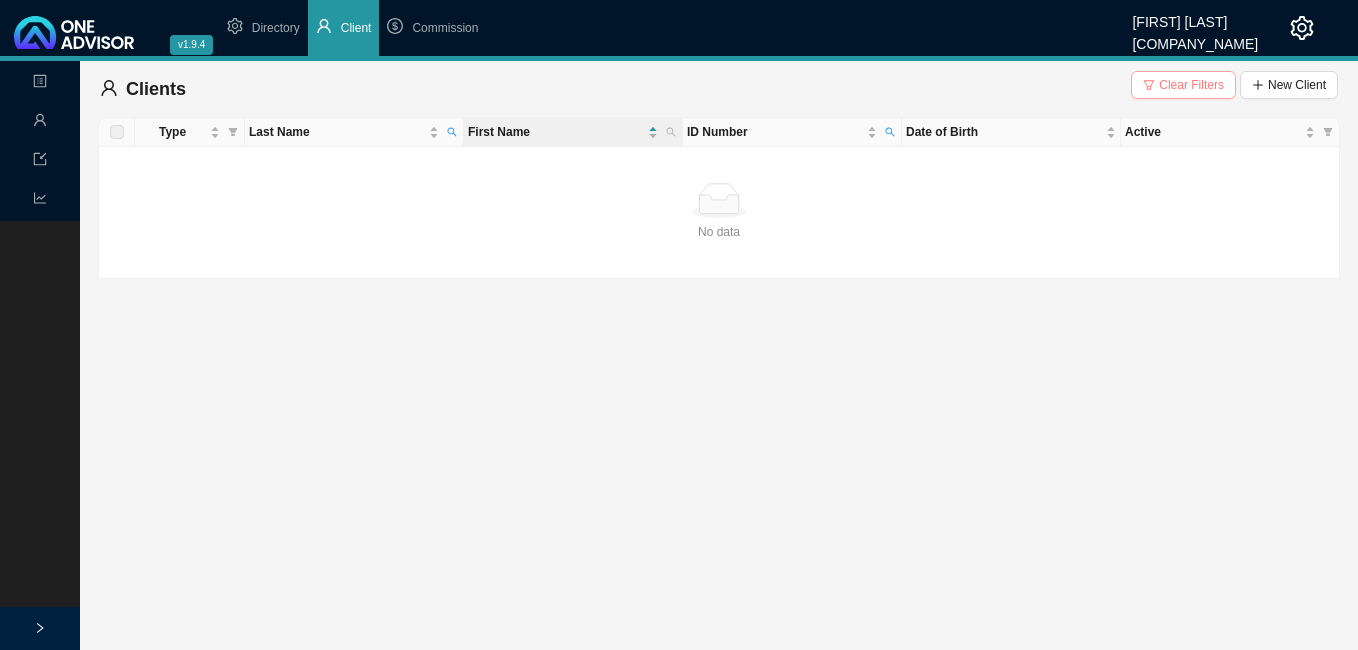 click on "Clear Filters" at bounding box center (1191, 85) 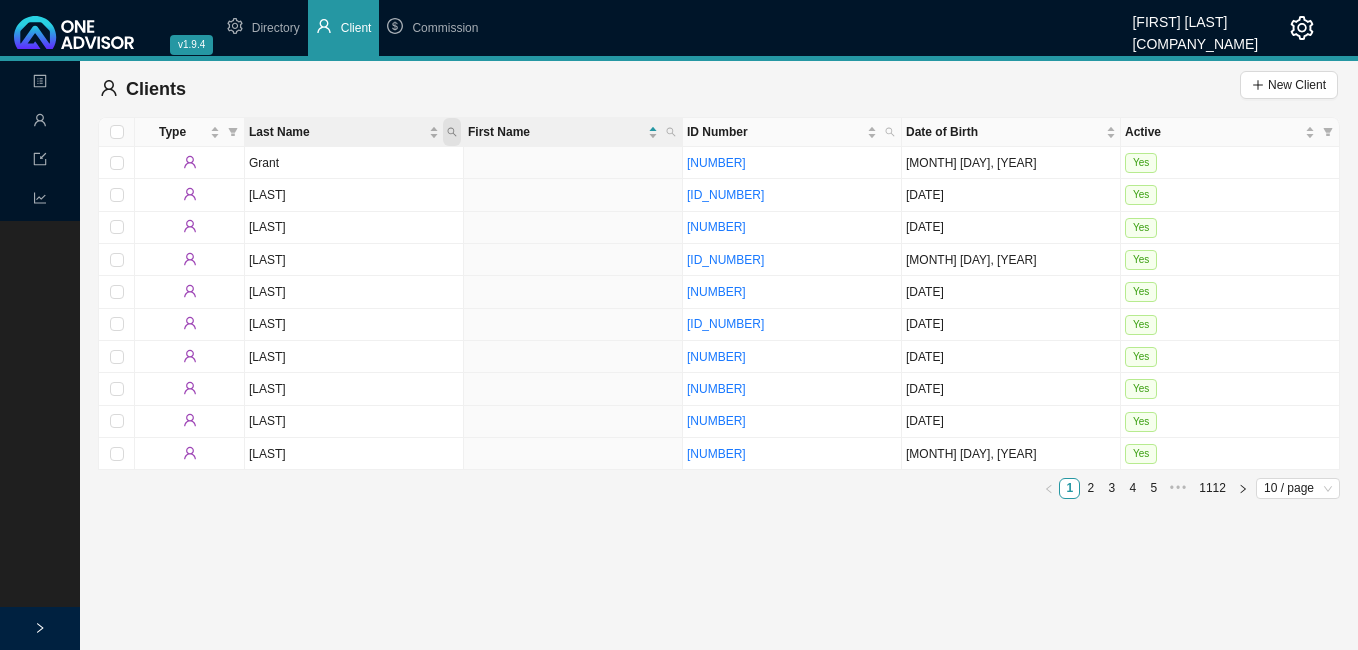 click at bounding box center [452, 132] 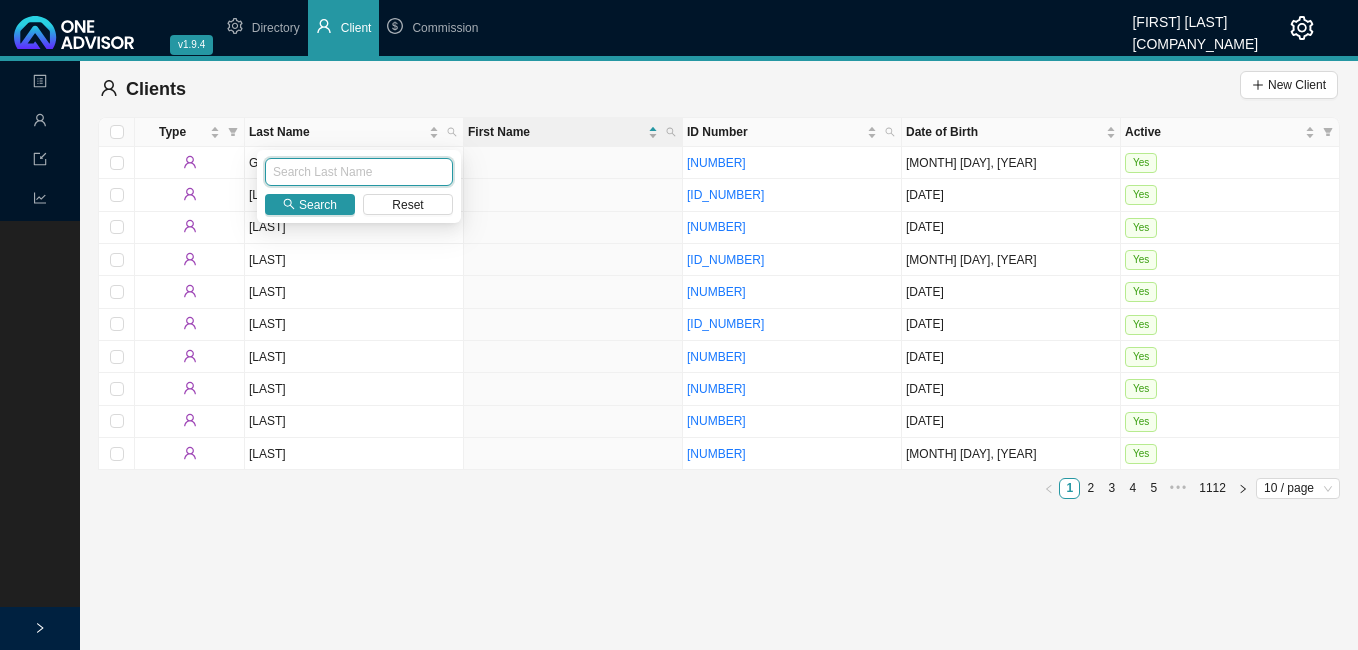 click at bounding box center (359, 172) 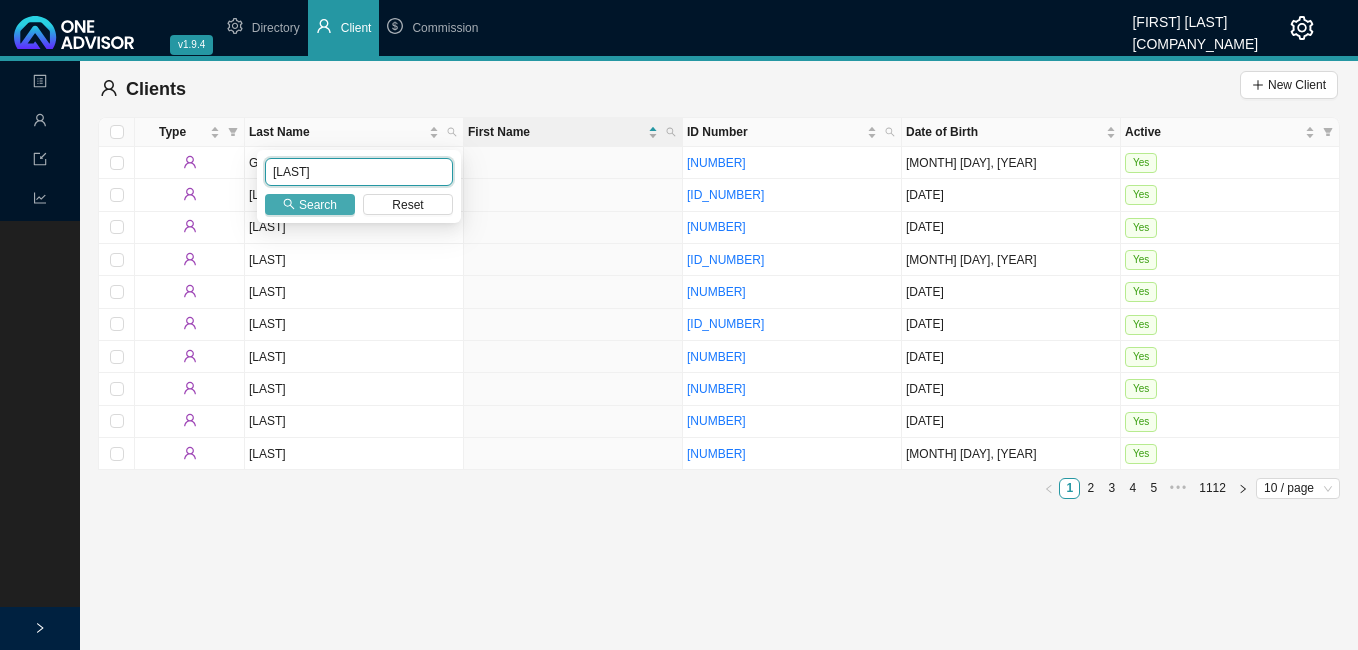 type on "[LAST]" 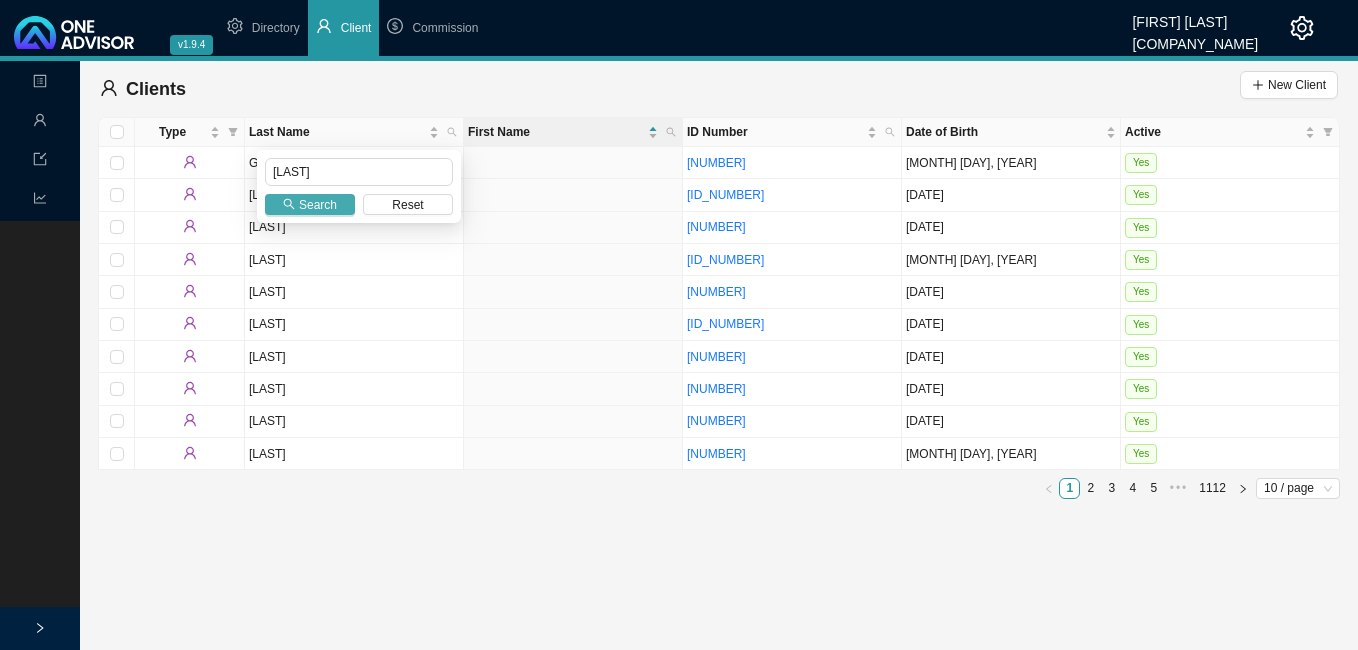 click on "Search" at bounding box center (318, 205) 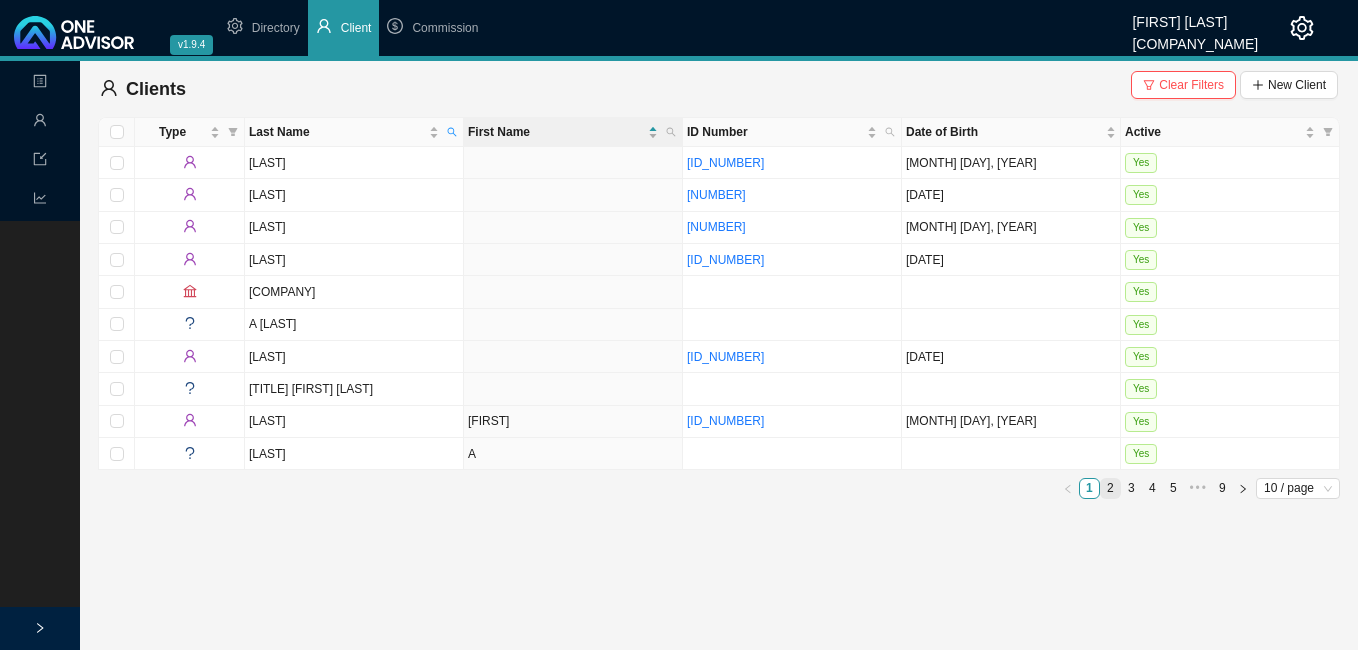 click on "2" at bounding box center [1110, 488] 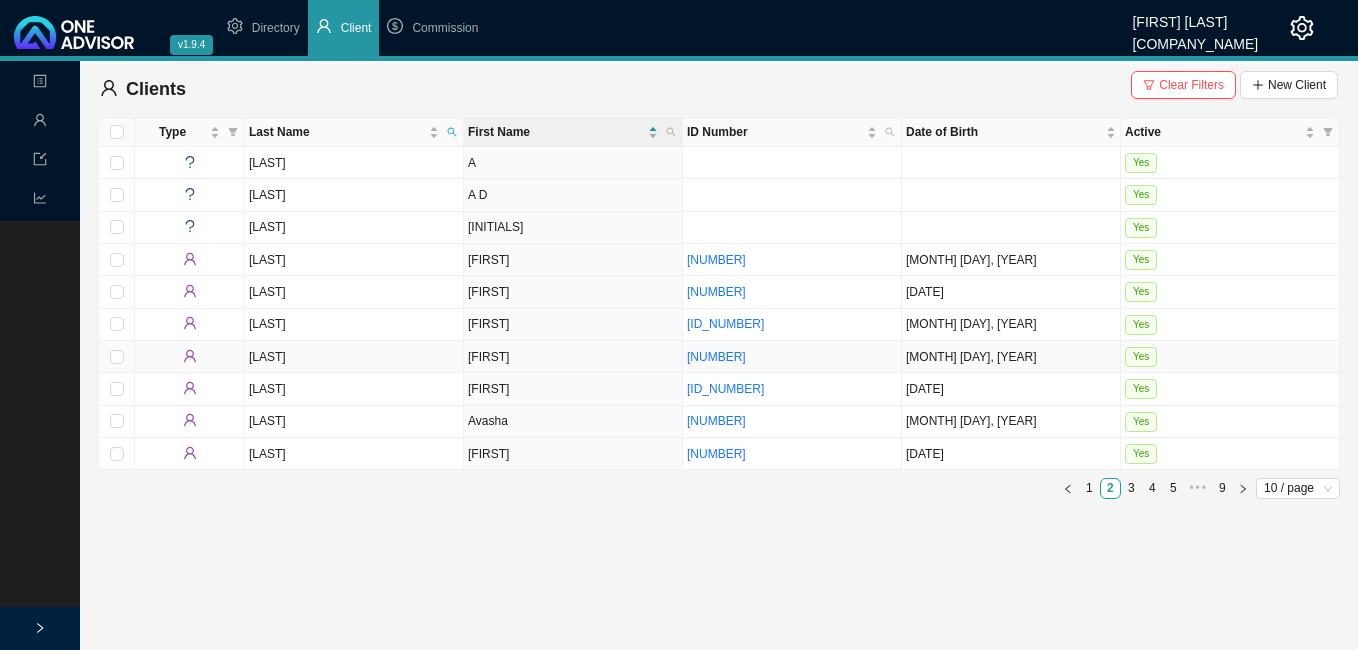 click on "[FIRST]" at bounding box center [573, 357] 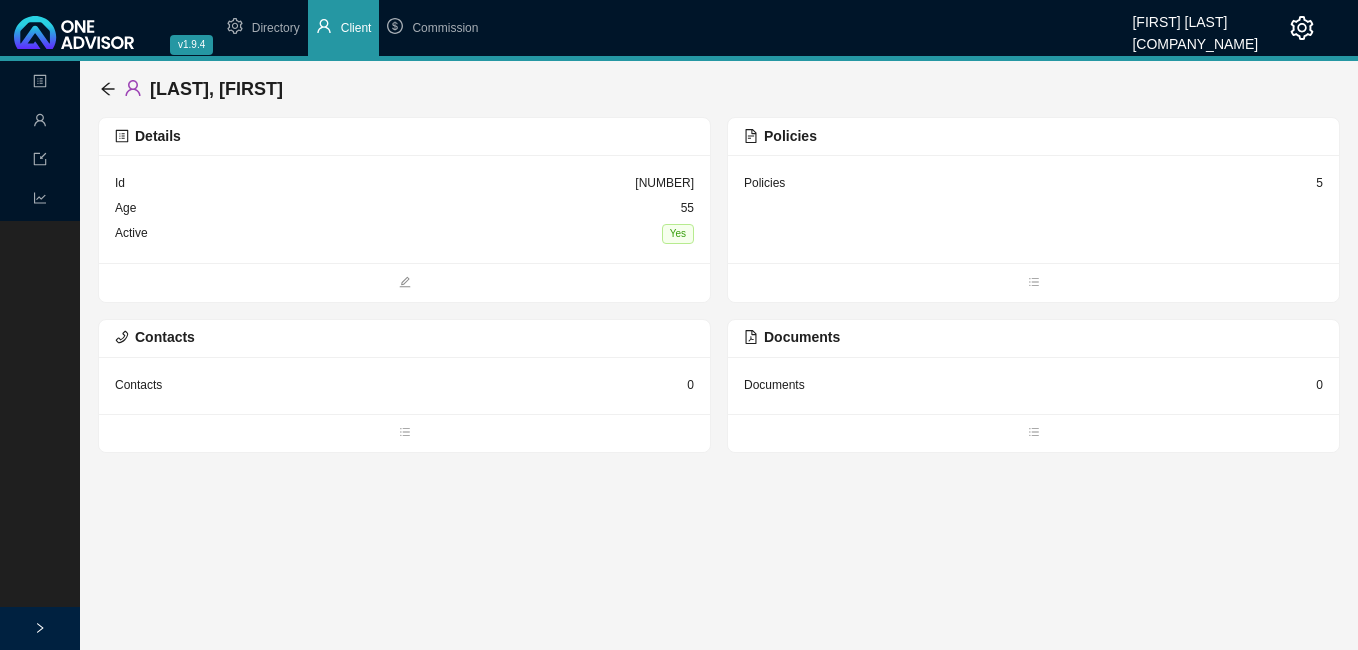 click on "5" at bounding box center (664, 183) 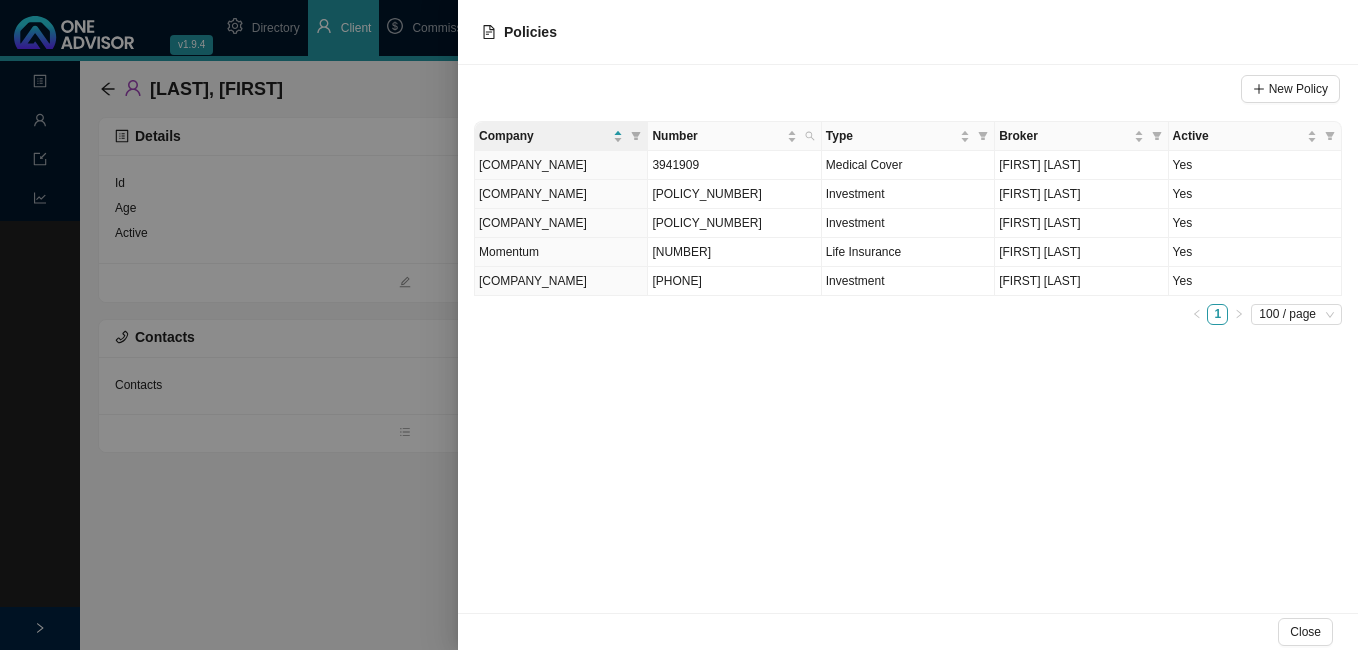 click at bounding box center (679, 325) 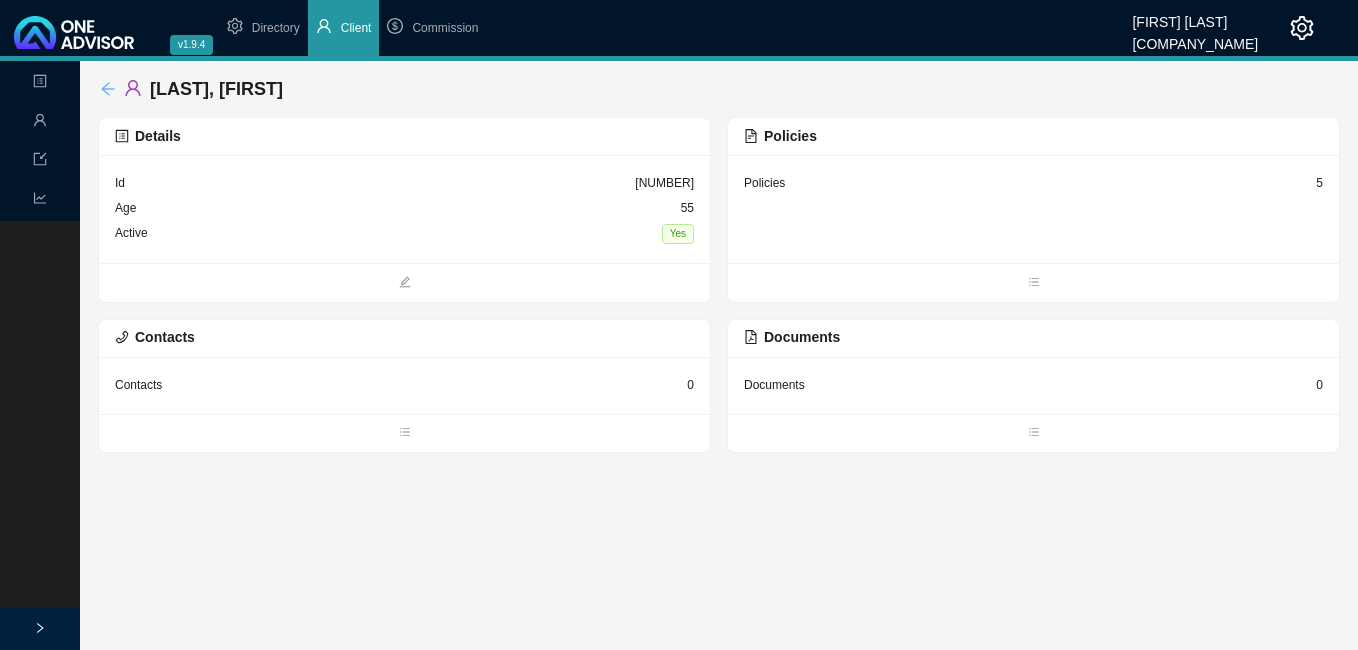 click at bounding box center (108, 89) 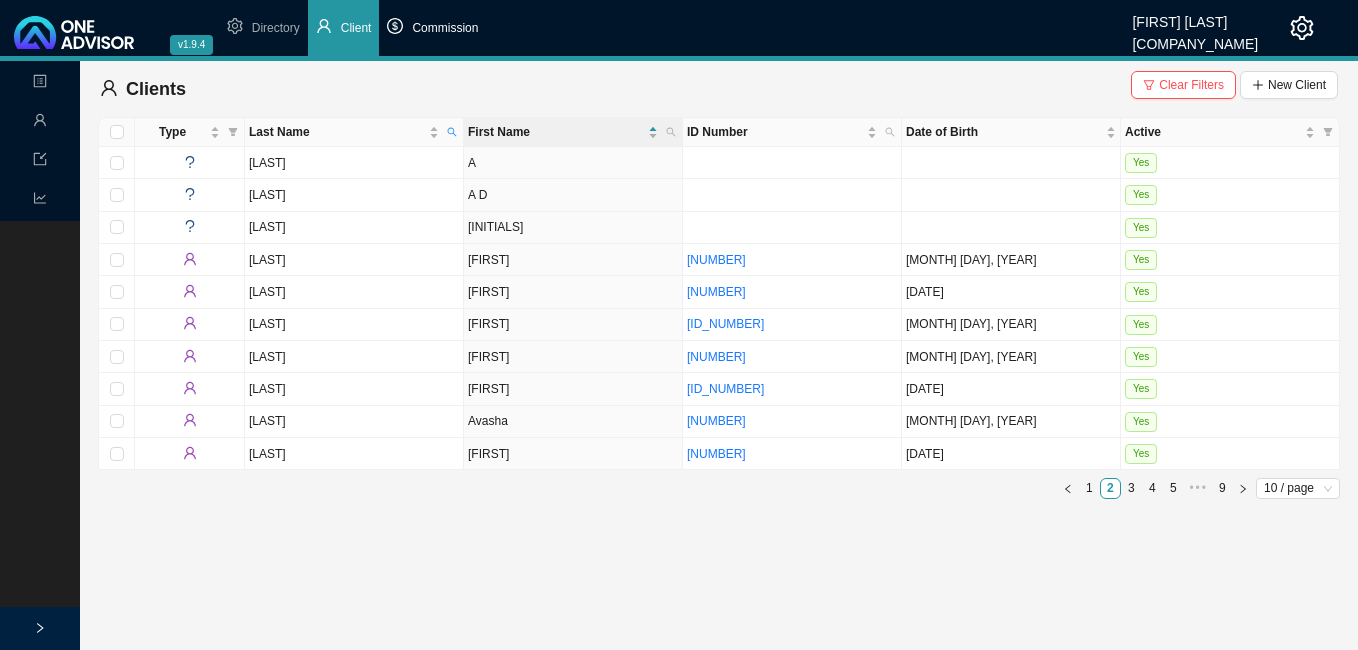 click on "Commission" at bounding box center (445, 28) 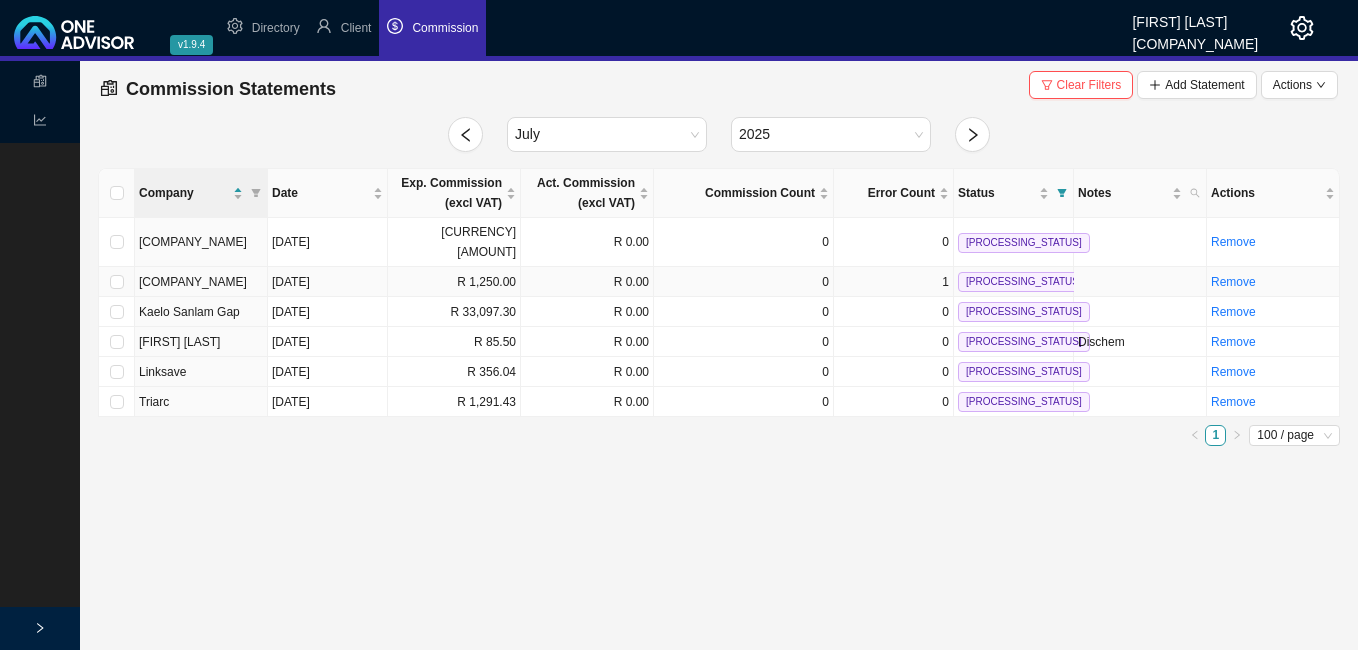 click on "R 1,250.00" at bounding box center (454, 282) 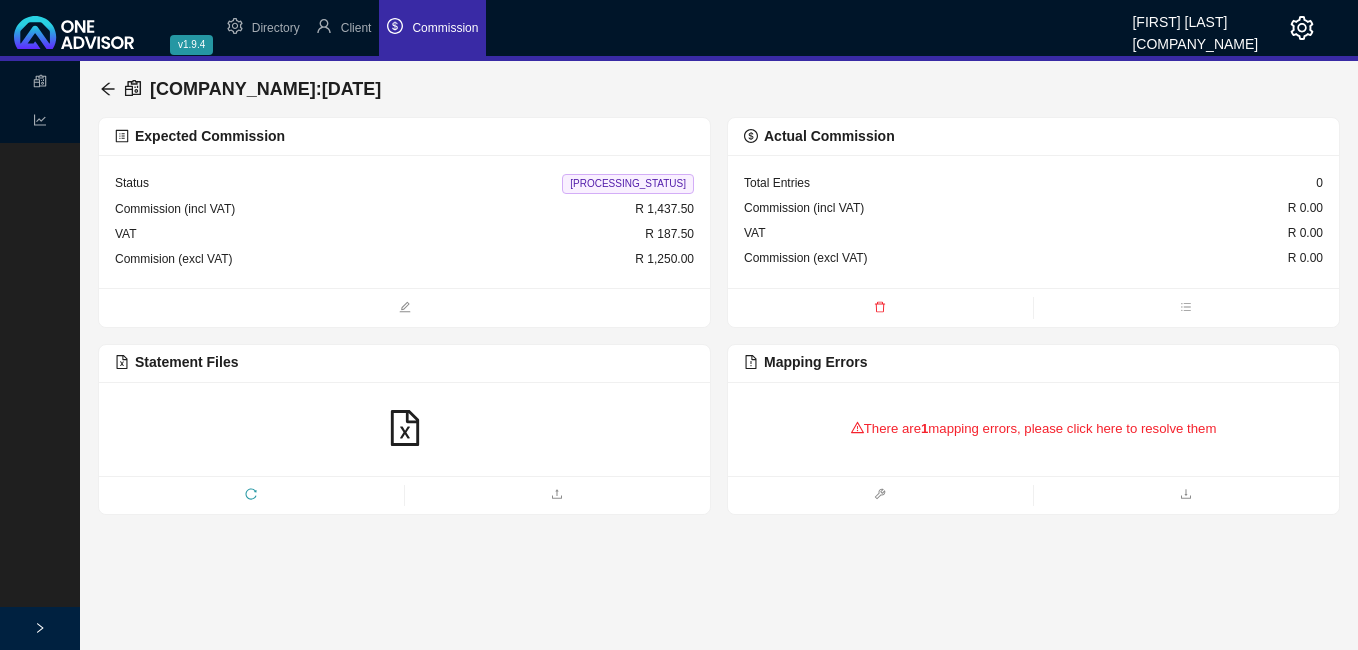 click on "There are  1  mapping errors, please click here to resolve them" at bounding box center [1033, 429] 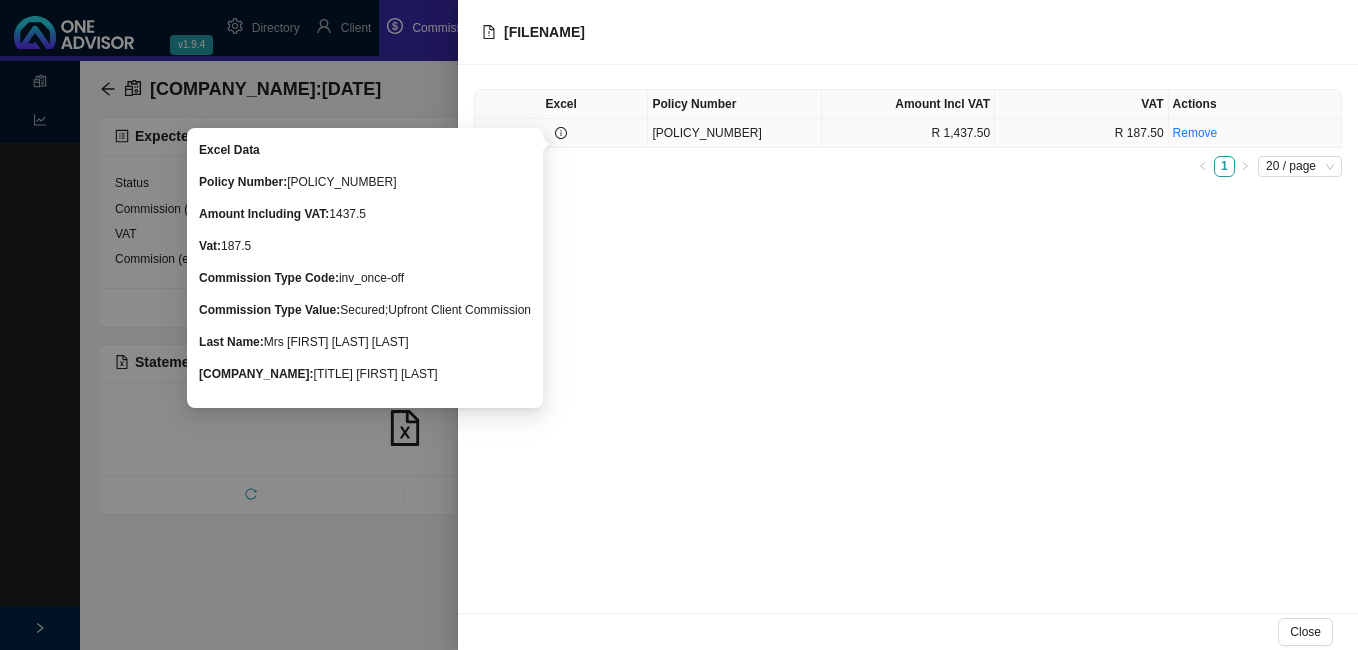 click at bounding box center [561, 133] 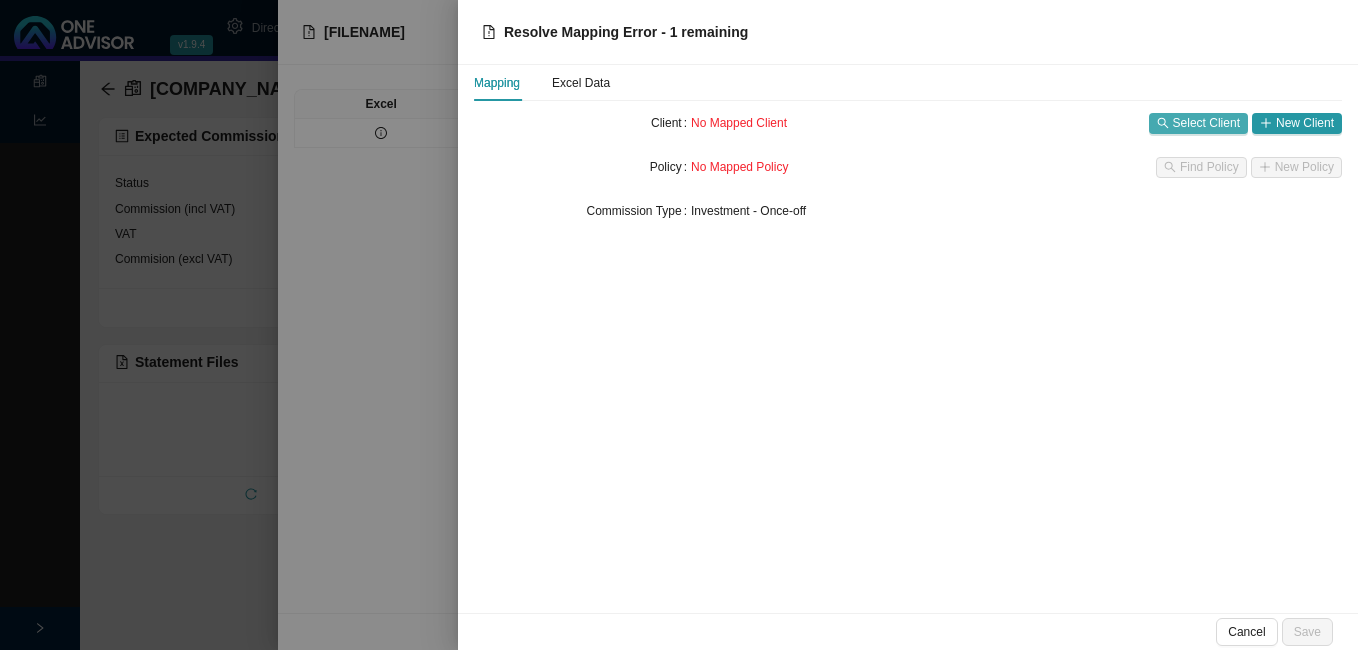 click on "Select Client" at bounding box center [1206, 123] 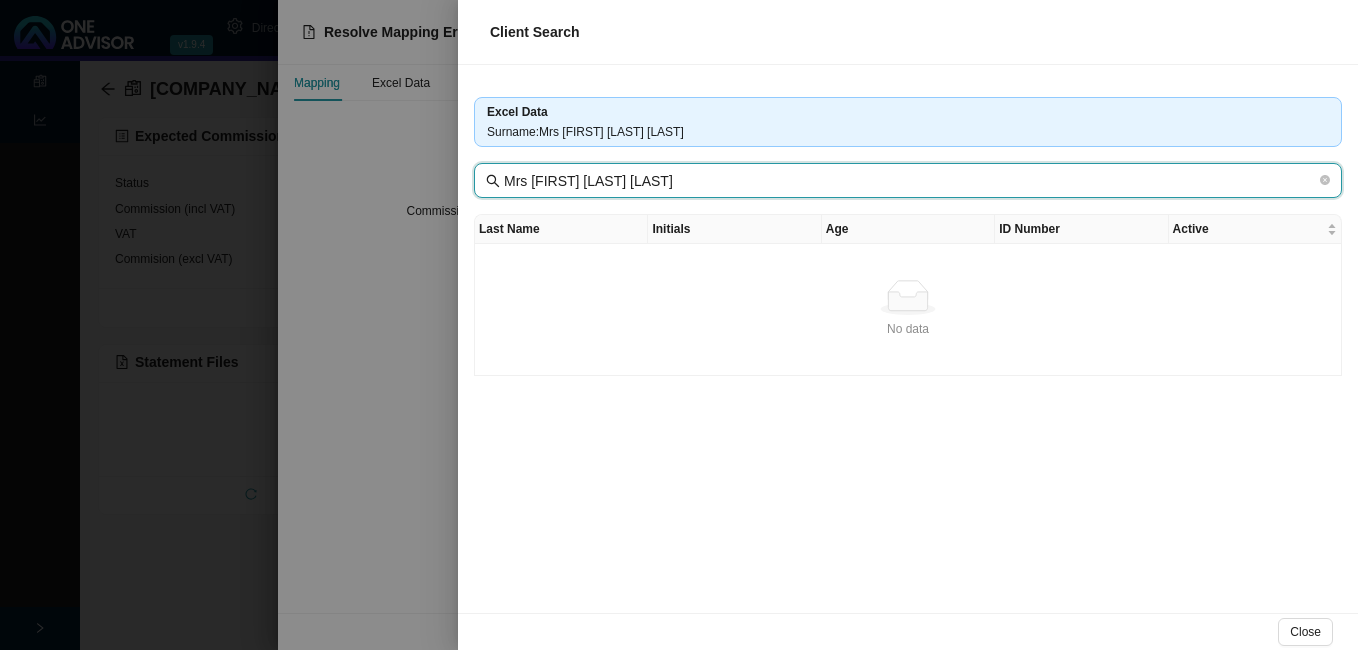 drag, startPoint x: 606, startPoint y: 181, endPoint x: 457, endPoint y: 181, distance: 149 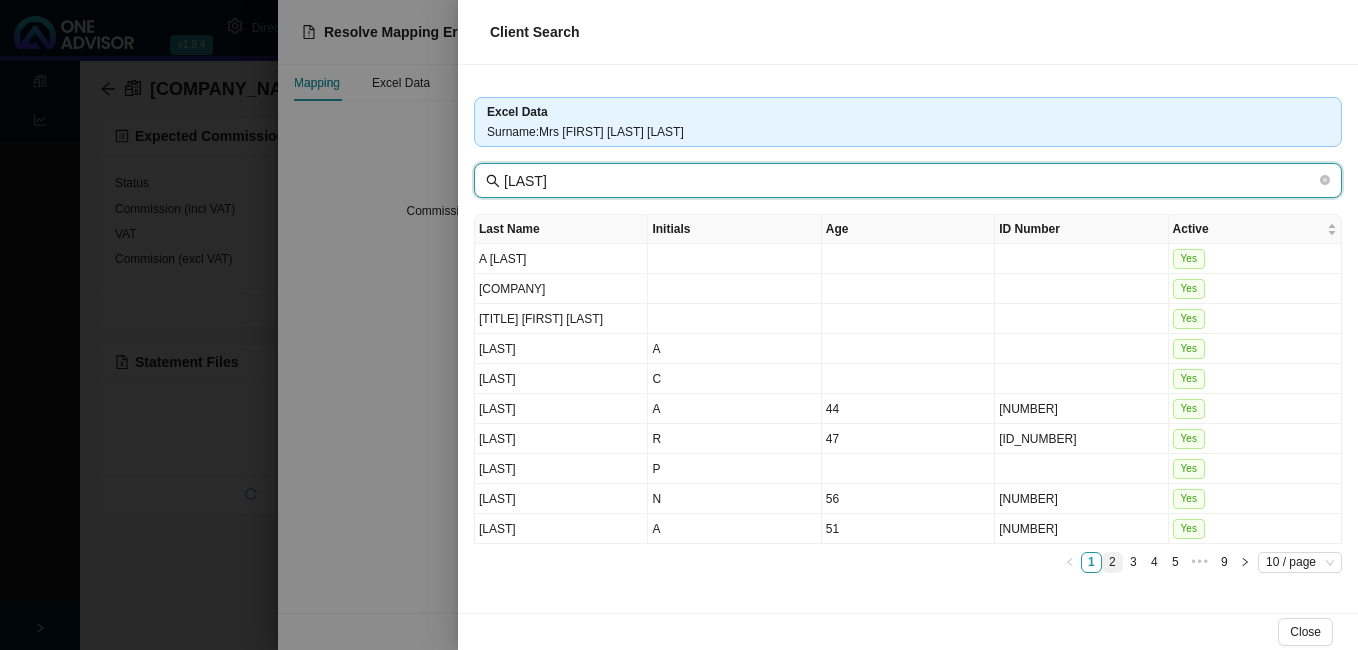 type on "[LAST]" 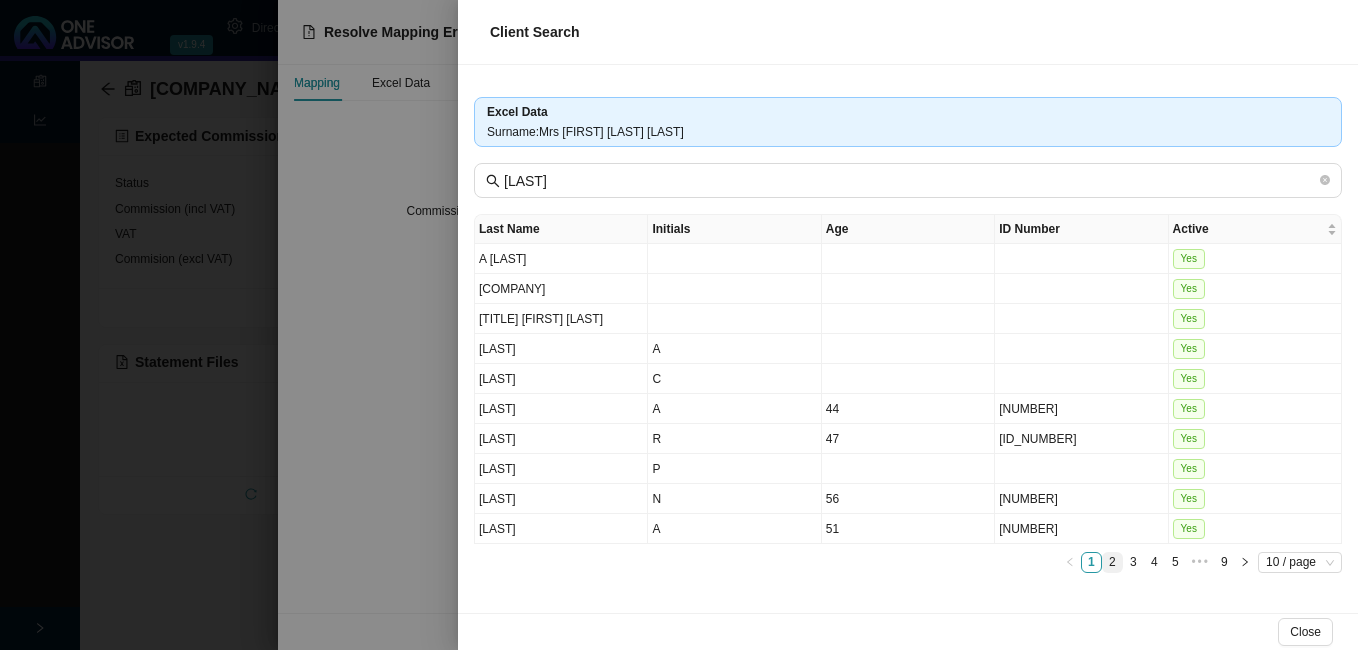 click on "2" at bounding box center [1112, 562] 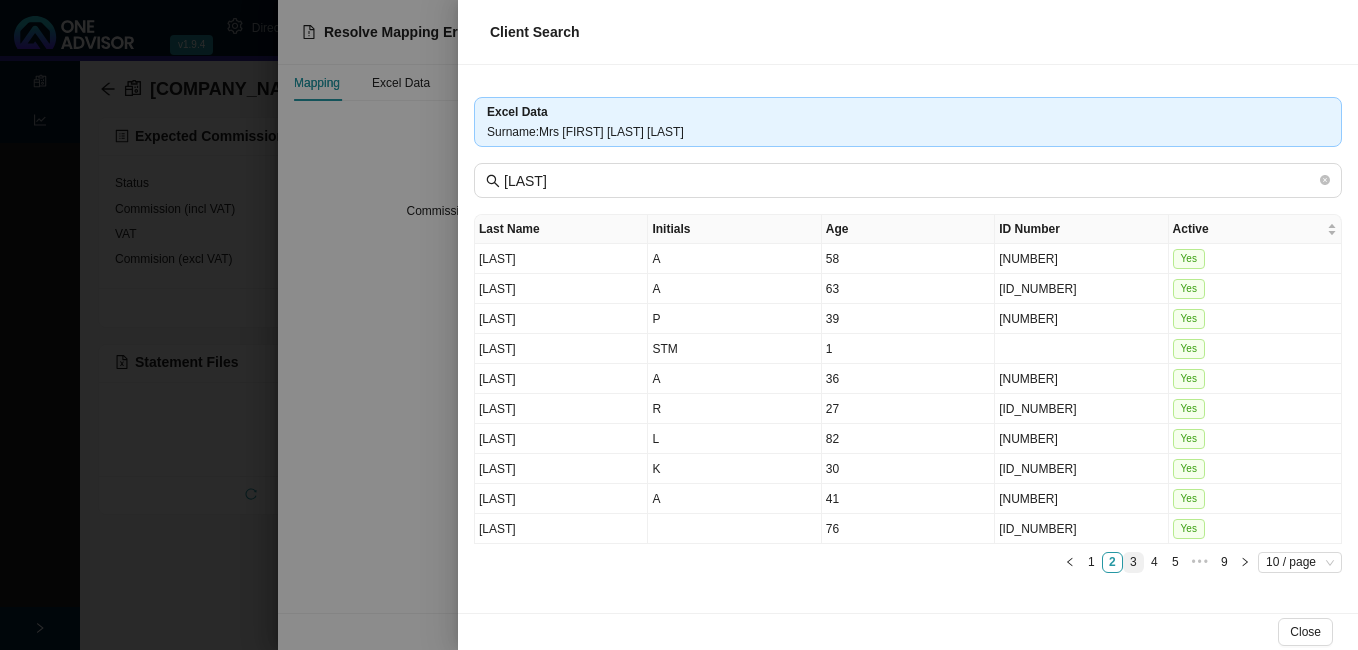 click on "3" at bounding box center (1133, 562) 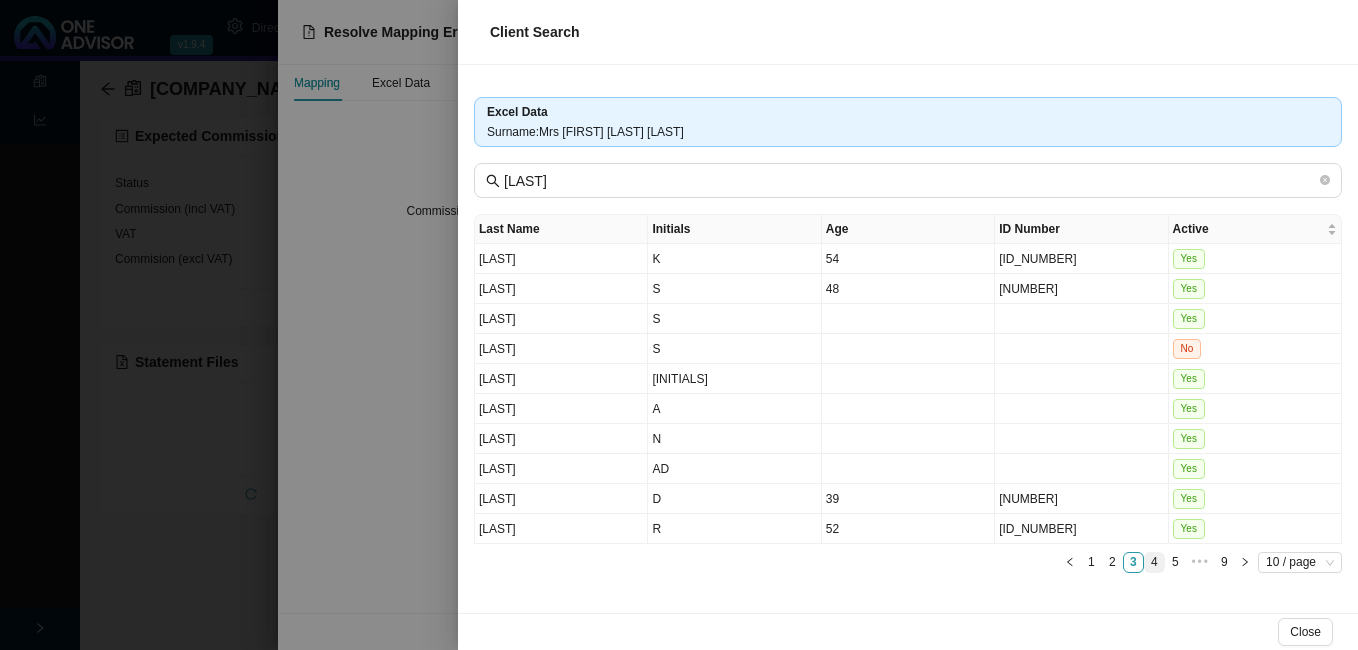 click on "4" at bounding box center [1154, 562] 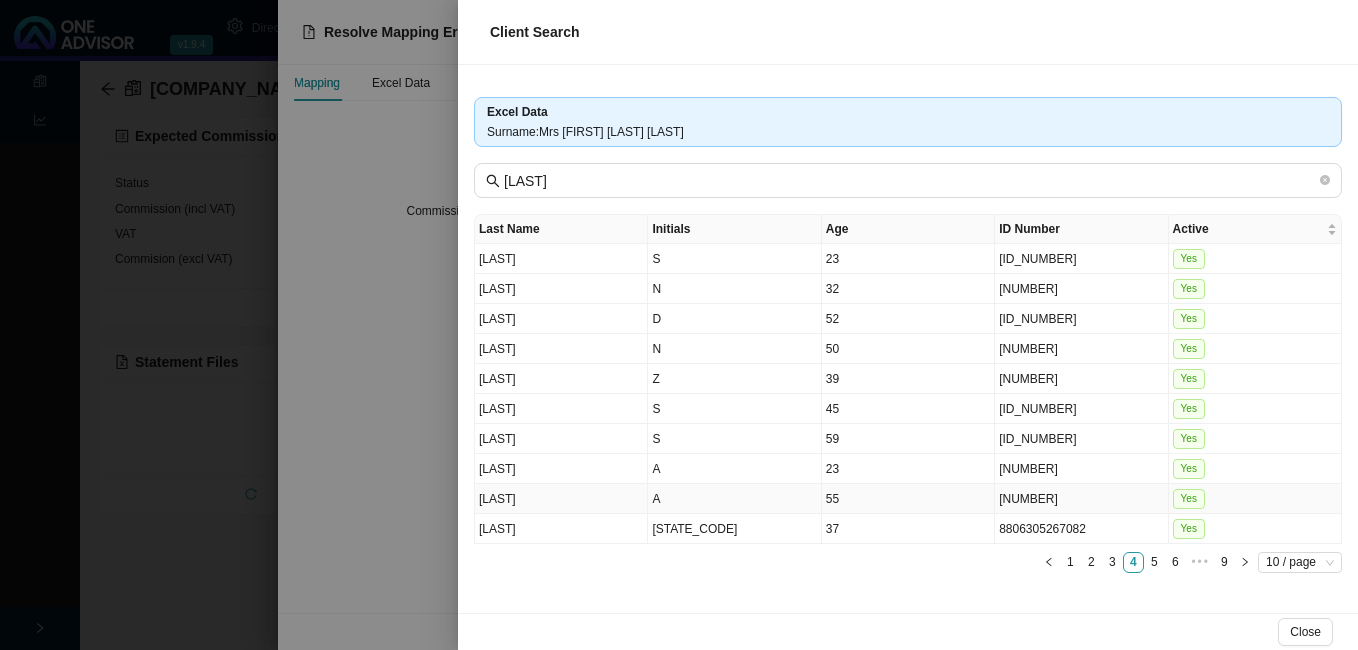 click on "55" at bounding box center (908, 499) 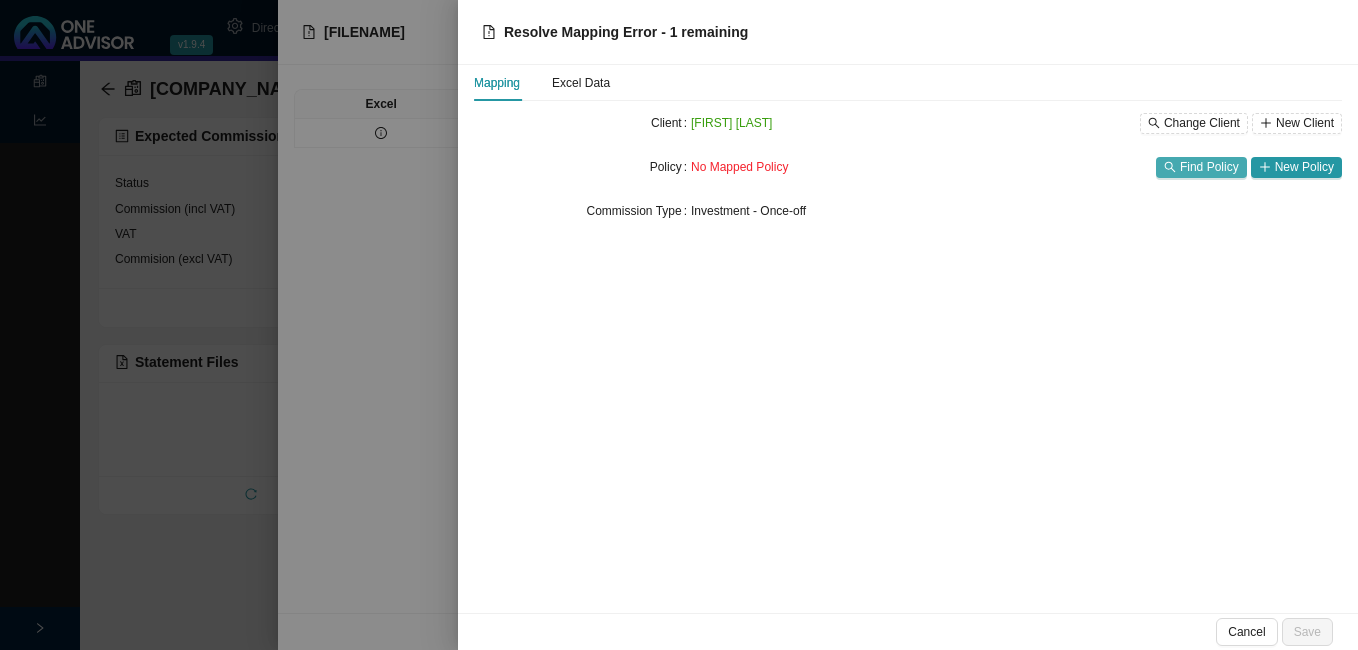 click on "Find Policy" at bounding box center [1209, 167] 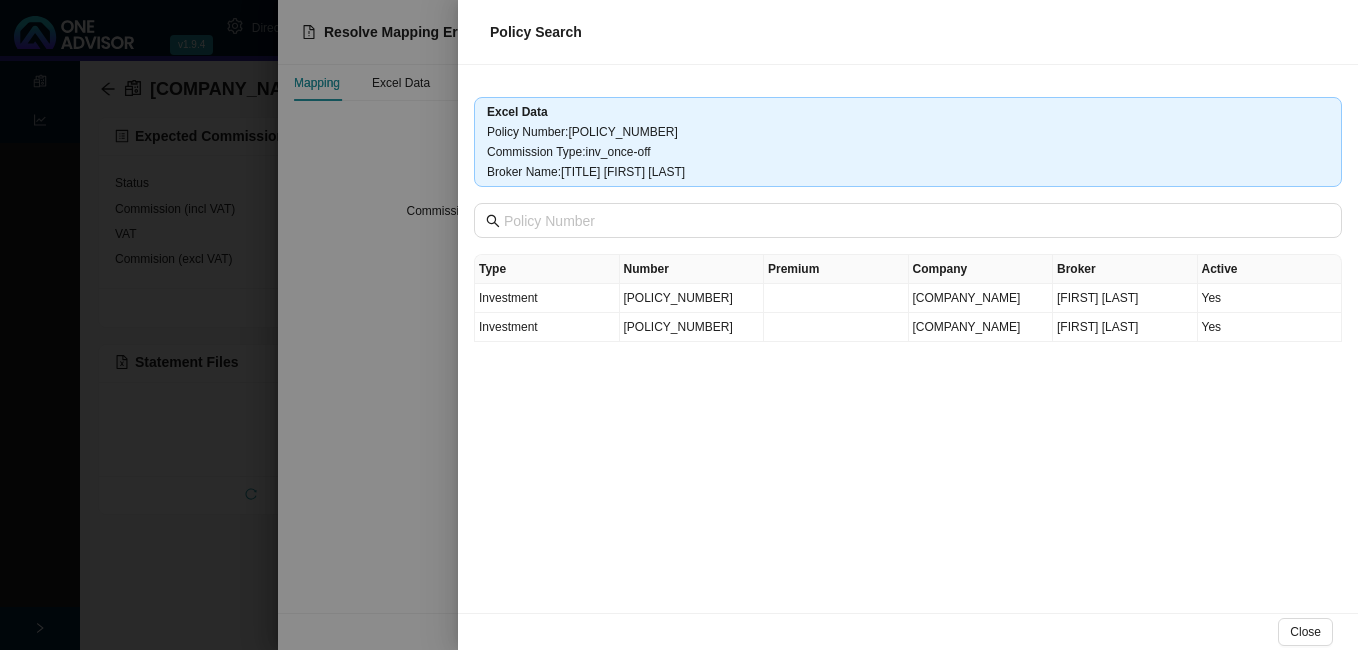 click at bounding box center (679, 325) 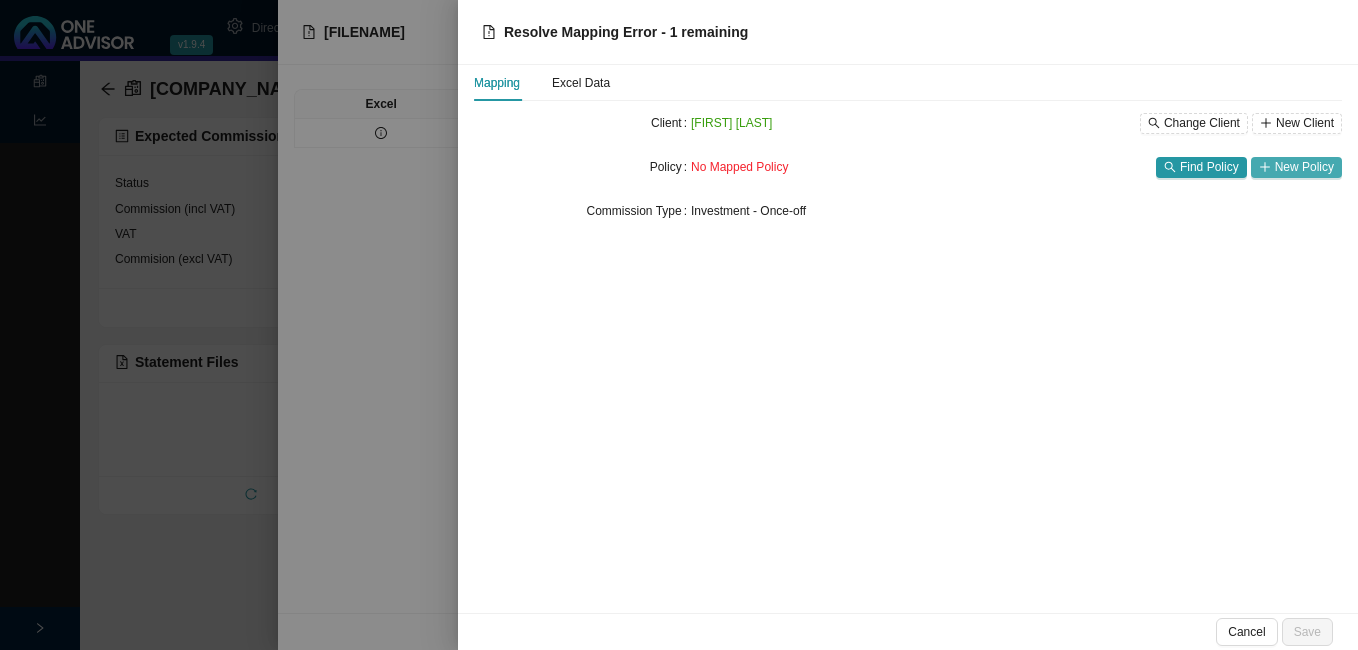 click on "New Policy" at bounding box center [1209, 167] 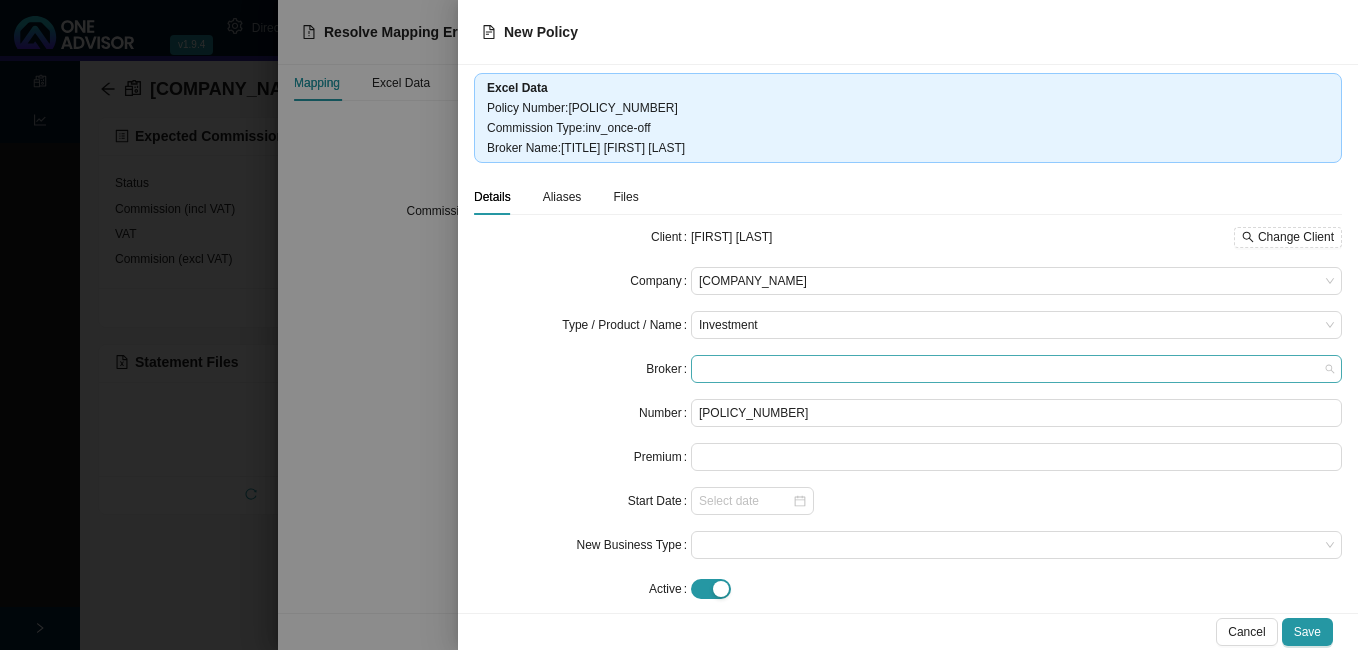 click at bounding box center (1016, 369) 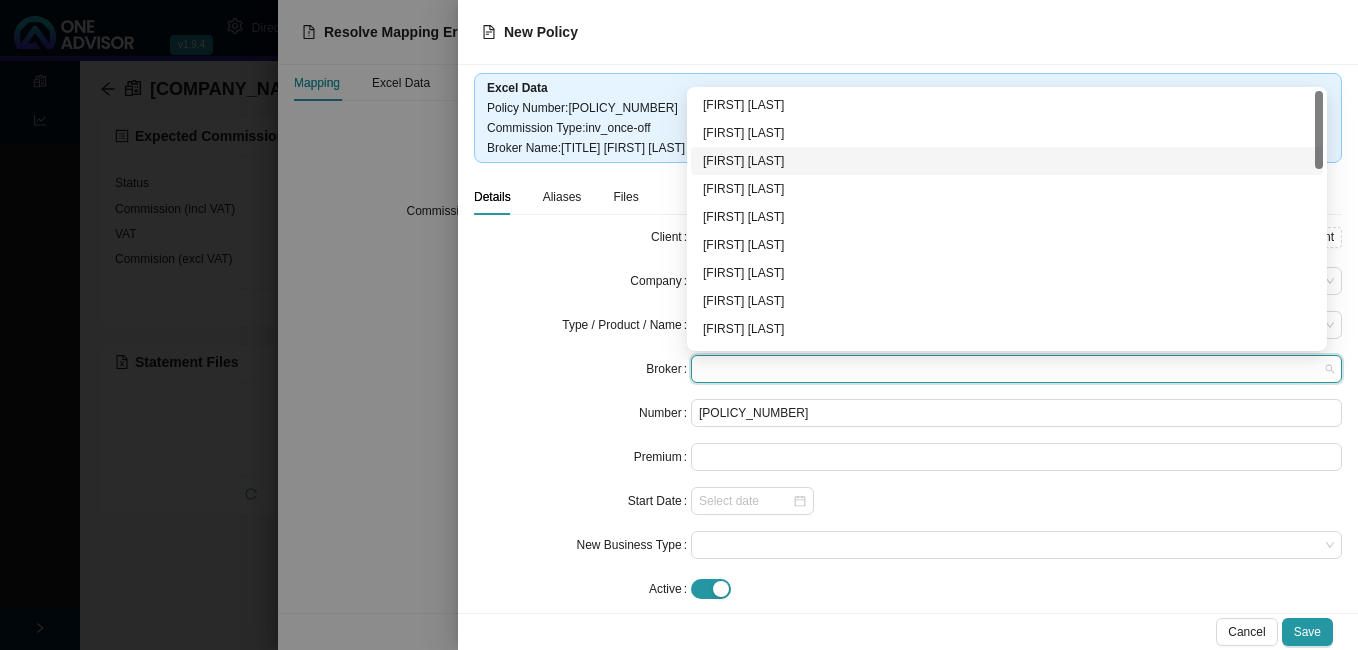 click on "[FIRST] [LAST]" at bounding box center [1007, 161] 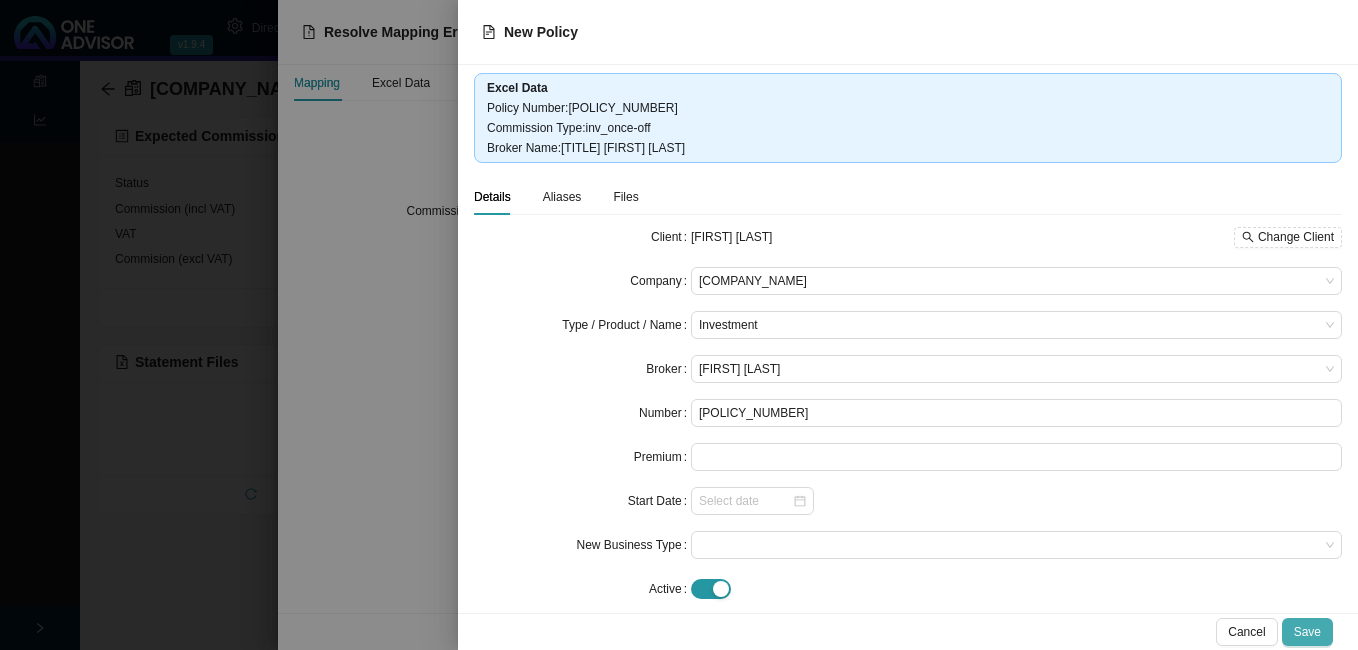 click on "Save" at bounding box center [1127, 632] 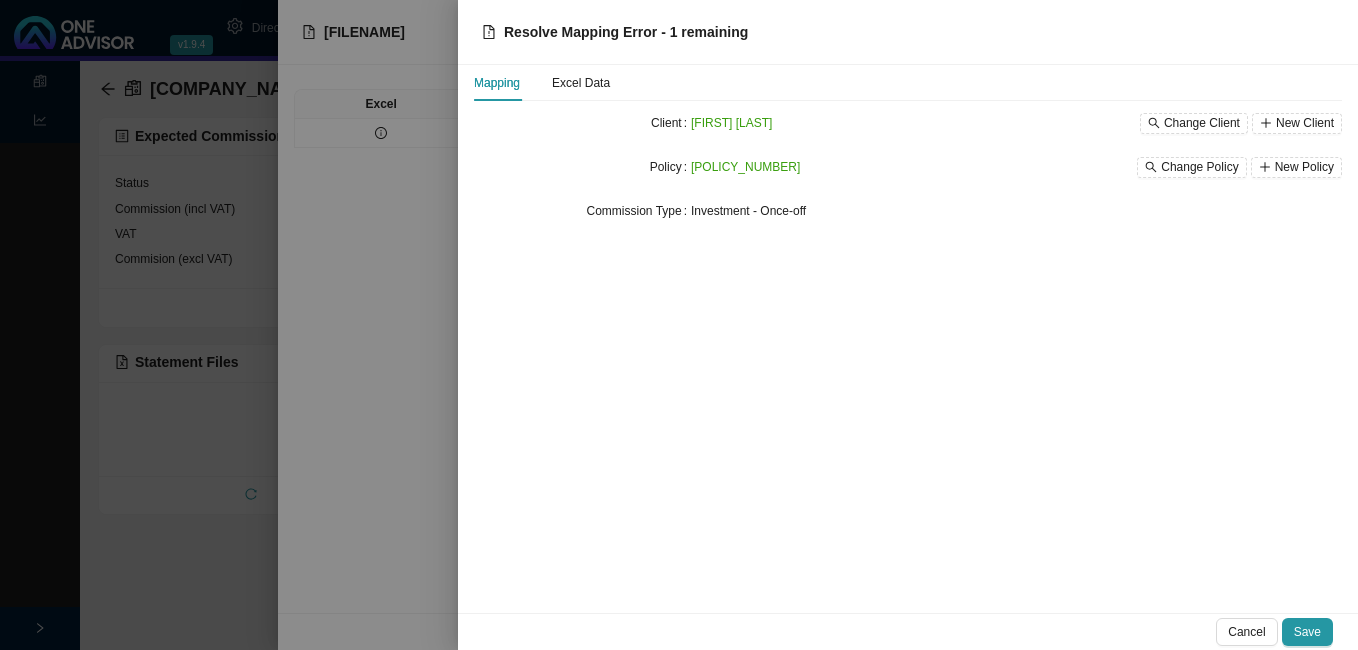 click on "Save" at bounding box center (1307, 632) 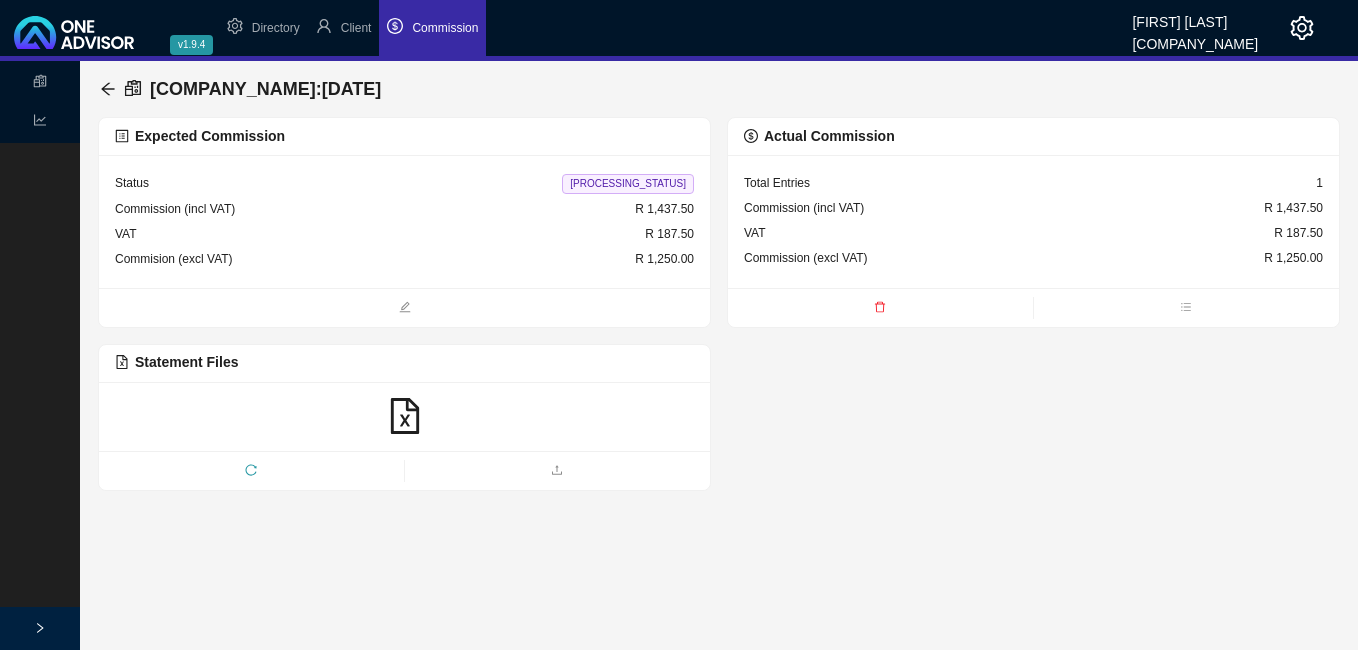 click on "[PROCESSING_STATUS]" at bounding box center (628, 184) 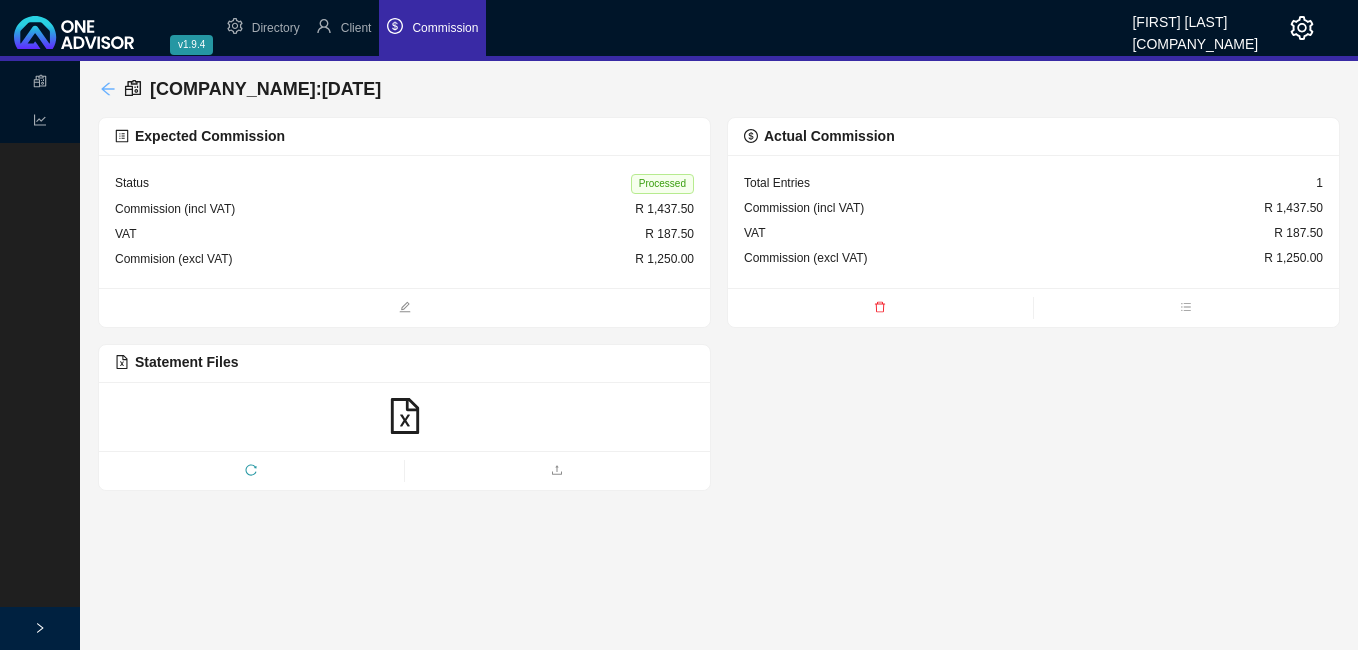 click at bounding box center [107, 88] 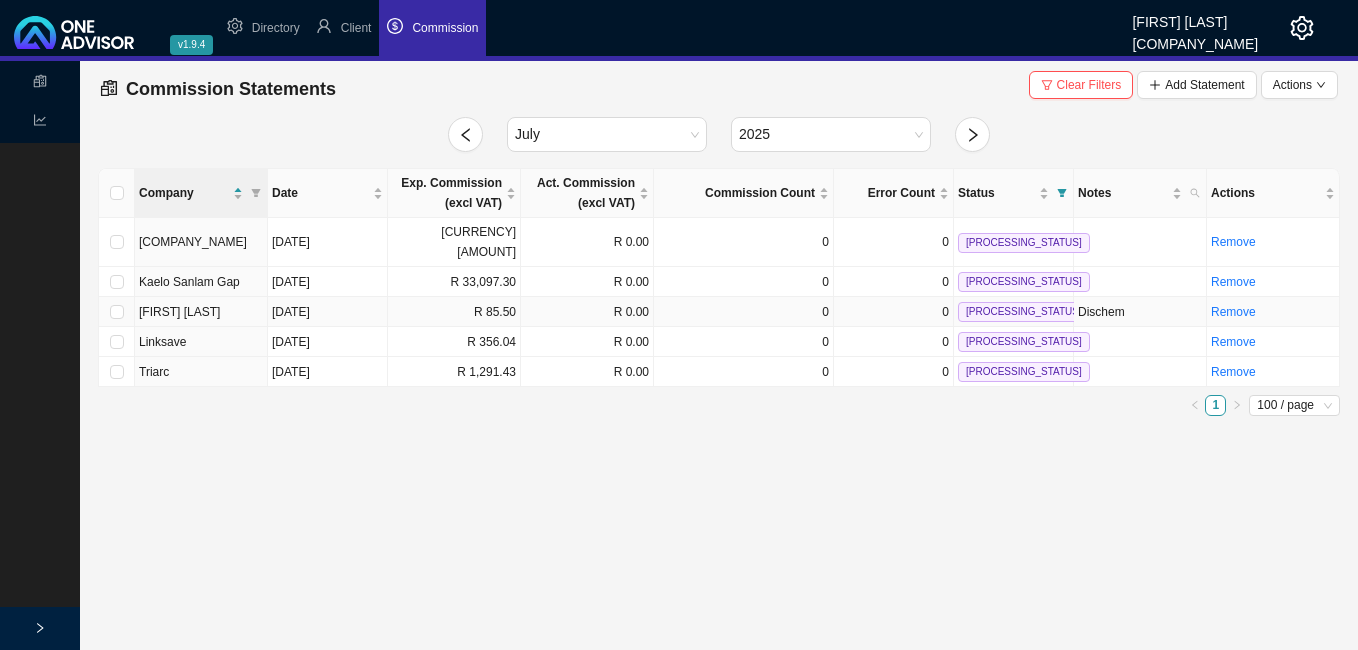 click on "[DATE]" at bounding box center [328, 312] 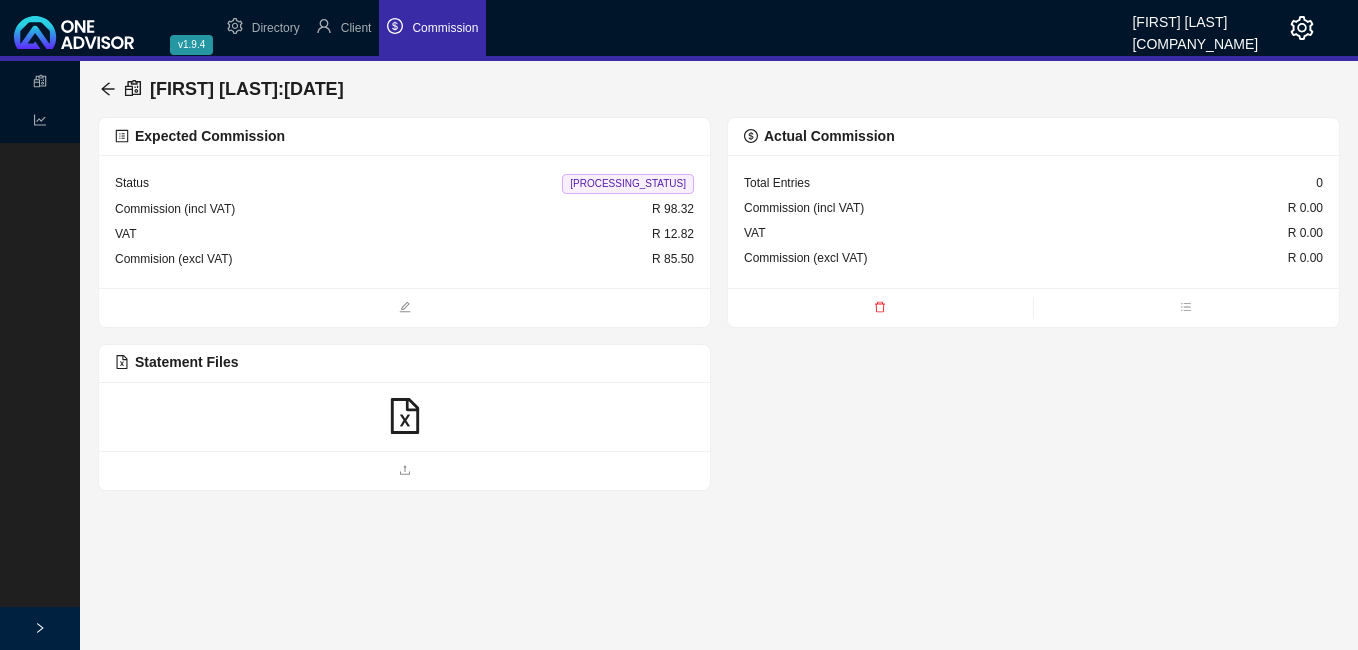 click at bounding box center [405, 416] 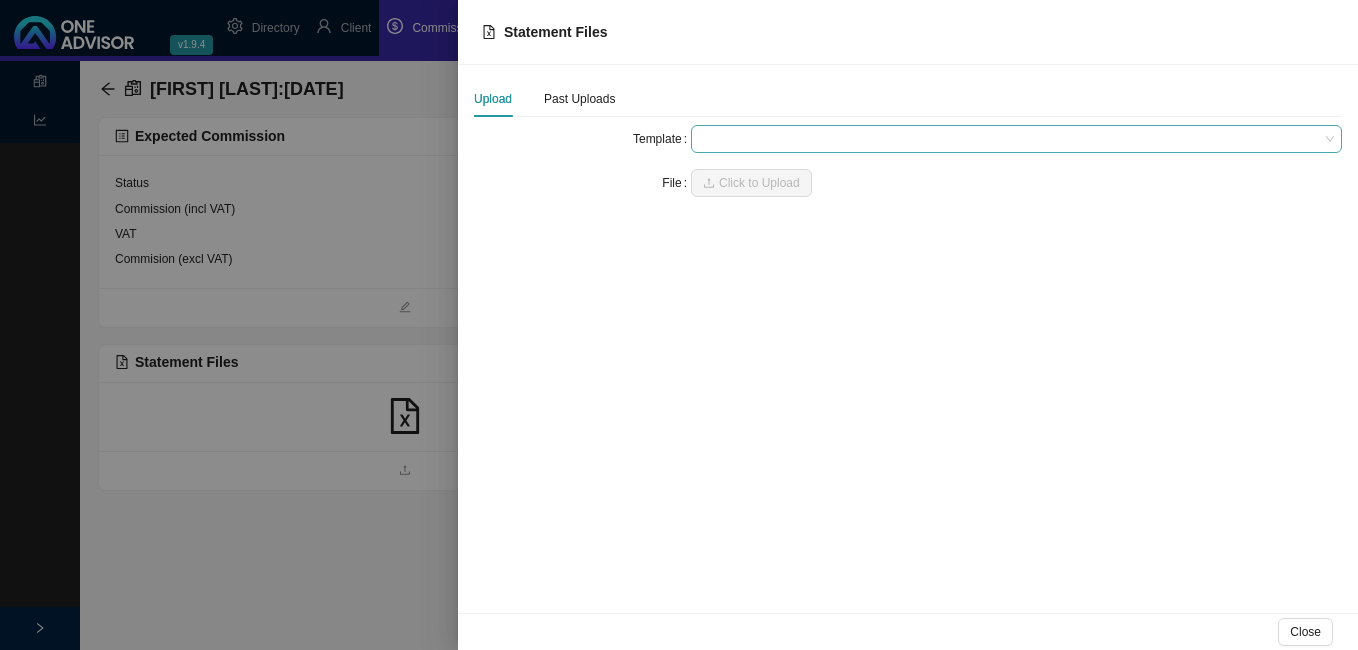 click at bounding box center [1016, 139] 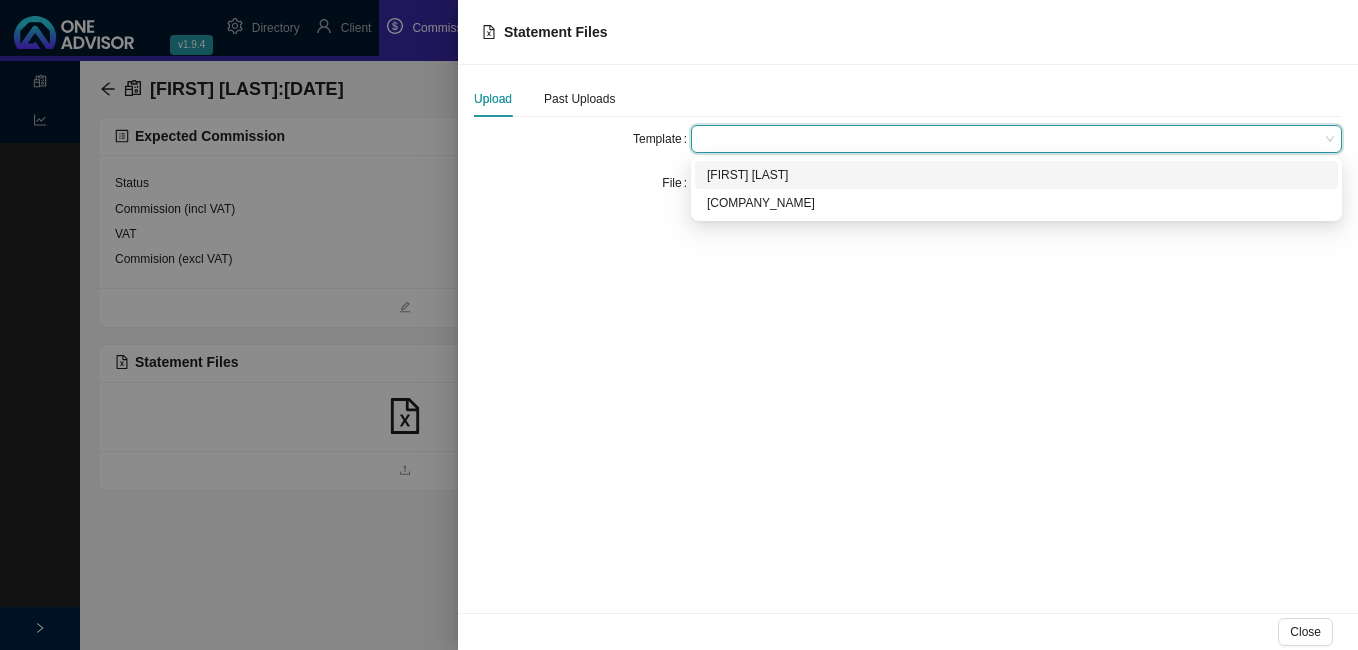 click on "[FIRST] [LAST]" at bounding box center [1016, 175] 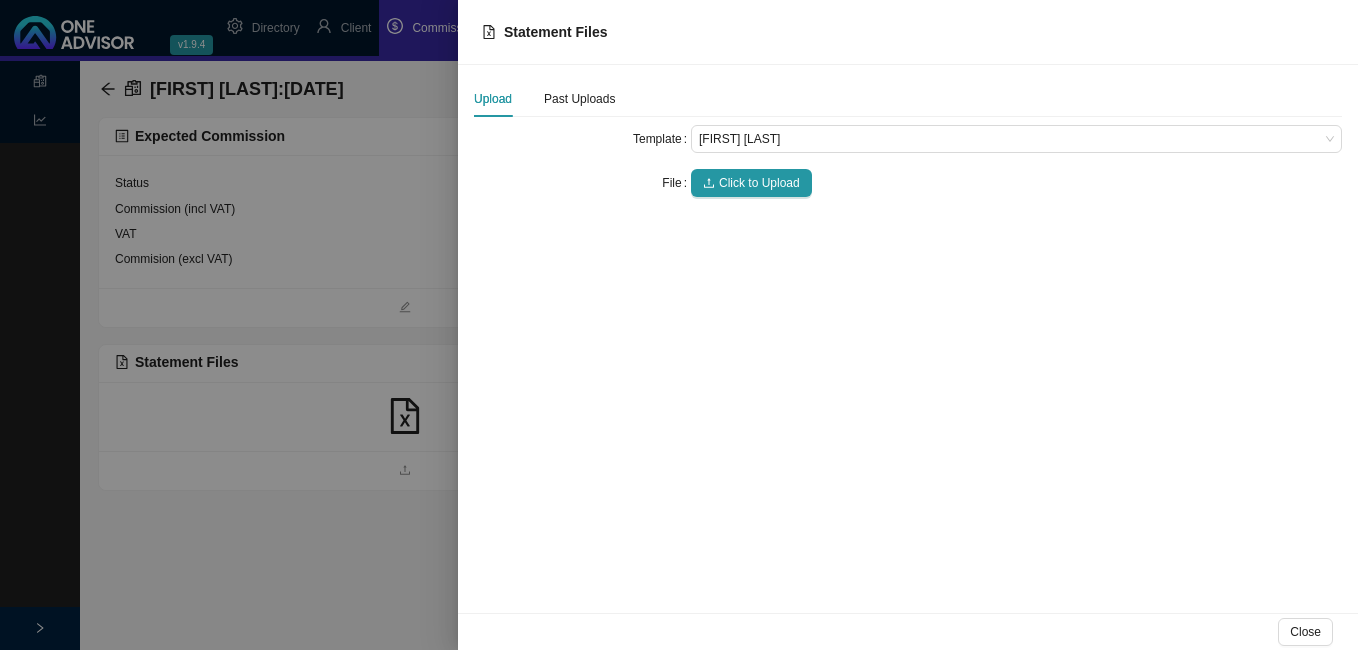click on "Click to Upload" at bounding box center [759, 183] 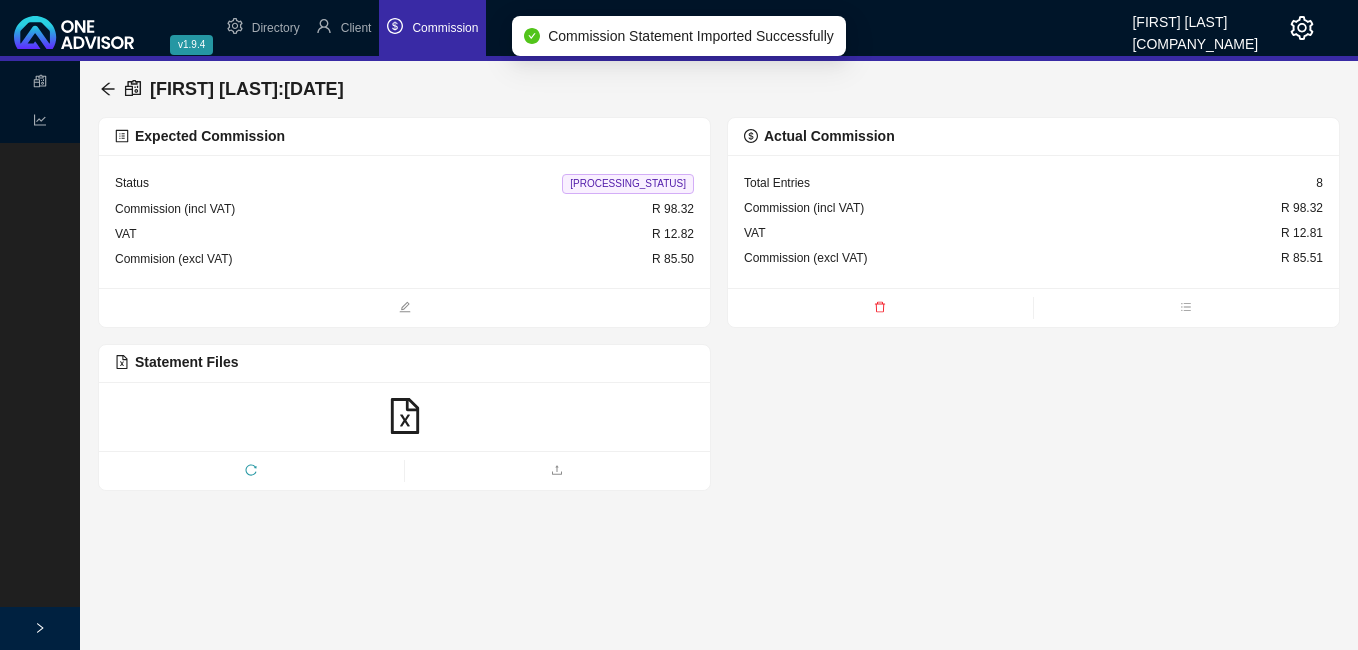click on "[PROCESSING_STATUS]" at bounding box center (628, 184) 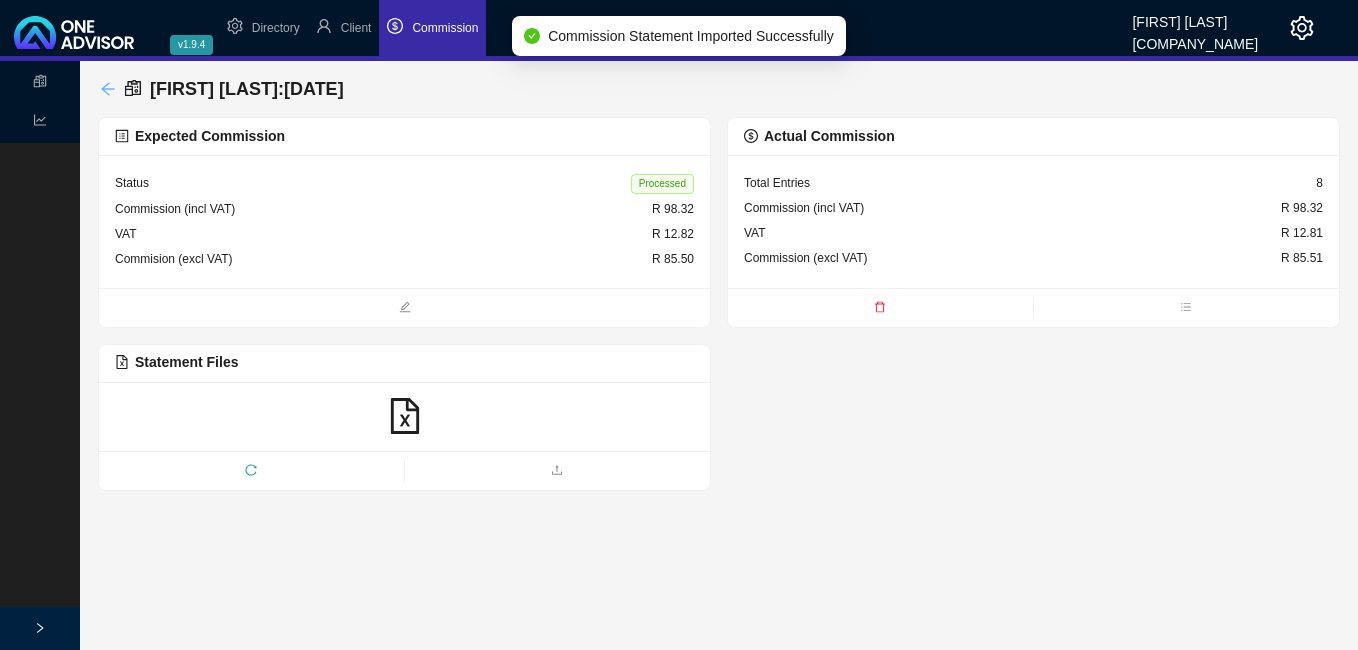 click at bounding box center [107, 88] 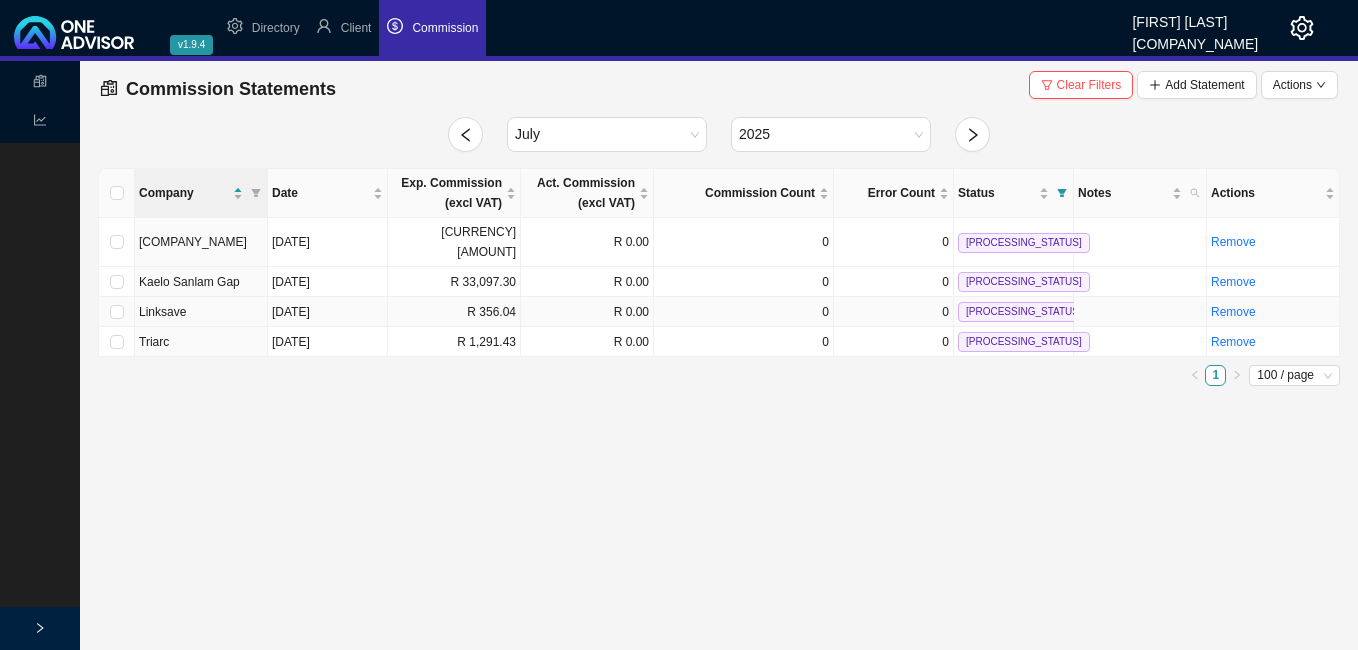 click on "[DATE]" at bounding box center (328, 312) 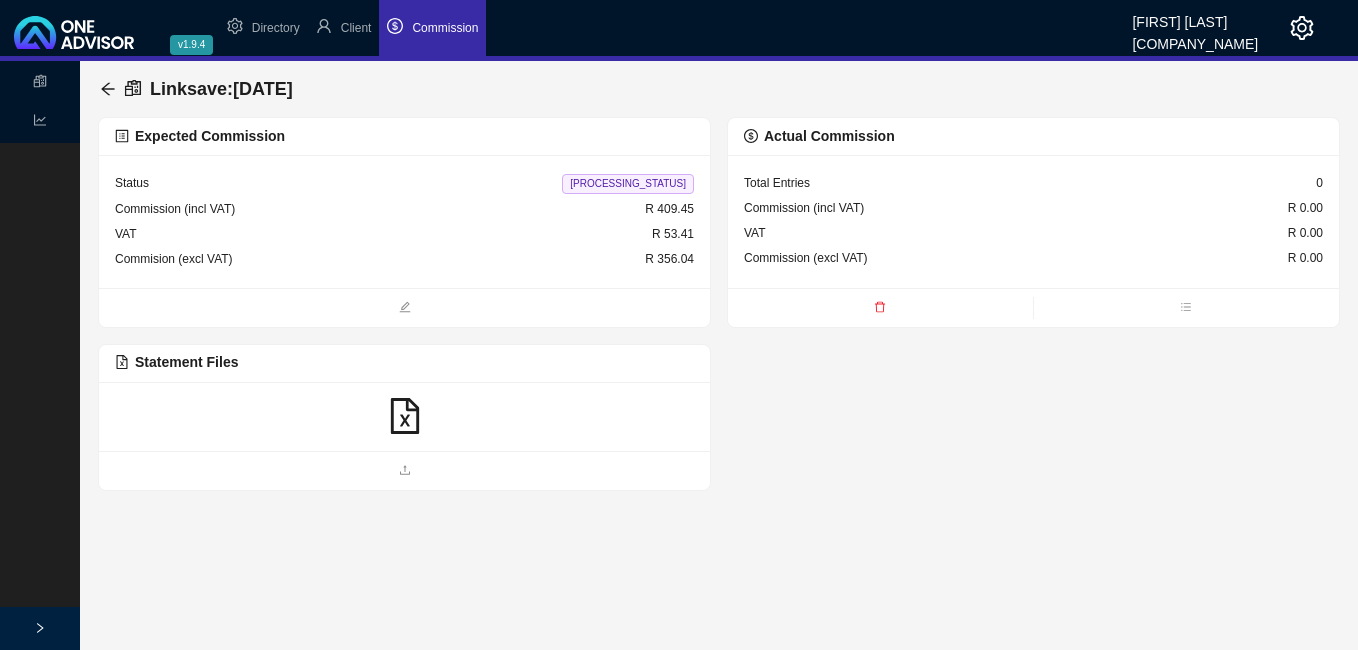 click at bounding box center (405, 416) 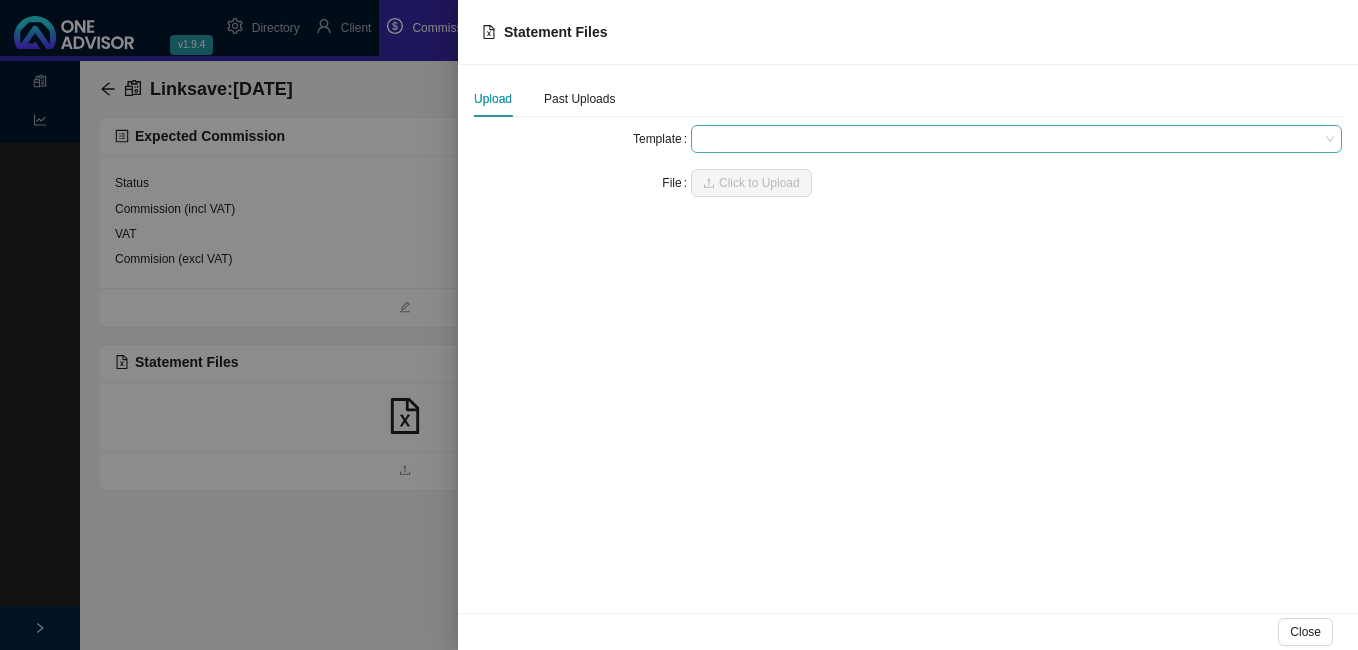 click at bounding box center (1016, 139) 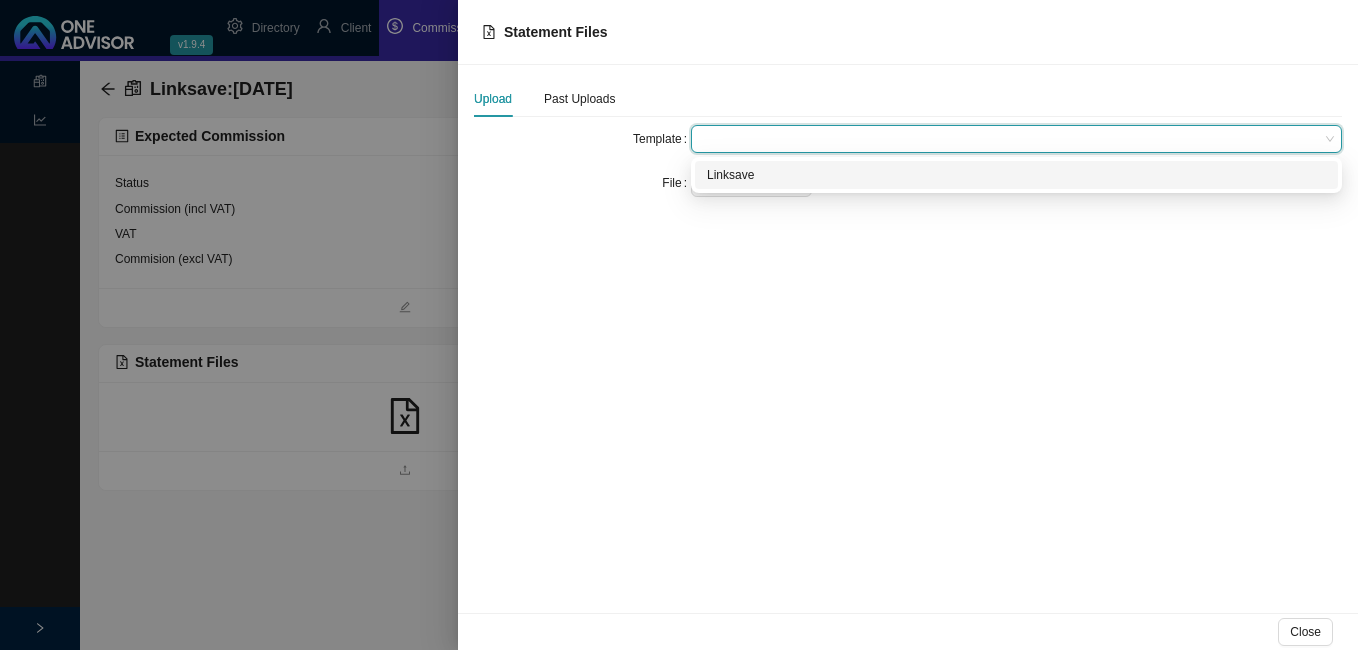 click on "Linksave" at bounding box center [1016, 175] 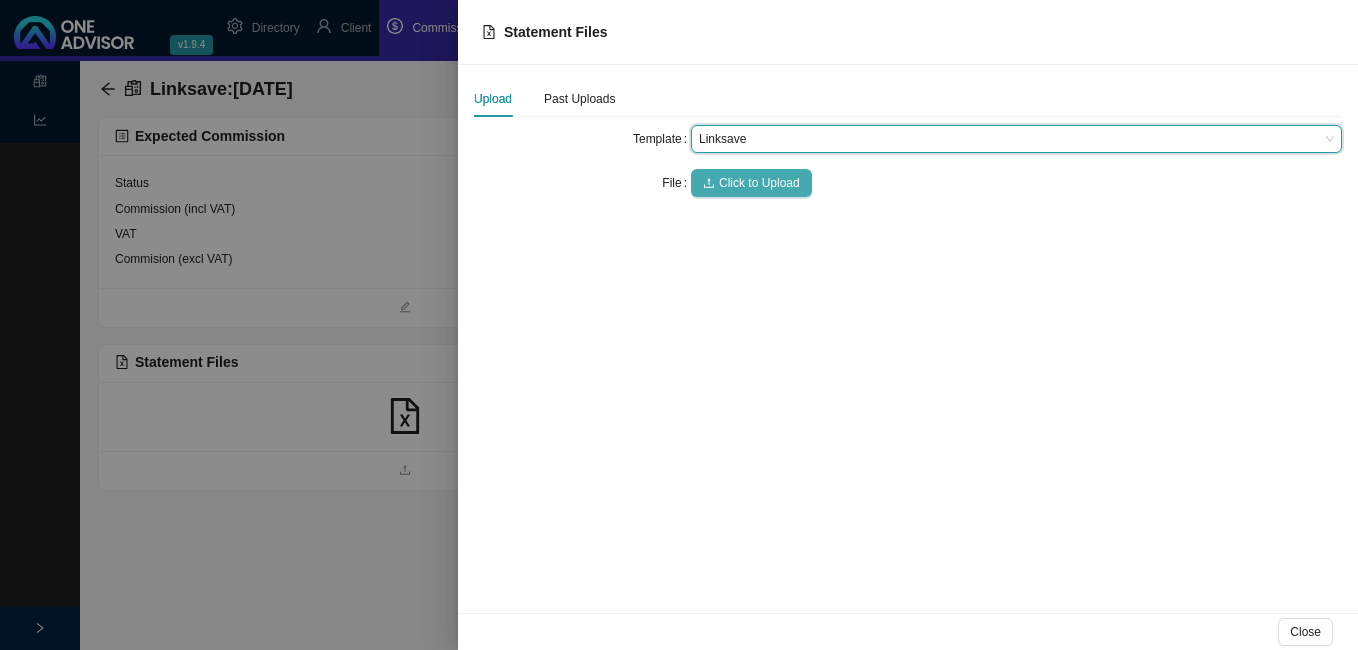 click on "Click to Upload" at bounding box center (759, 183) 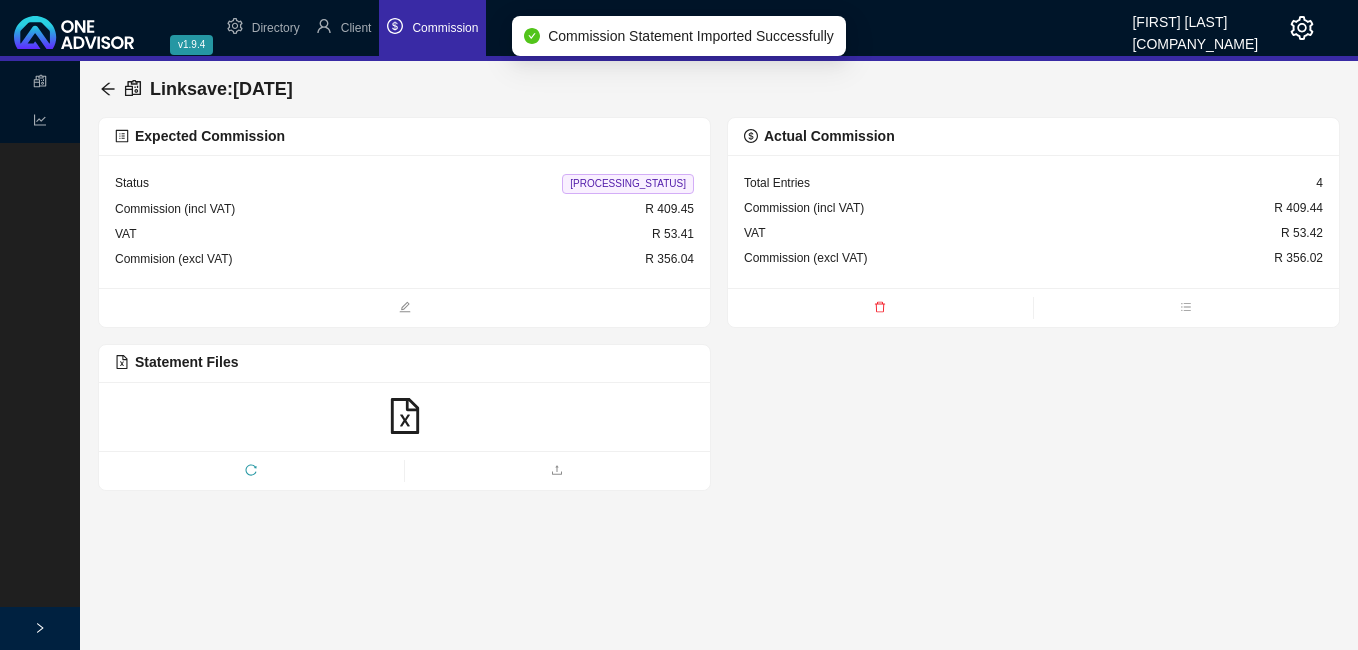 click on "[PROCESSING_STATUS]" at bounding box center (628, 184) 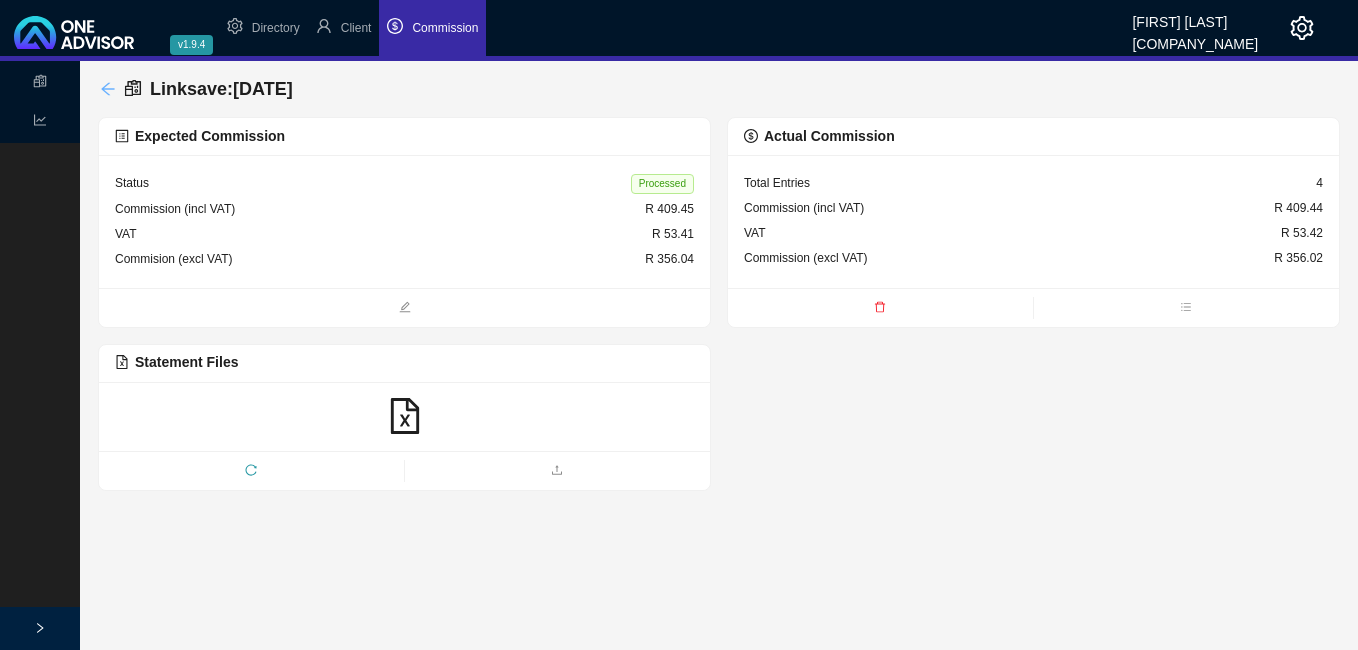 click at bounding box center [107, 88] 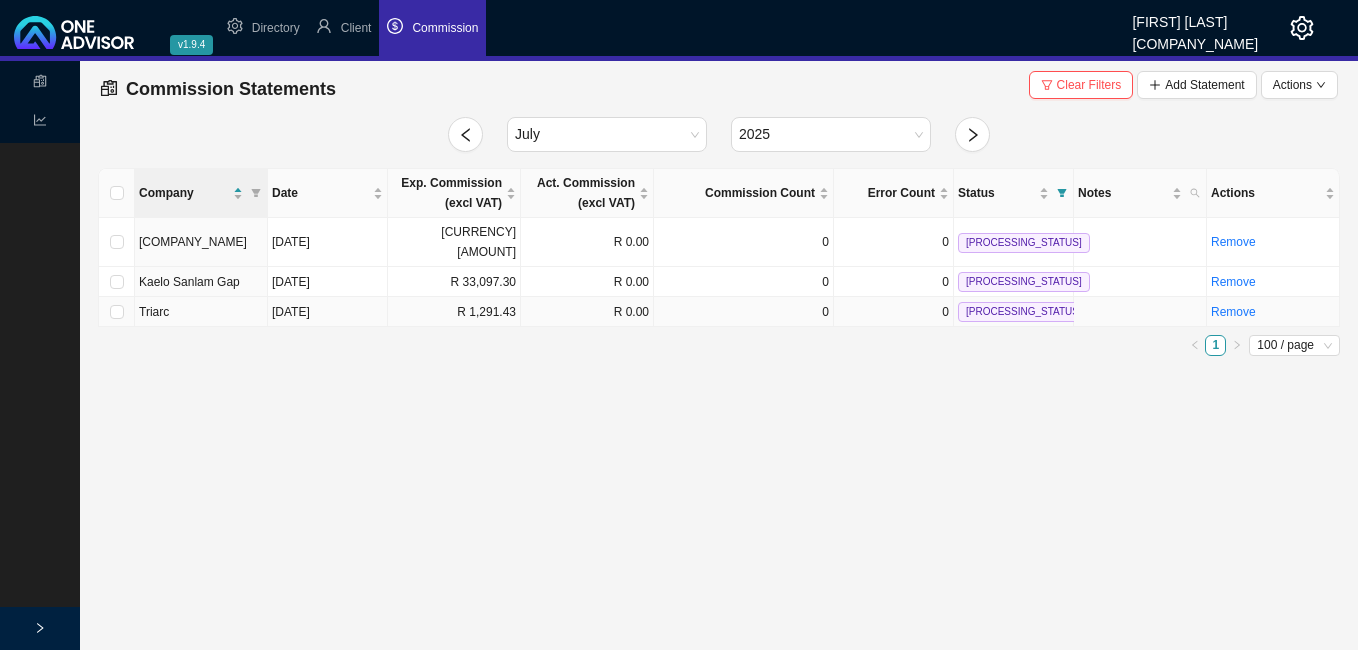 click on "[DATE]" at bounding box center (328, 312) 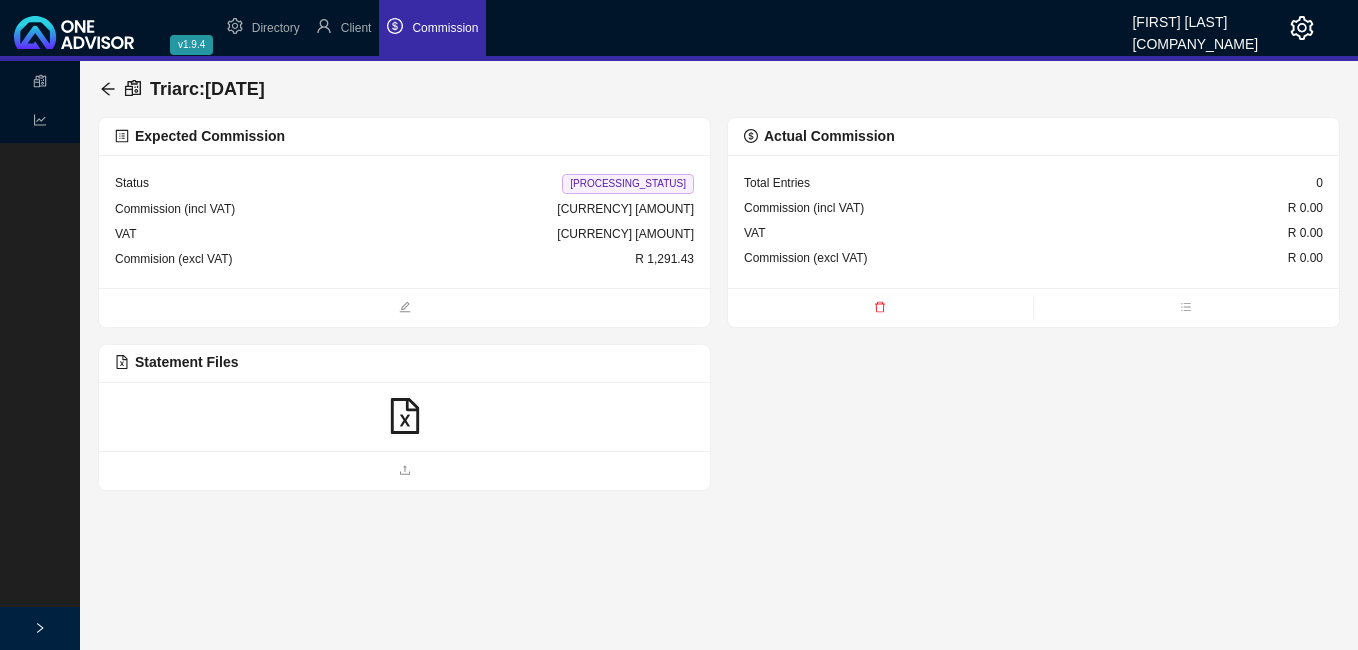 click at bounding box center (405, 416) 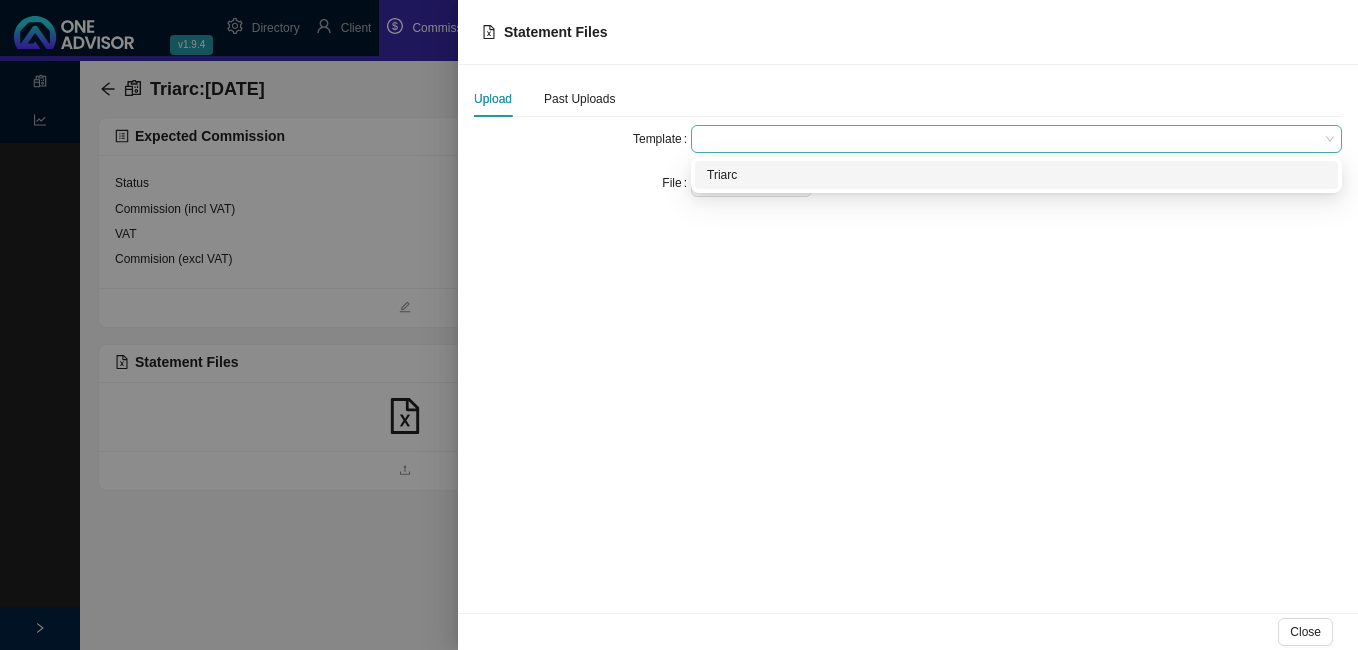 click at bounding box center [1016, 139] 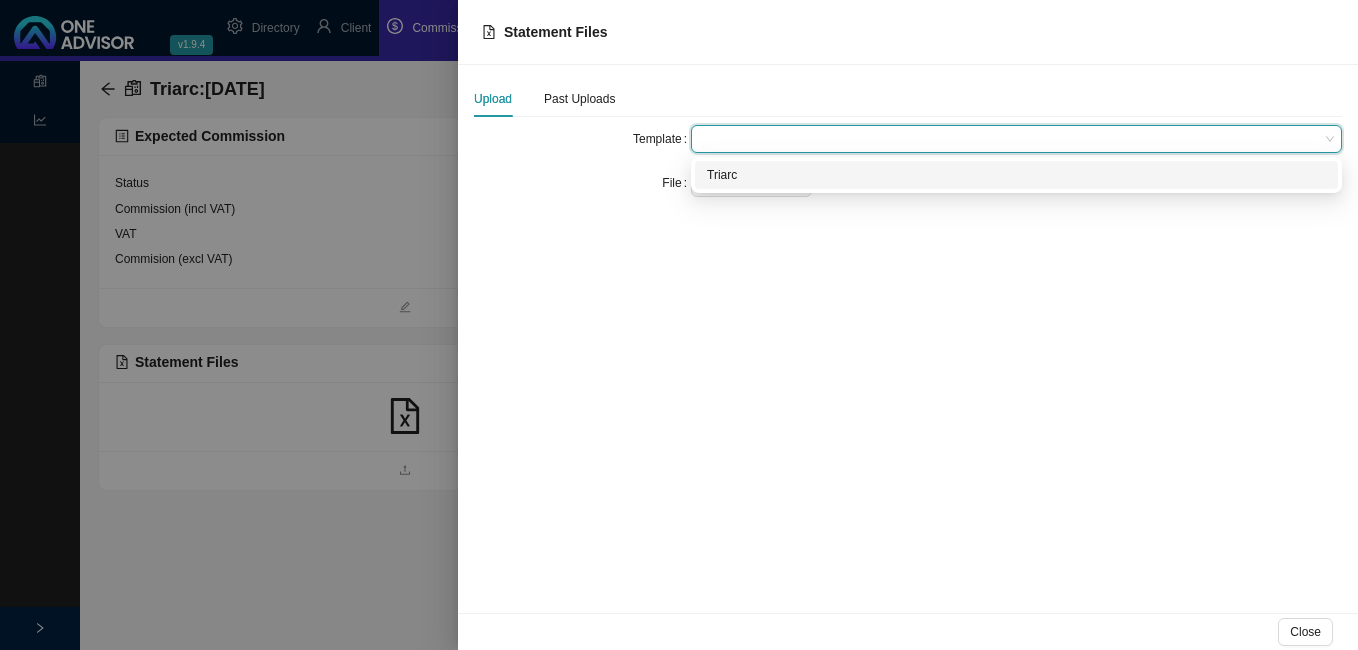 click on "Triarc" at bounding box center [1016, 175] 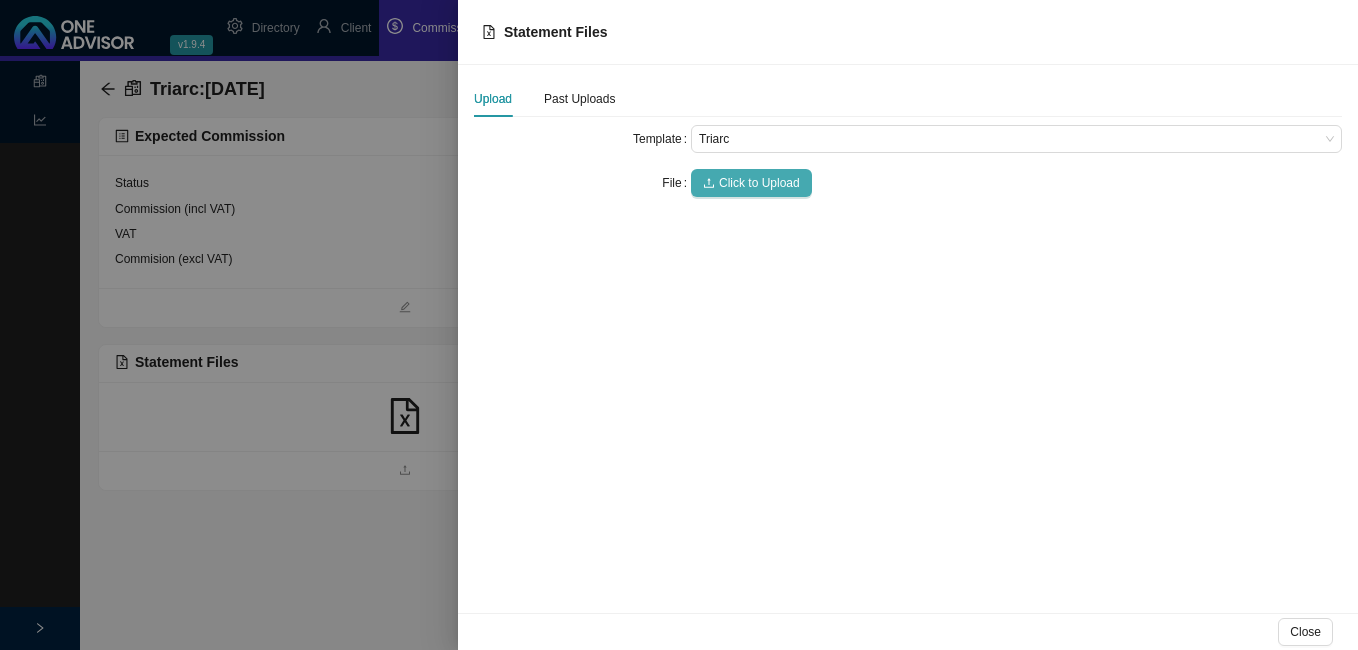 click on "Click to Upload" at bounding box center (759, 183) 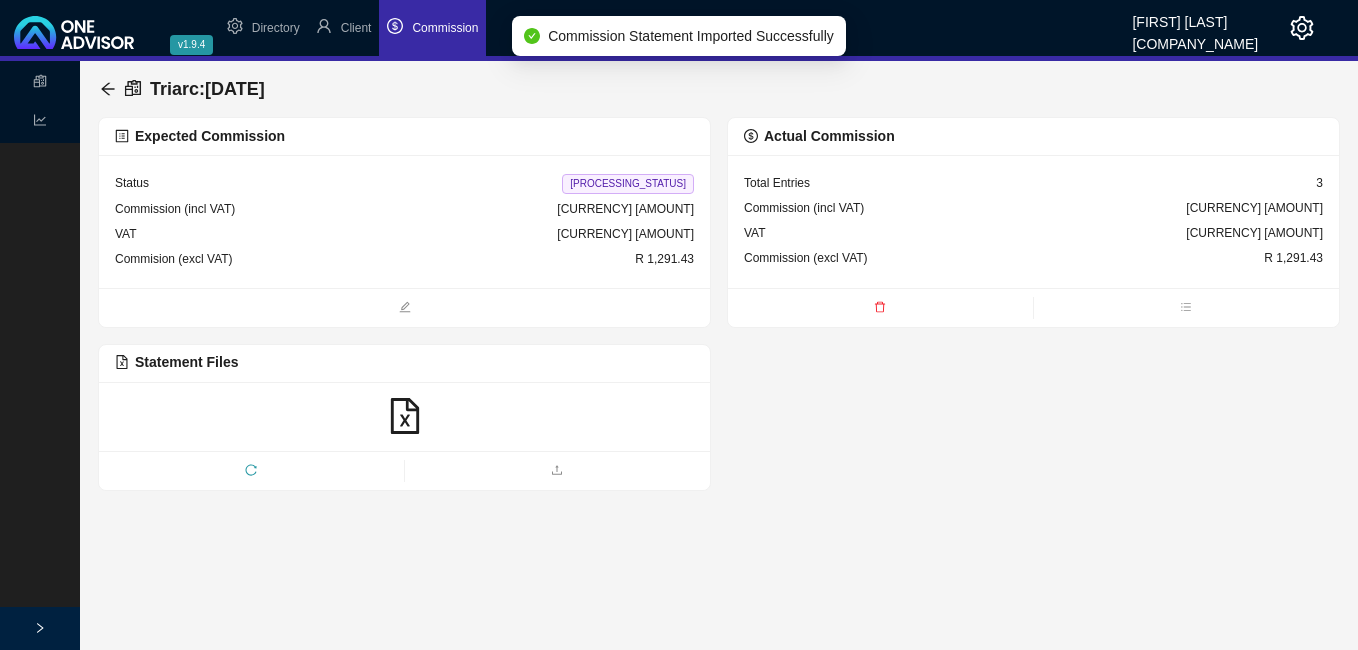click on "[PROCESSING_STATUS]" at bounding box center [628, 184] 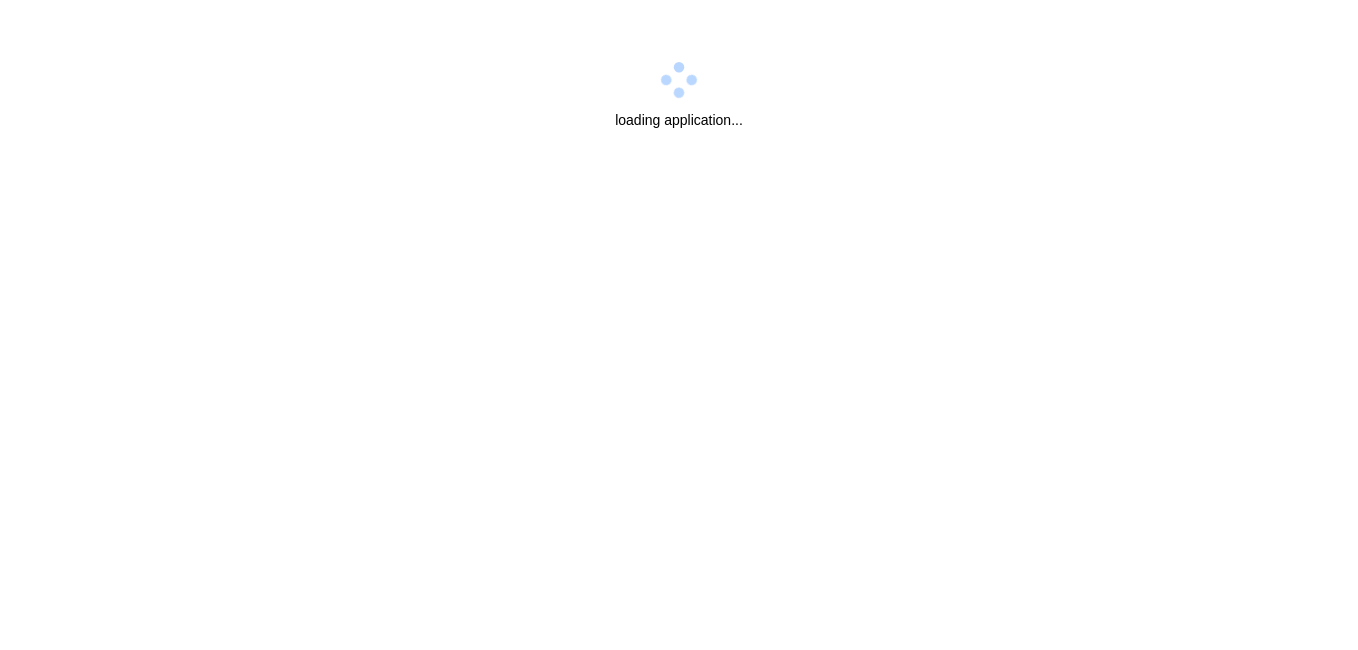 scroll, scrollTop: 0, scrollLeft: 0, axis: both 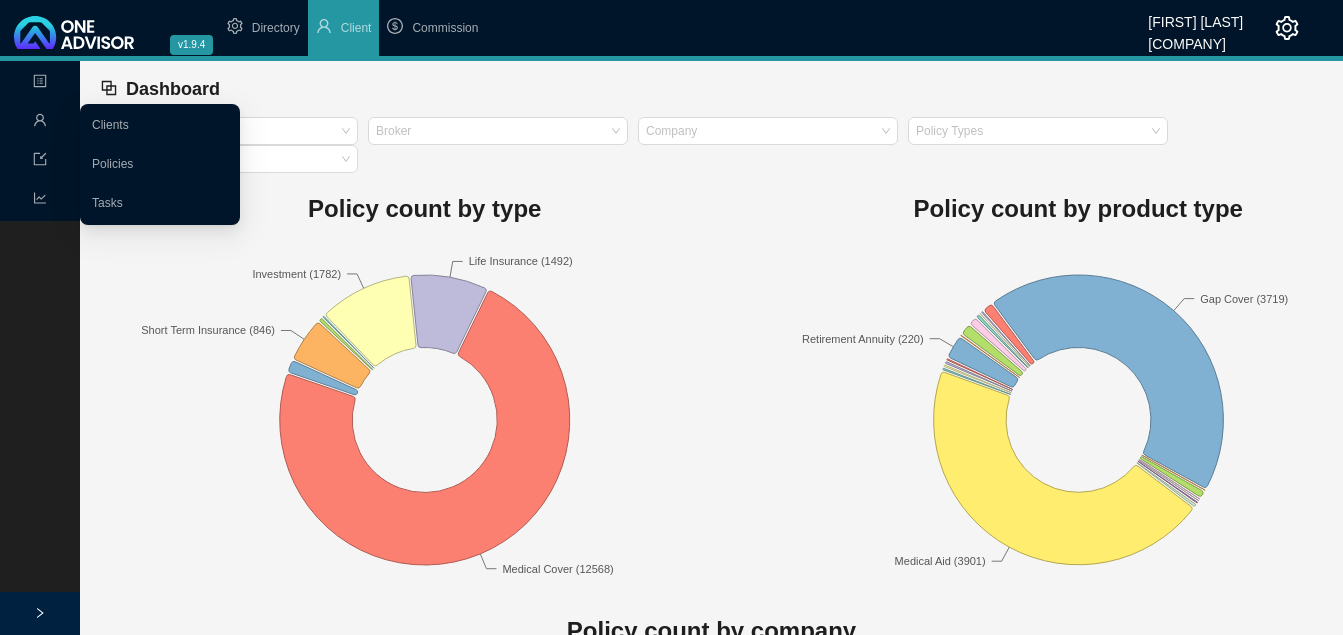 click on "Management" at bounding box center [40, 121] 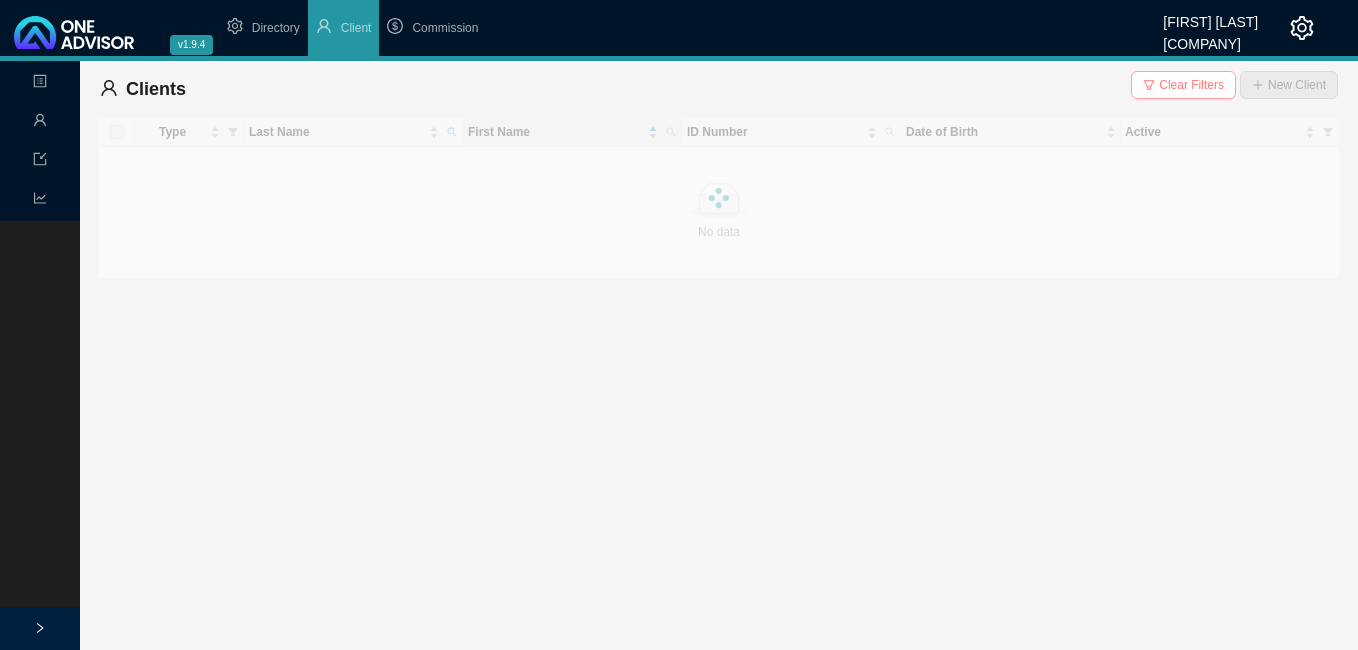 click on "Clear Filters" at bounding box center (1191, 85) 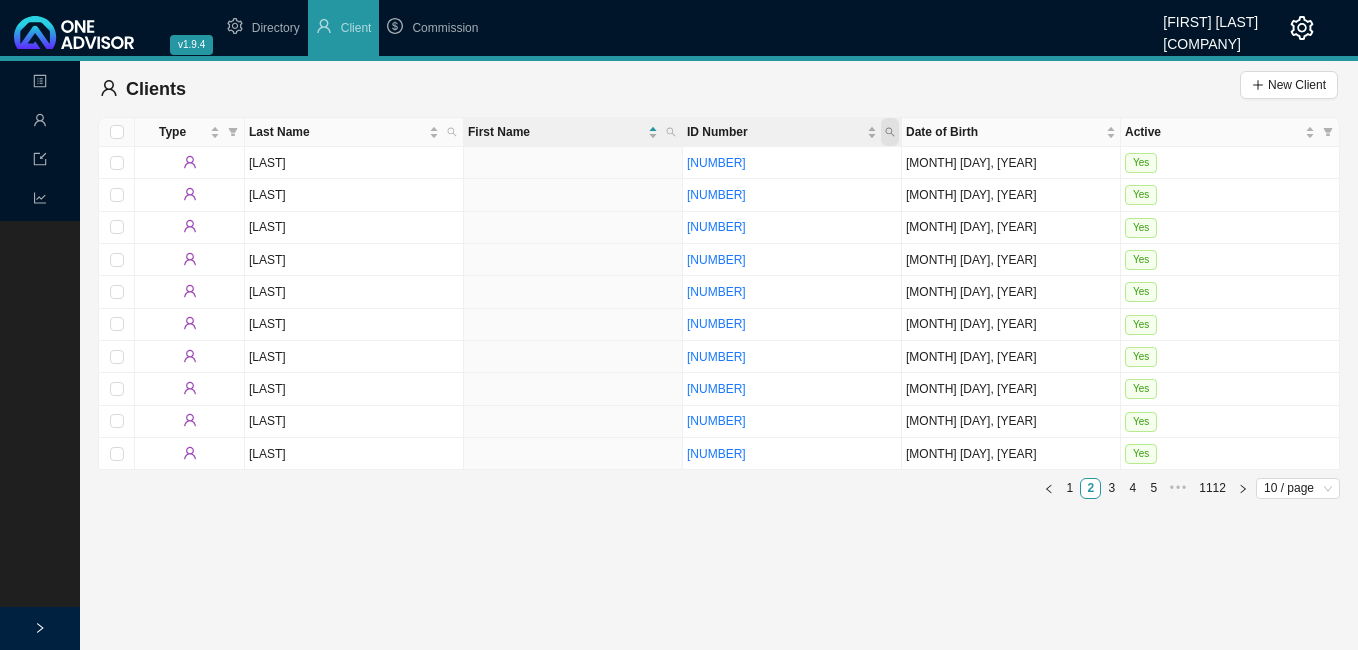 click at bounding box center (890, 132) 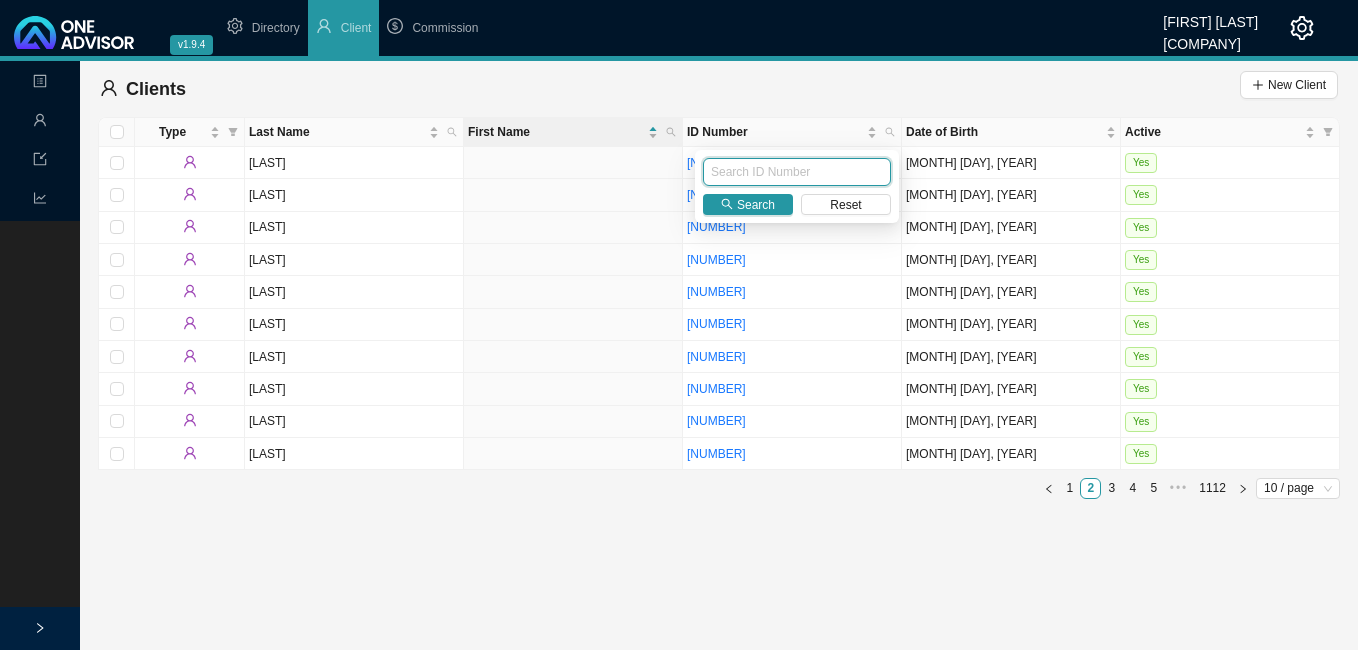 paste on "[NUMBER]" 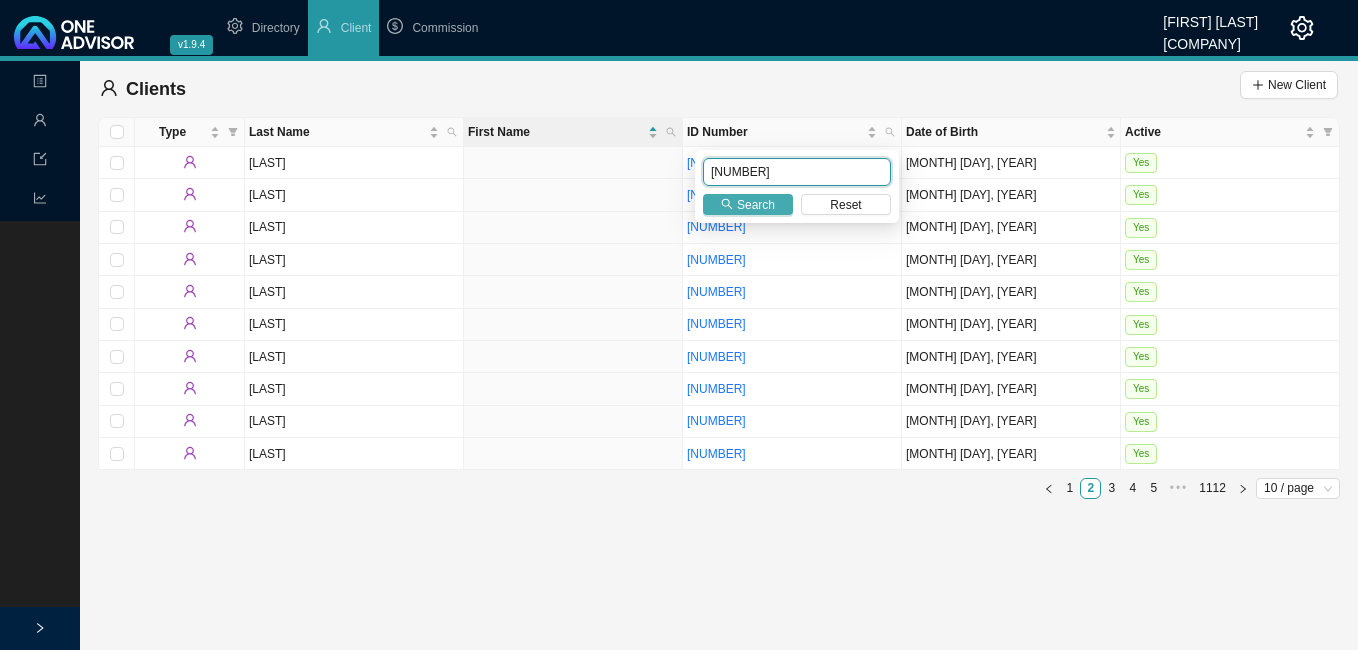 type on "[NUMBER]" 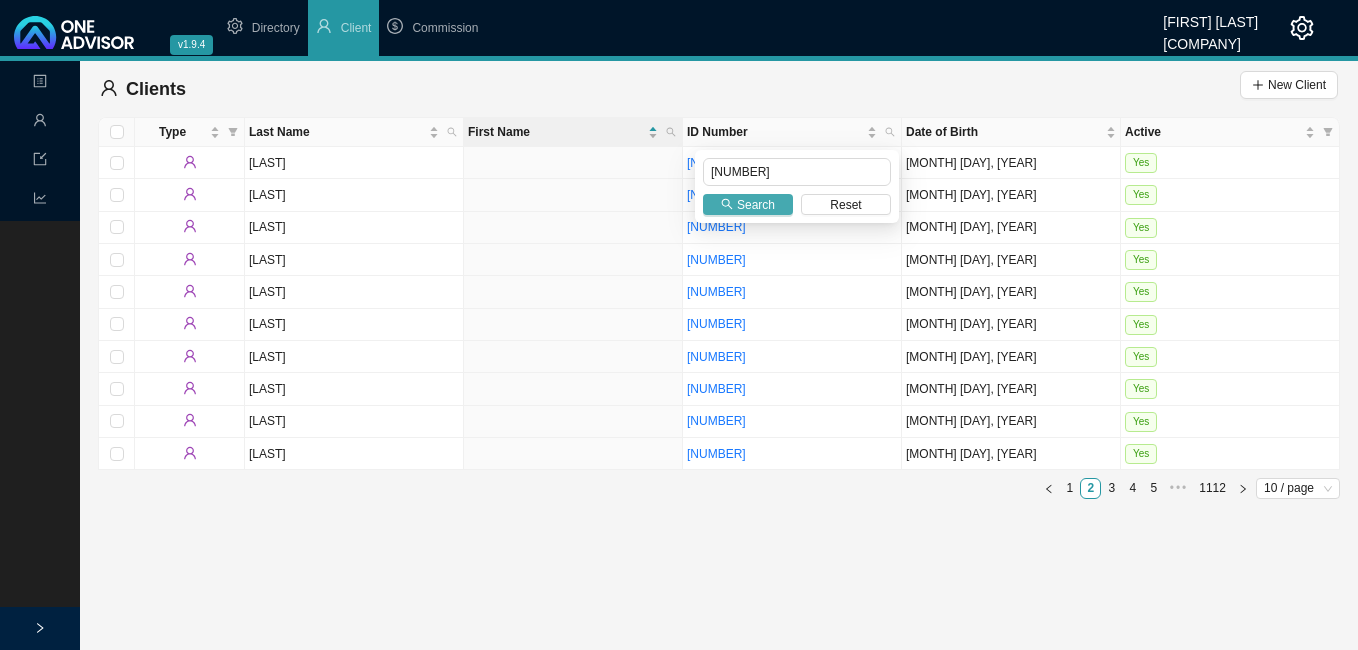 click on "Search" at bounding box center [756, 205] 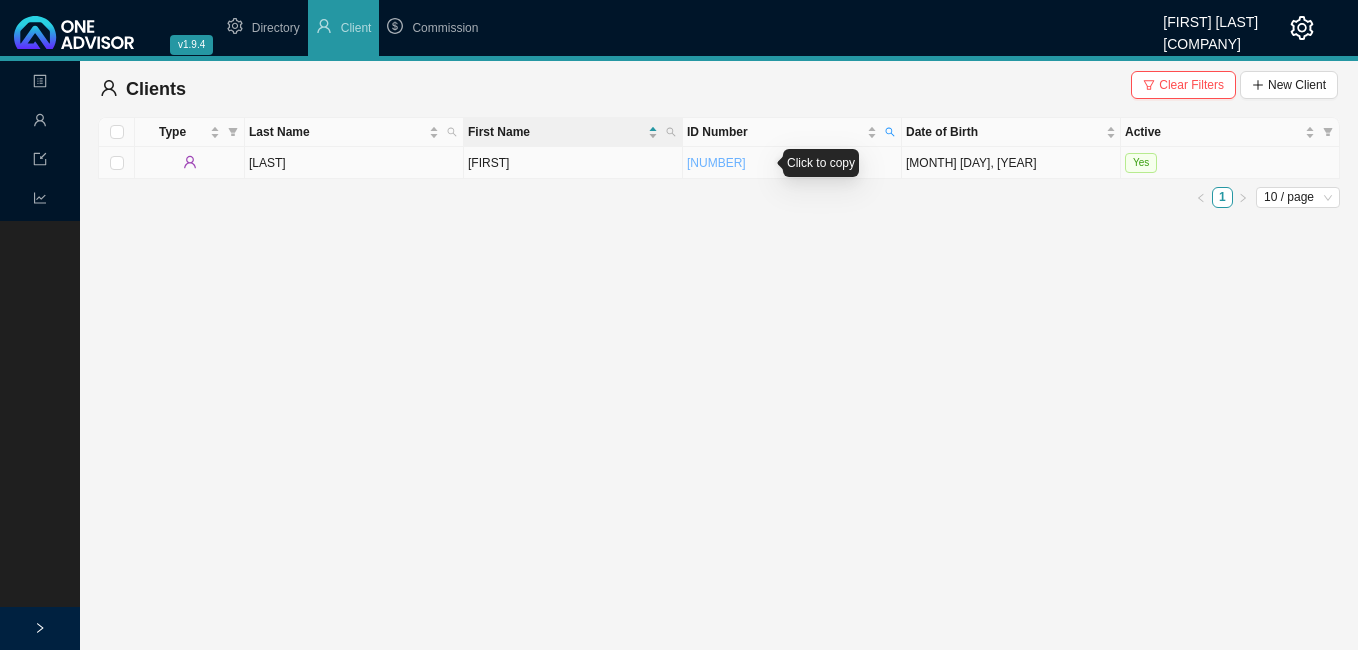 click on "[NUMBER]" at bounding box center [716, 163] 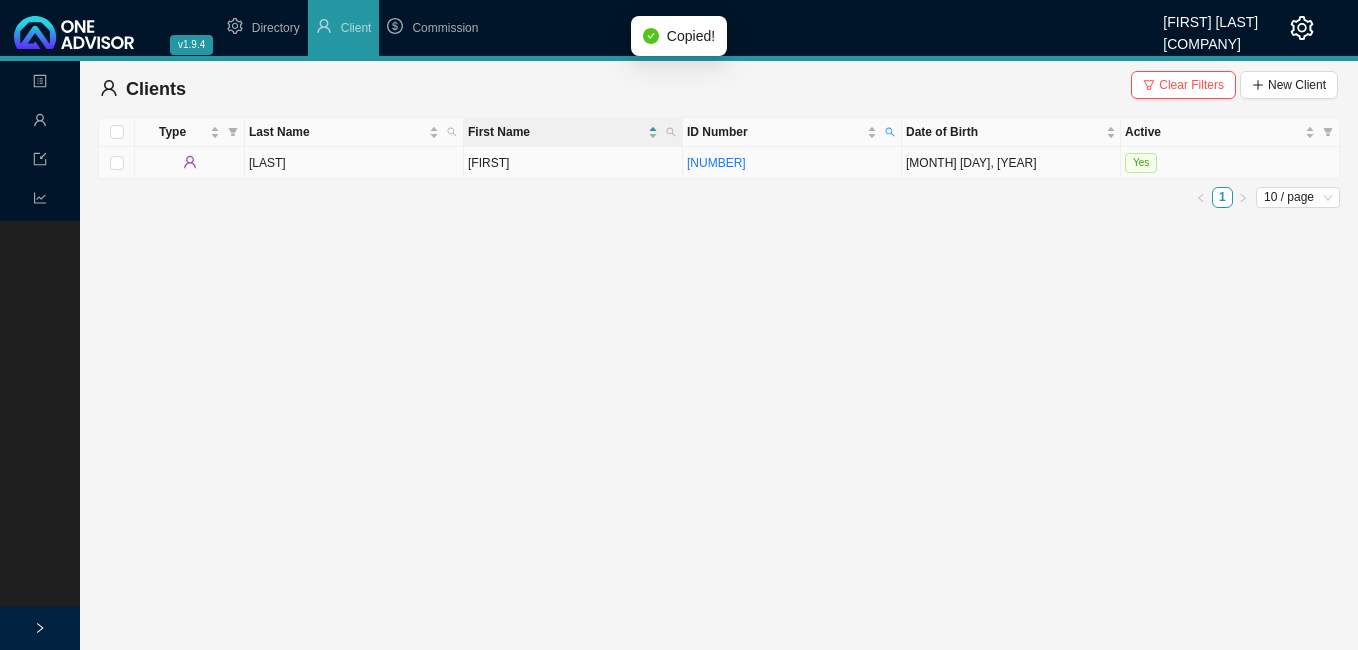 click on "Nerisha" at bounding box center (573, 163) 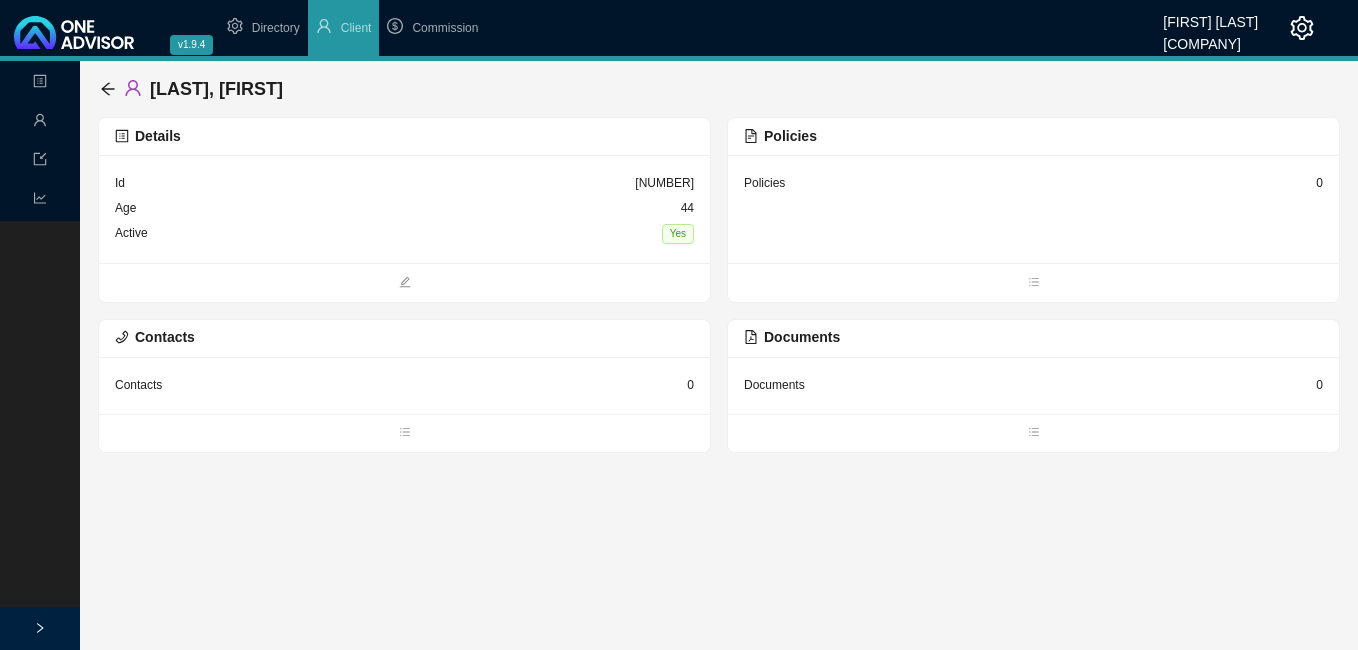 click on "Policies 0" at bounding box center (404, 183) 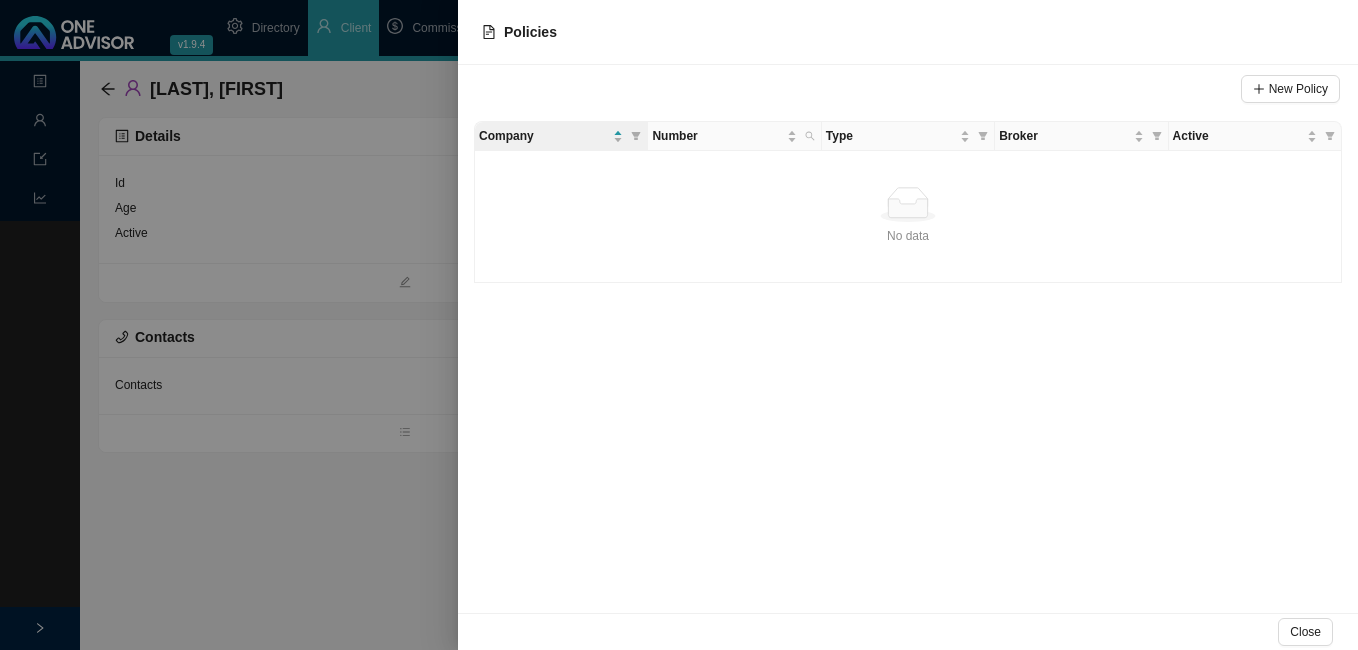 click at bounding box center [679, 325] 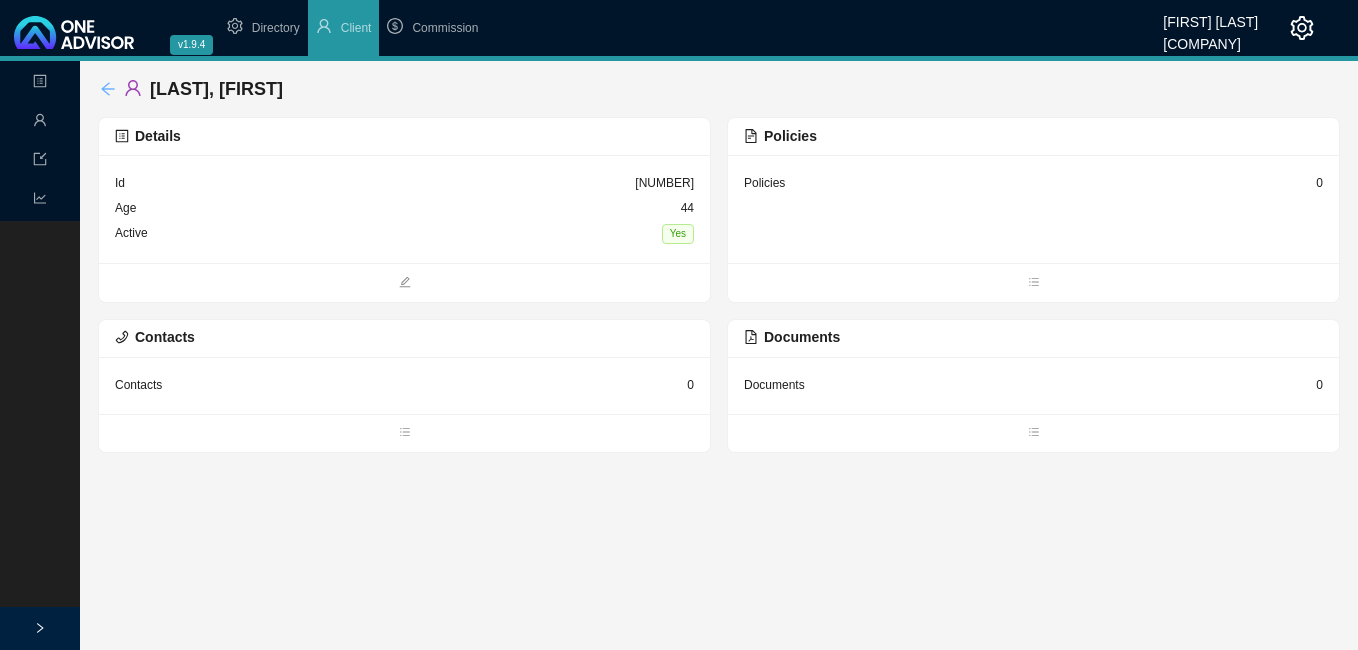 click at bounding box center (108, 89) 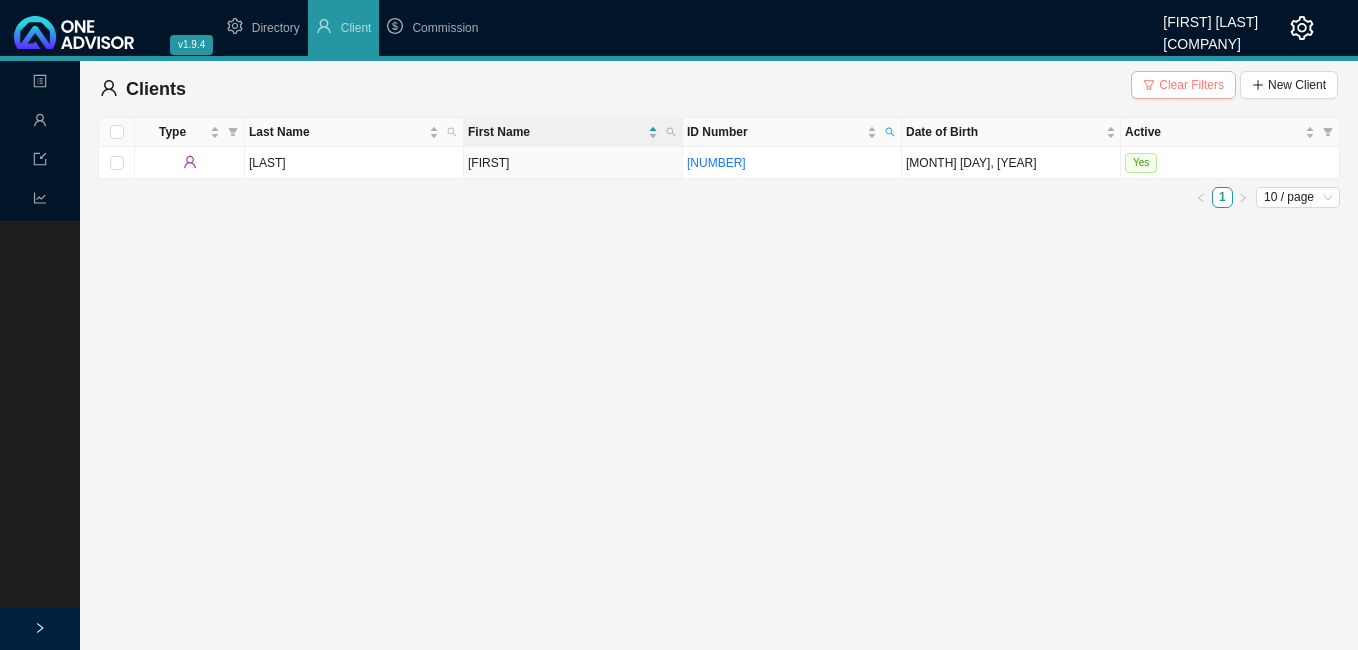 click on "Clear Filters" at bounding box center [1191, 85] 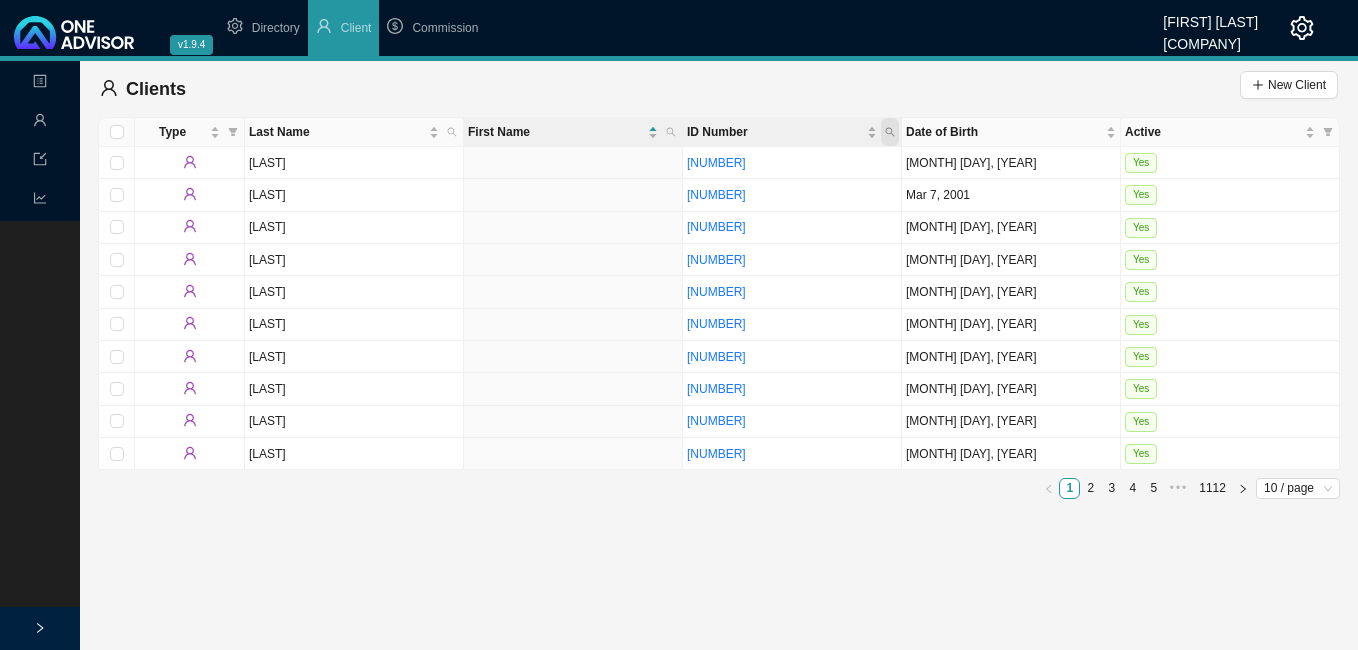 click at bounding box center [890, 132] 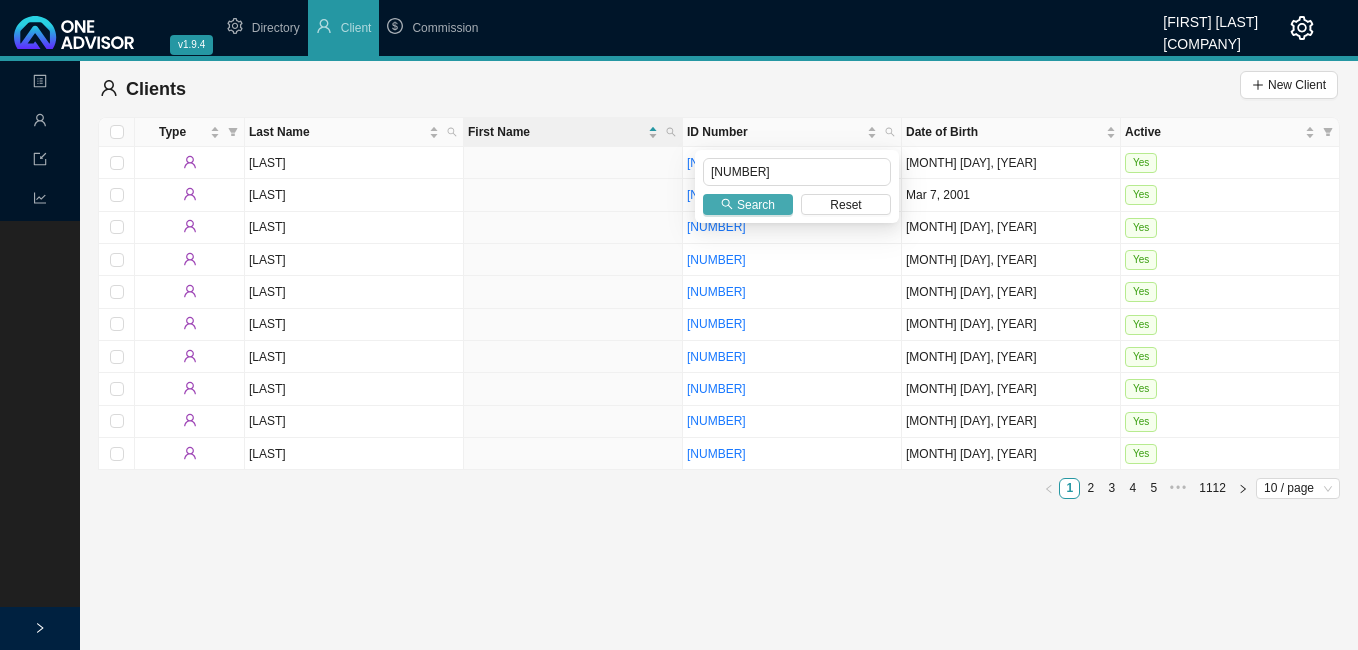 type on "9003300260085" 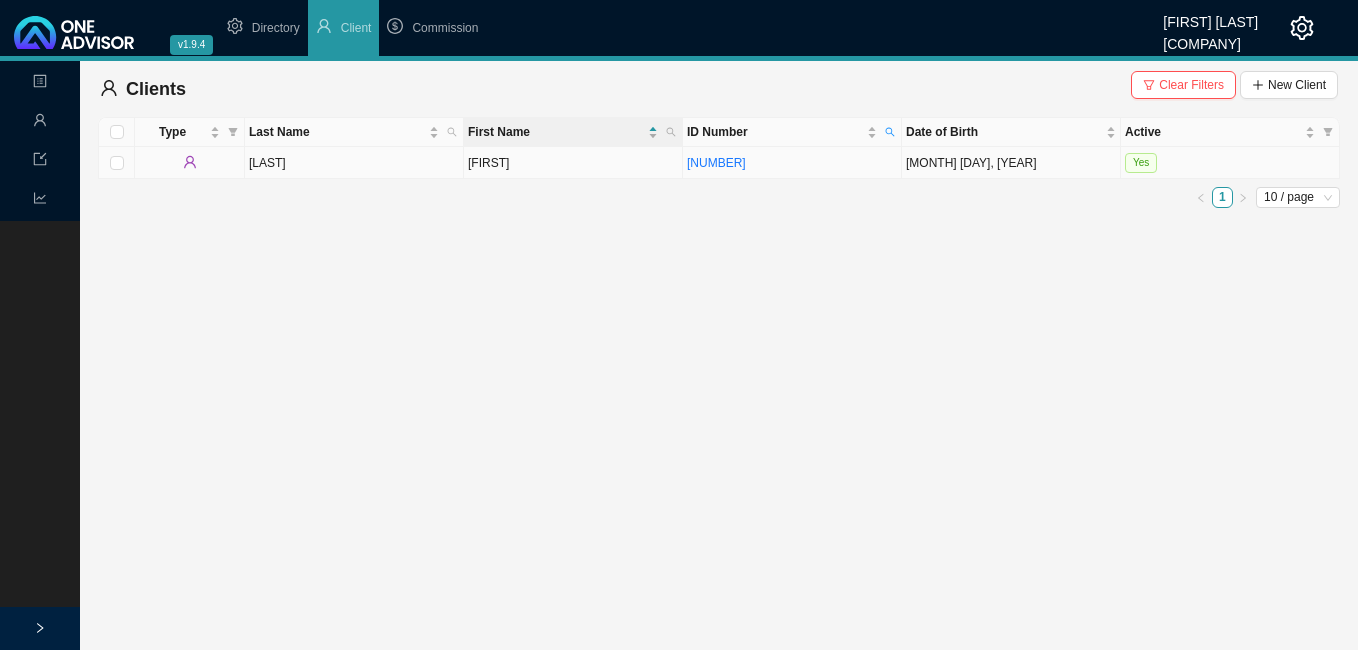 click on "ARENDSE" at bounding box center (354, 163) 